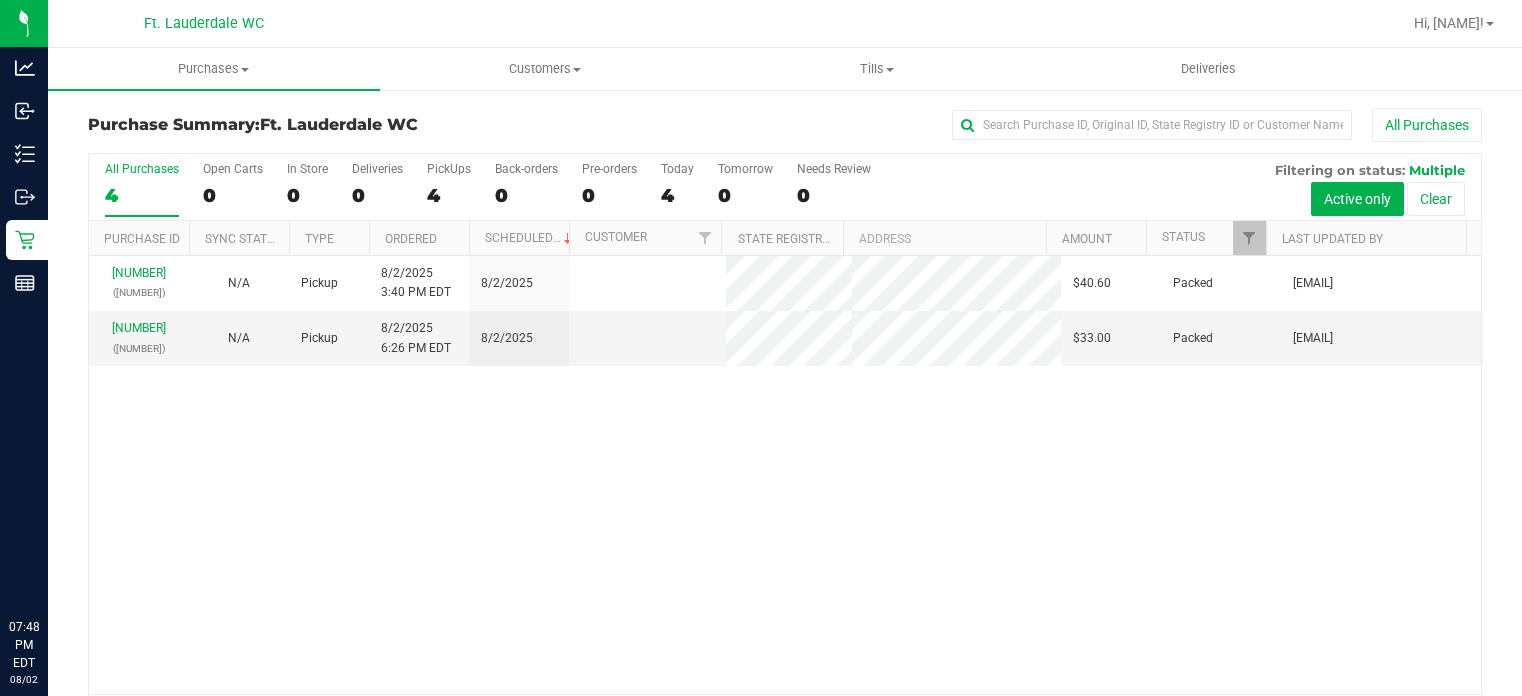 scroll, scrollTop: 0, scrollLeft: 0, axis: both 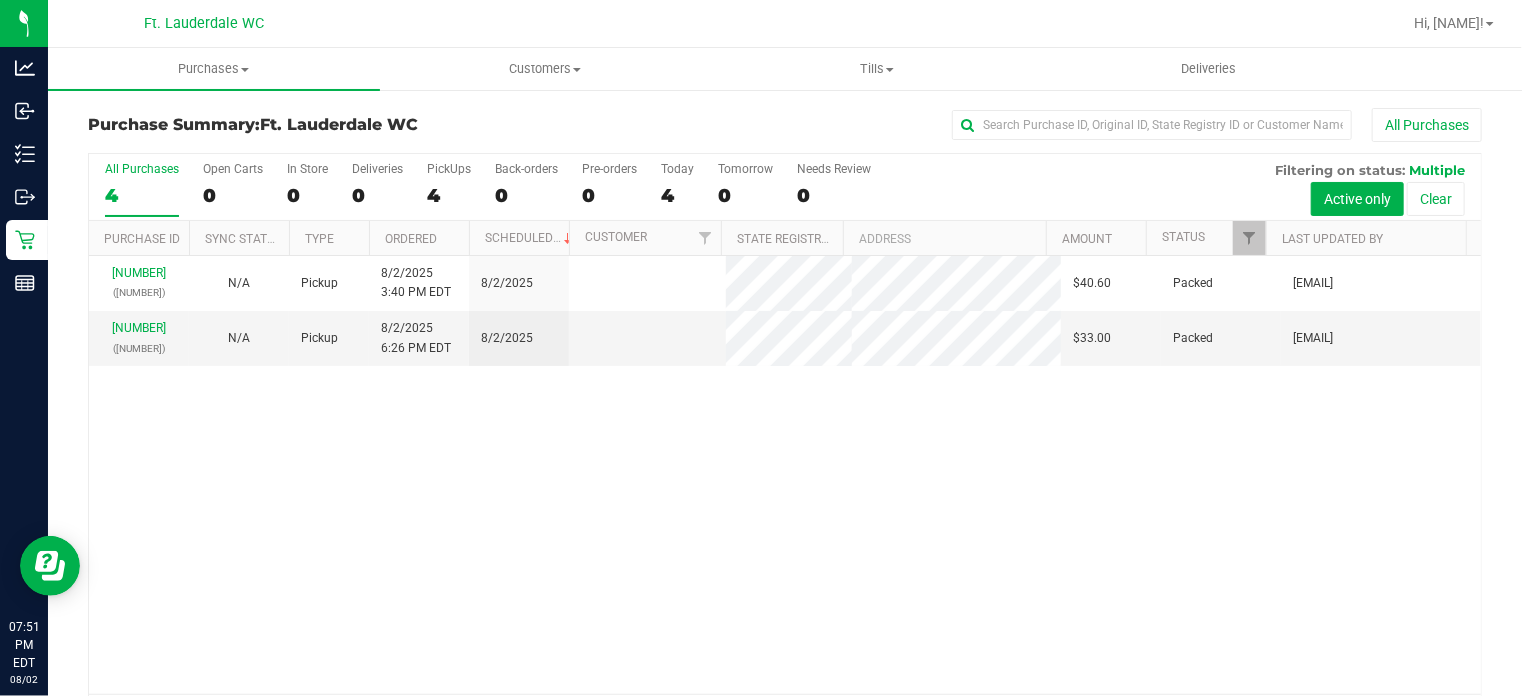 click on "[NUMBER]
([NUMBER])
N/A
Pickup [MONTH]/[DAY]/[YEAR] [HOUR]:[MINUTE] [AMPM] [TIMEZONE] [MONTH]/[DAY]/[YEAR]
$[PRICE]
Packed [EMAIL]
[NUMBER]
([NUMBER])
N/A
Pickup [MONTH]/[DAY]/[YEAR] [HOUR]:[MINUTE] [AMPM] [TIMEZONE] [MONTH]/[DAY]/[YEAR]
$[PRICE]
Packed [EMAIL]" at bounding box center [785, 475] 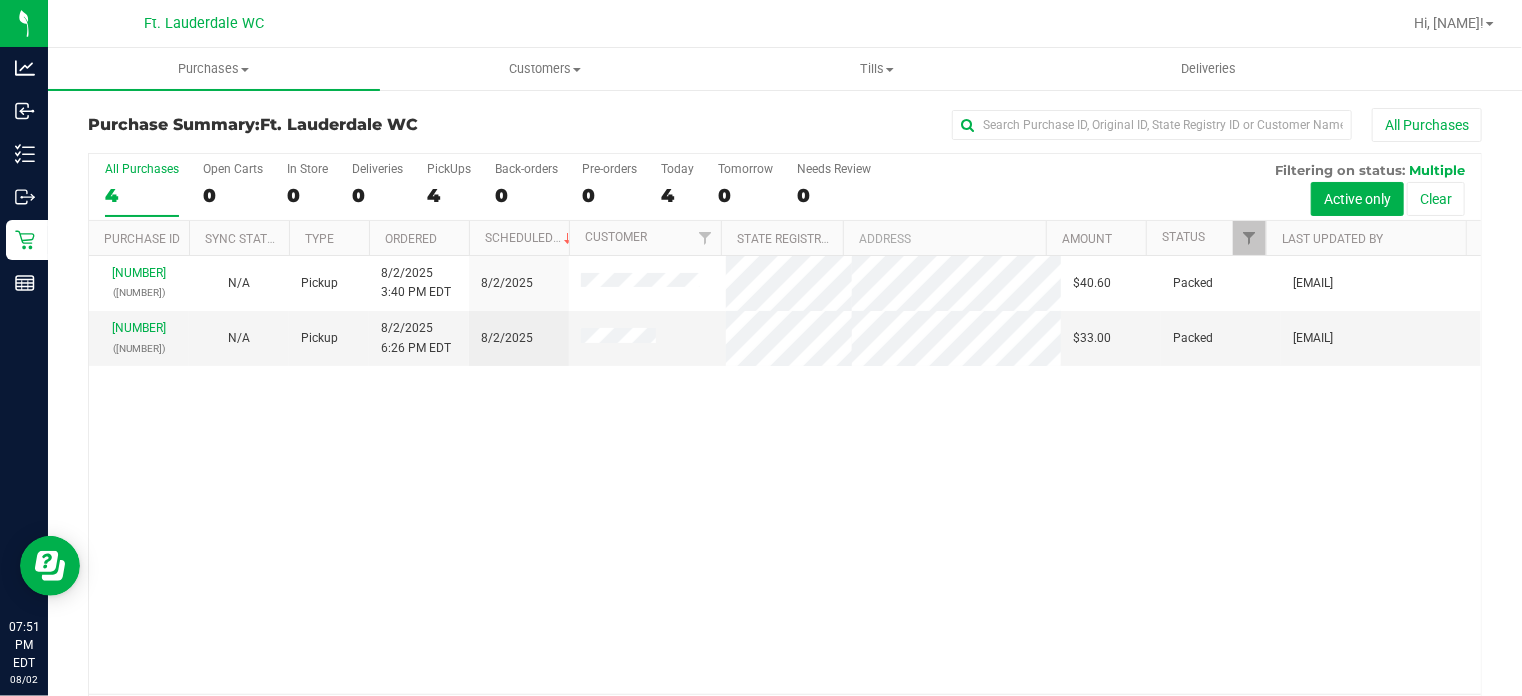 click on "[NUMBER]
([NUMBER])
N/A
Pickup [MONTH]/[DAY]/[YEAR] [HOUR]:[MINUTE] [AMPM] [TIMEZONE] [MONTH]/[DAY]/[YEAR]
$[PRICE]
Packed [EMAIL]
[NUMBER]
([NUMBER])
N/A
Pickup [MONTH]/[DAY]/[YEAR] [HOUR]:[MINUTE] [AMPM] [TIMEZONE] [MONTH]/[DAY]/[YEAR]
$[PRICE]
Packed [EMAIL]" at bounding box center (785, 475) 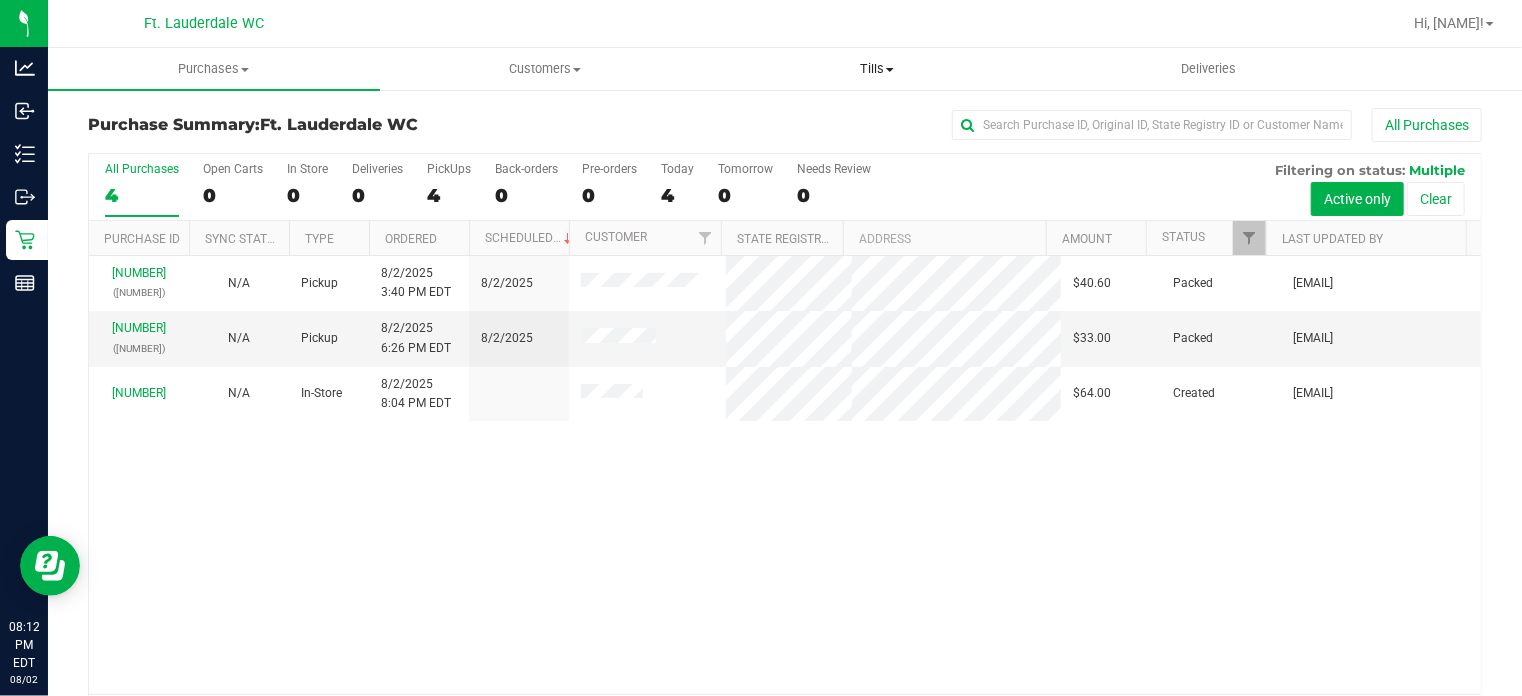 click on "Tills" at bounding box center (877, 69) 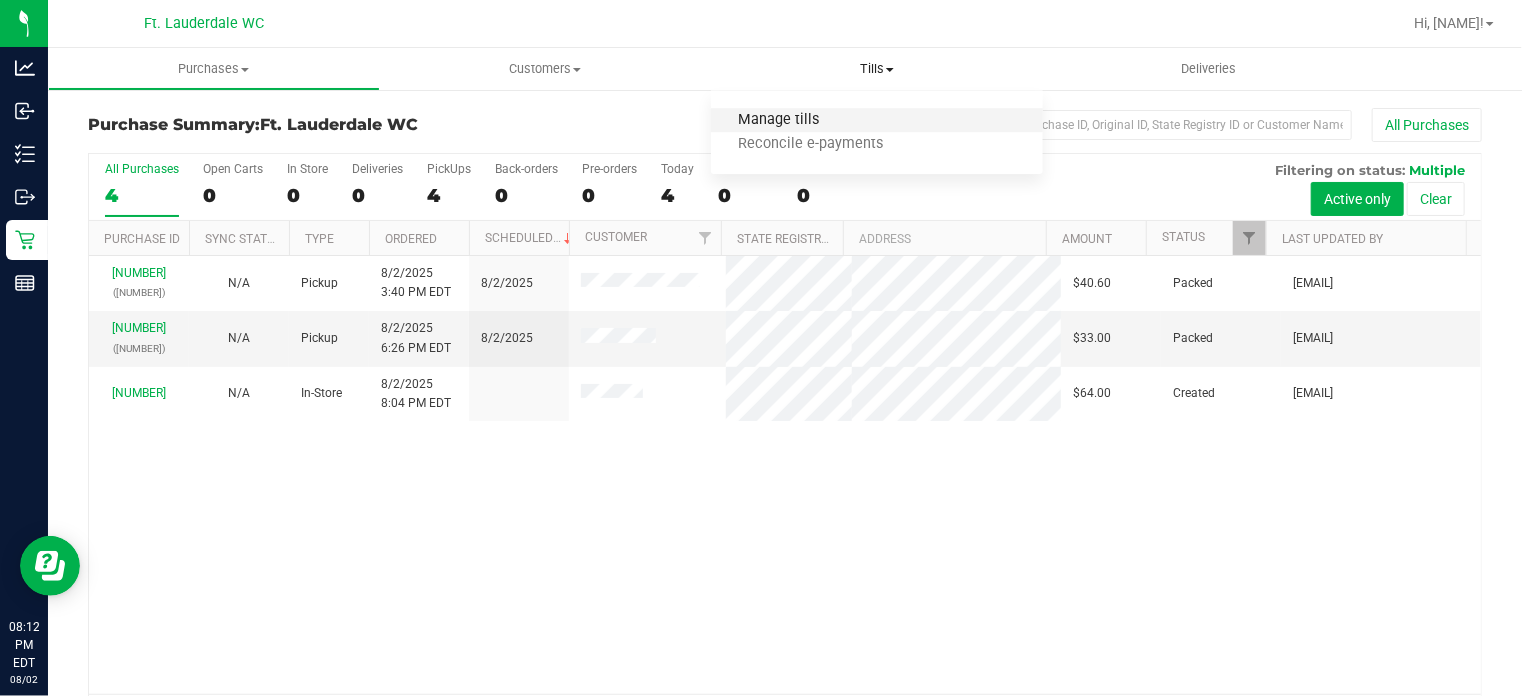 click on "Manage tills" at bounding box center (778, 120) 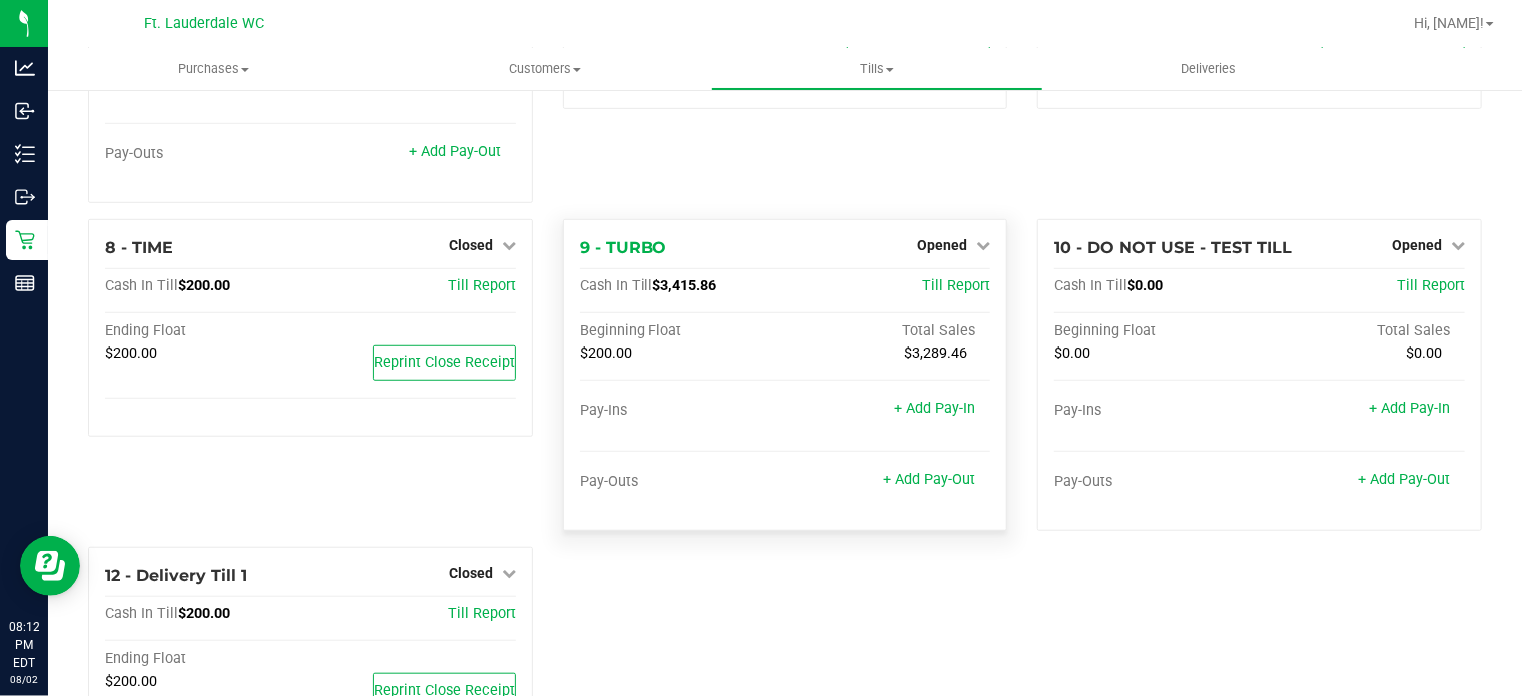 scroll, scrollTop: 538, scrollLeft: 0, axis: vertical 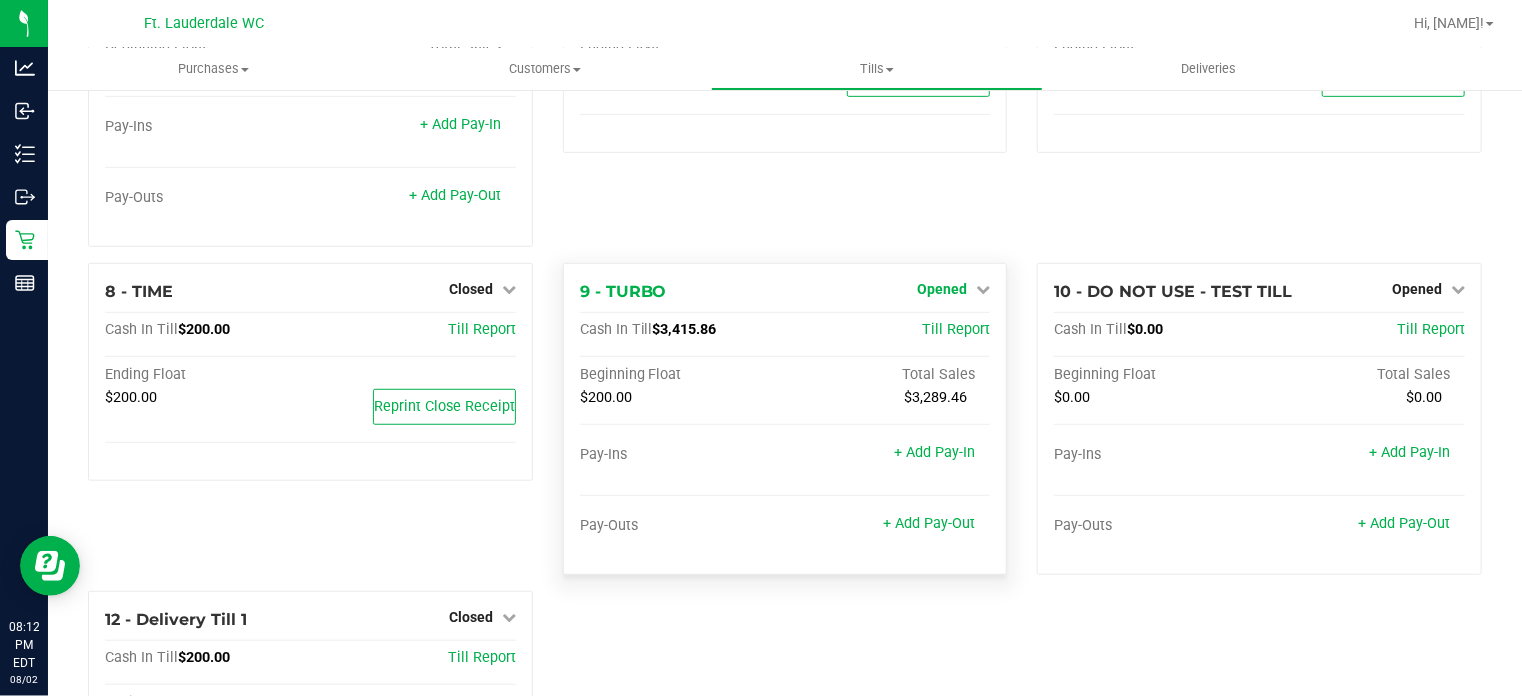 click on "Opened" at bounding box center (942, 289) 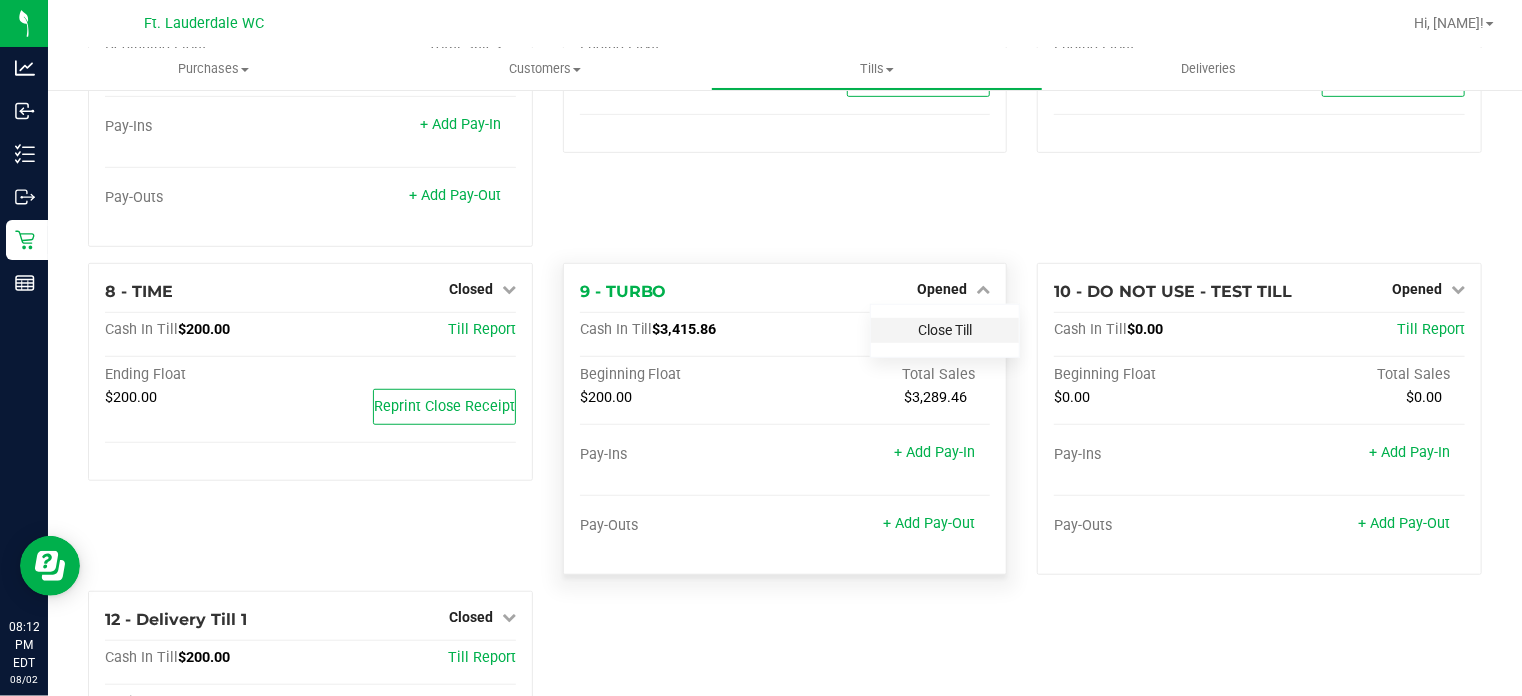 click on "Close Till" at bounding box center [945, 330] 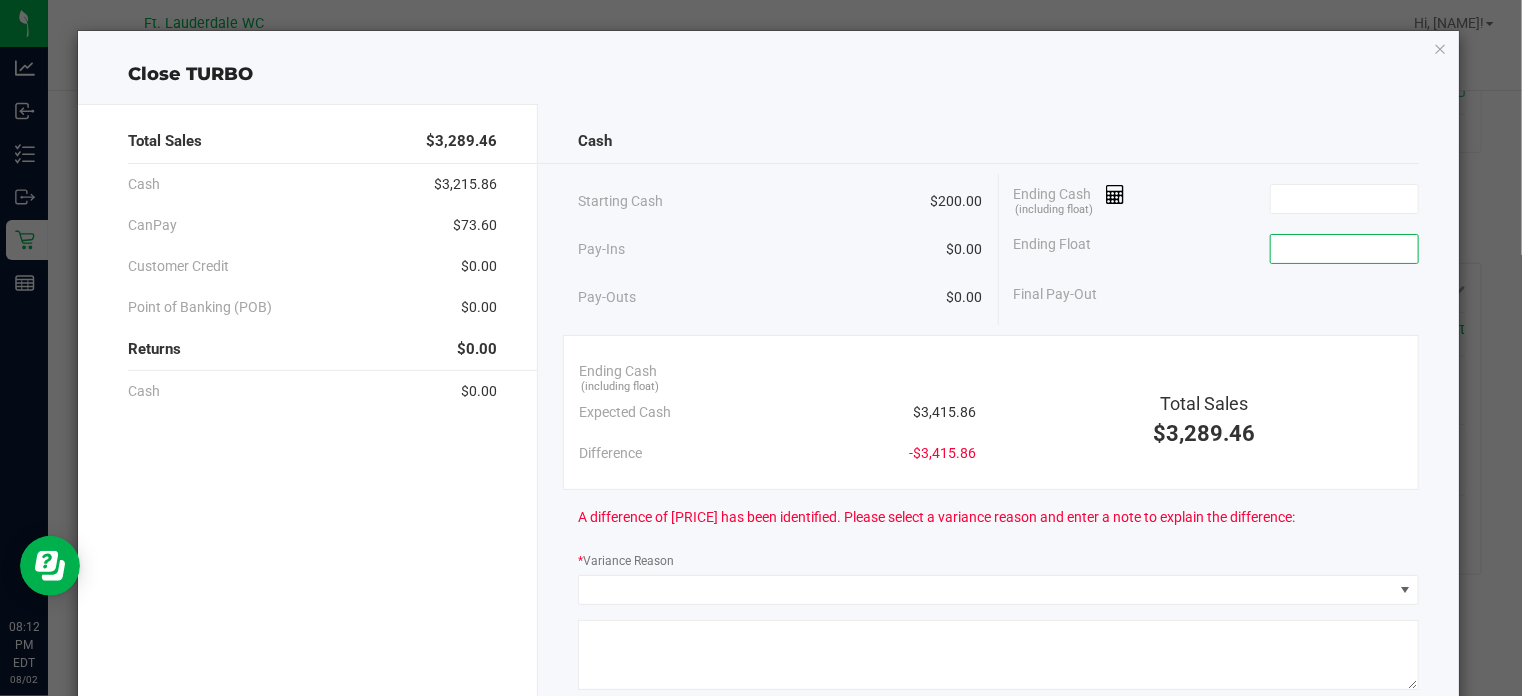 click at bounding box center [1344, 249] 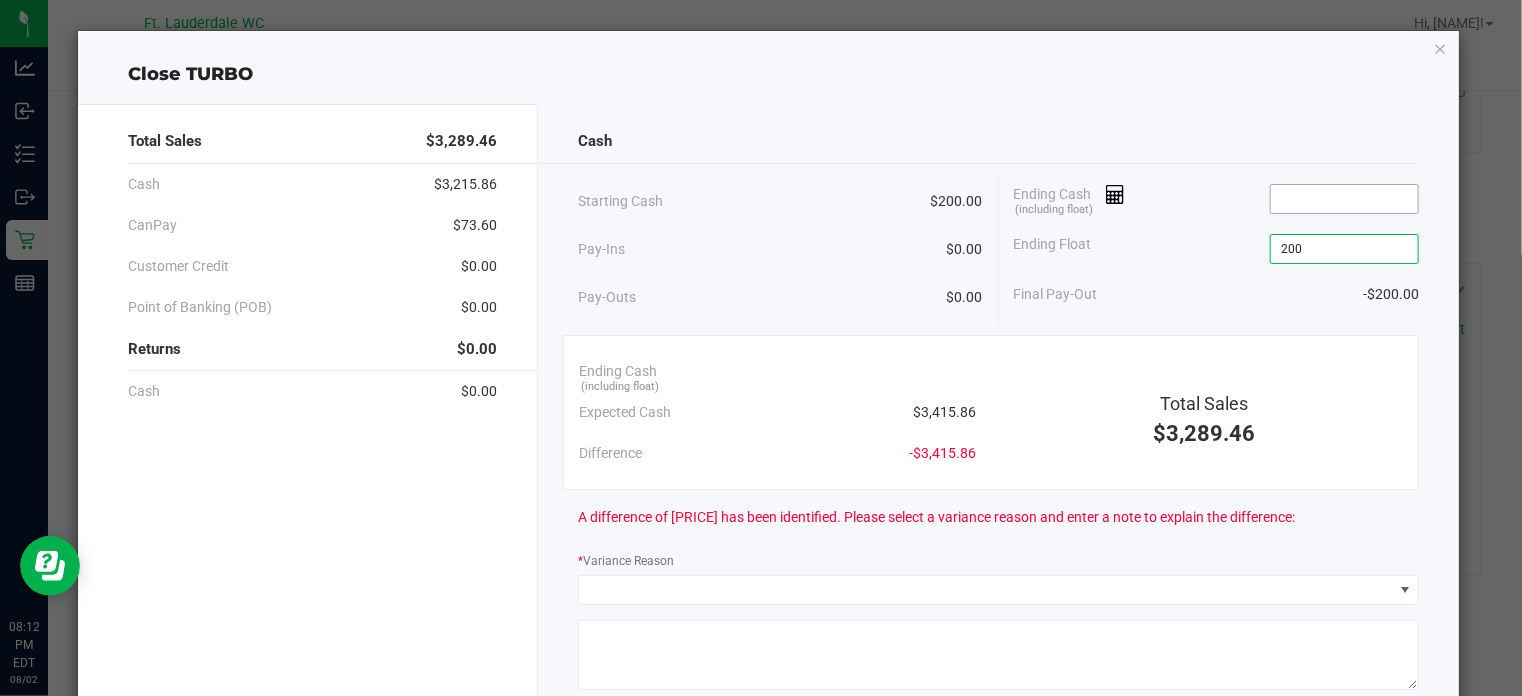 type on "$200.00" 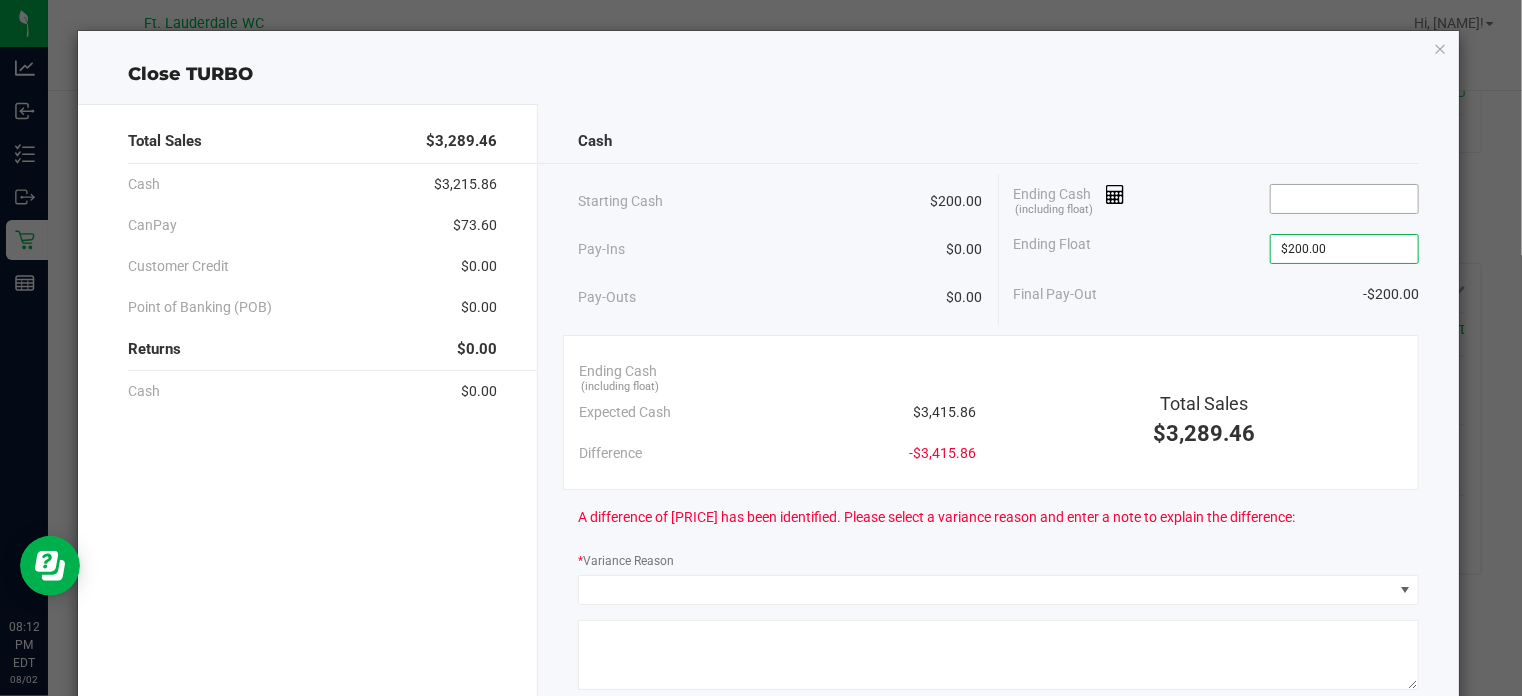 click at bounding box center [1344, 199] 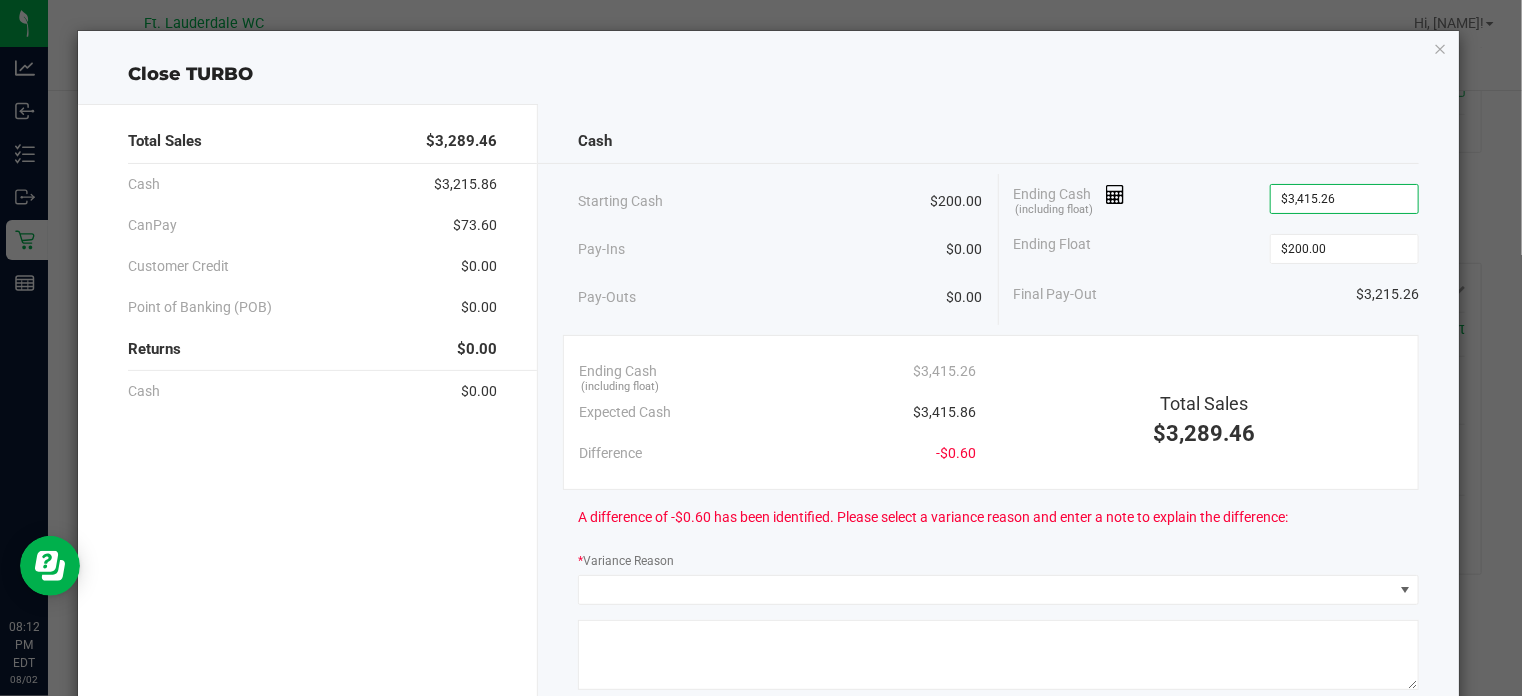 click on "Ending Float  $200.00" 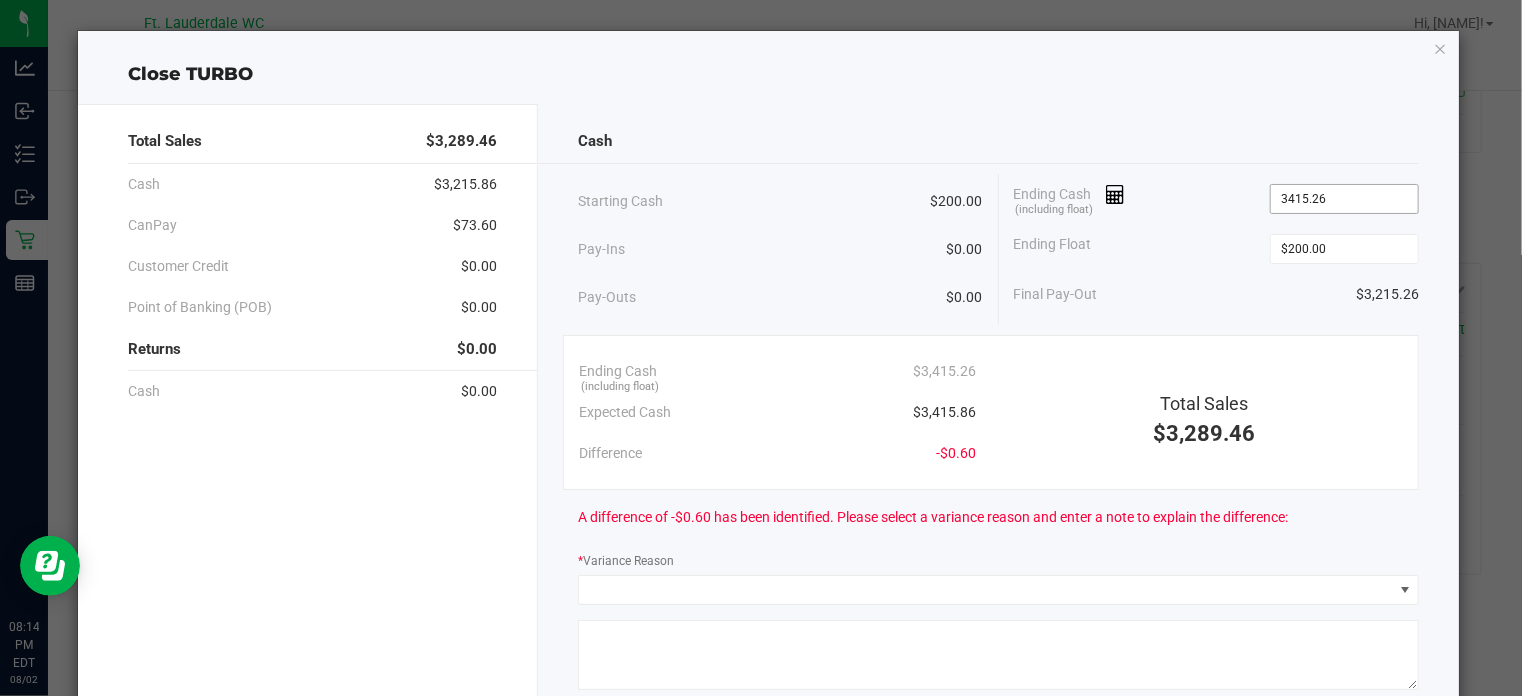 click on "3415.26" at bounding box center [1344, 199] 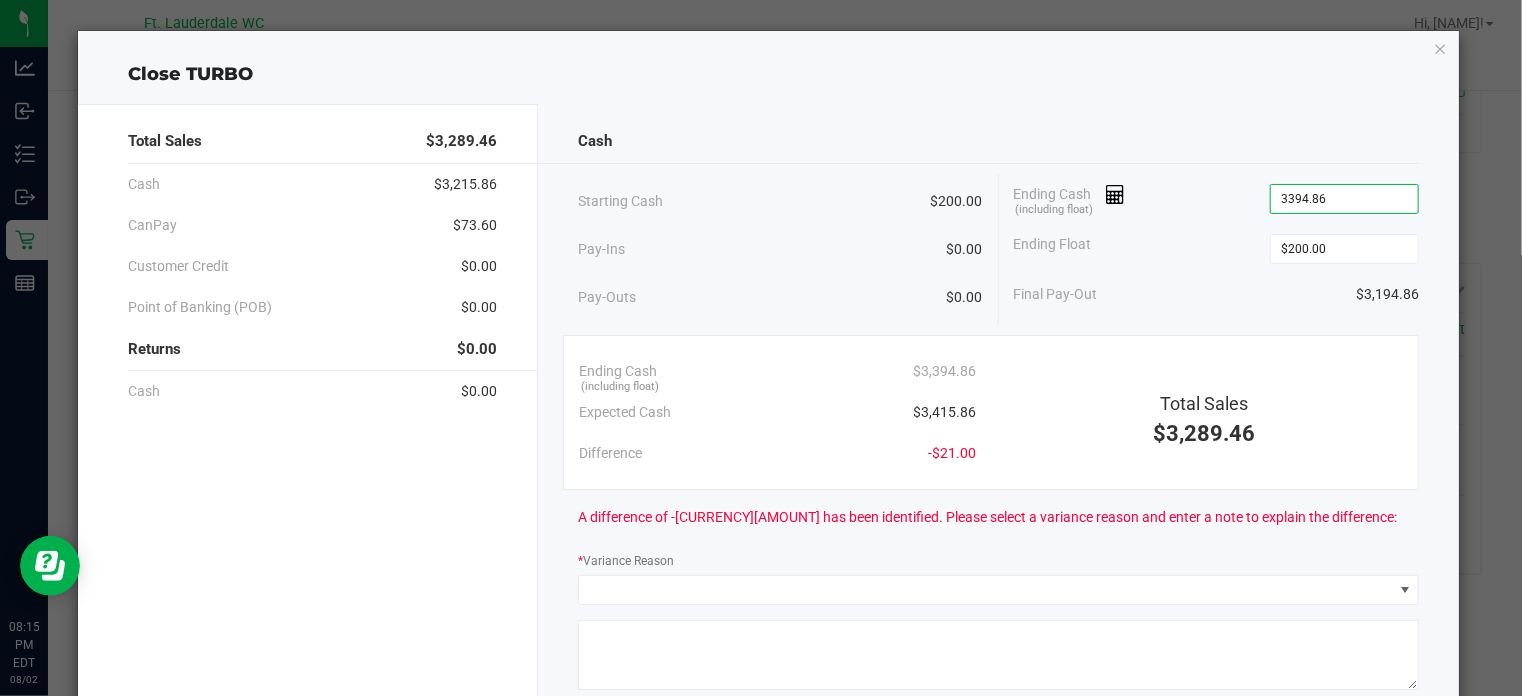scroll, scrollTop: 0, scrollLeft: 0, axis: both 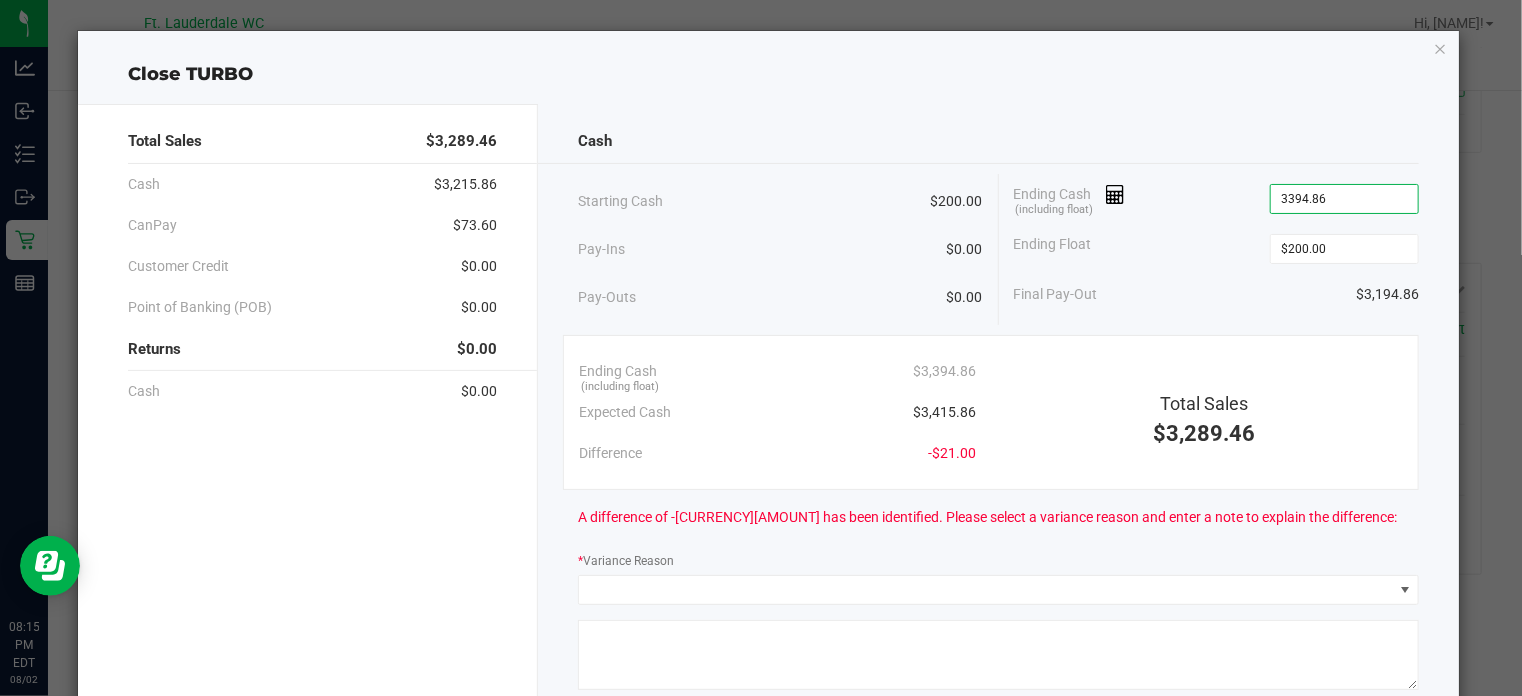 click on "3394.86" at bounding box center (1344, 199) 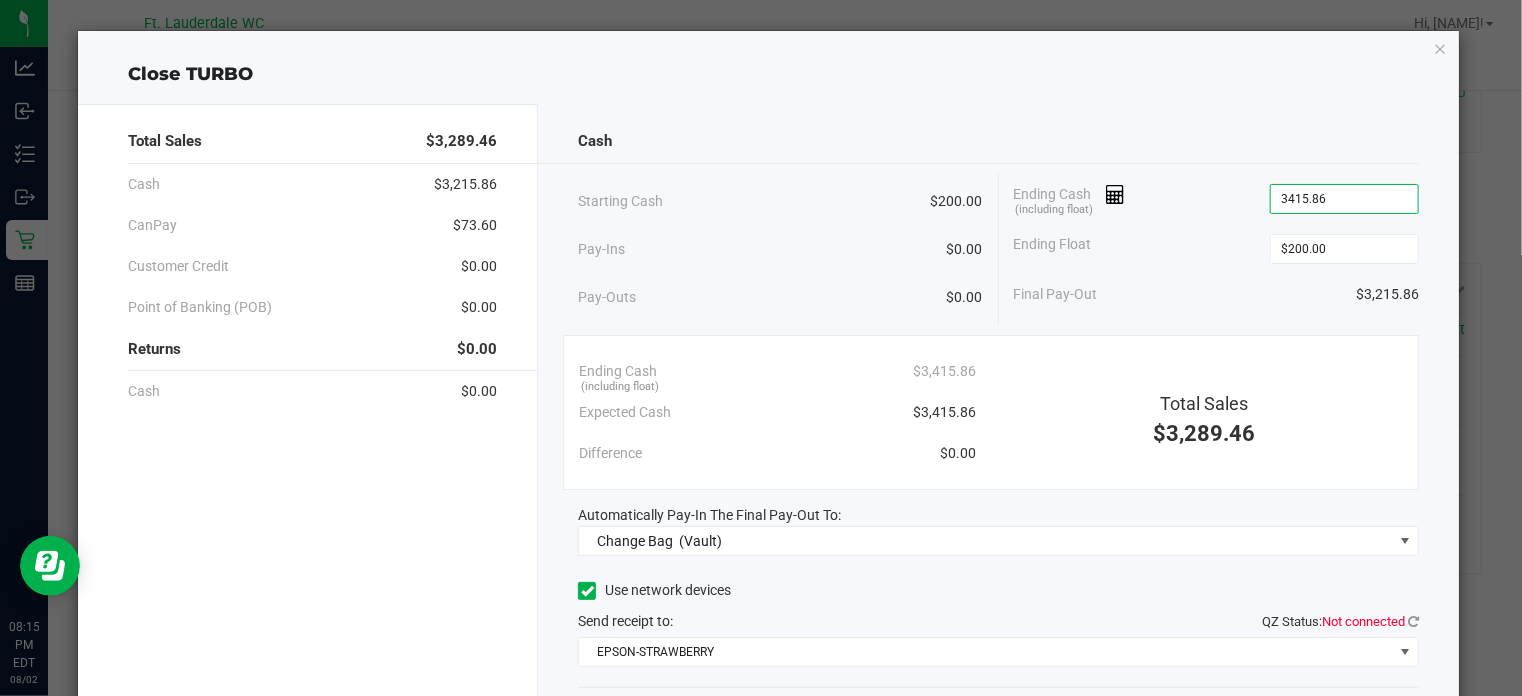 type on "$3,415.86" 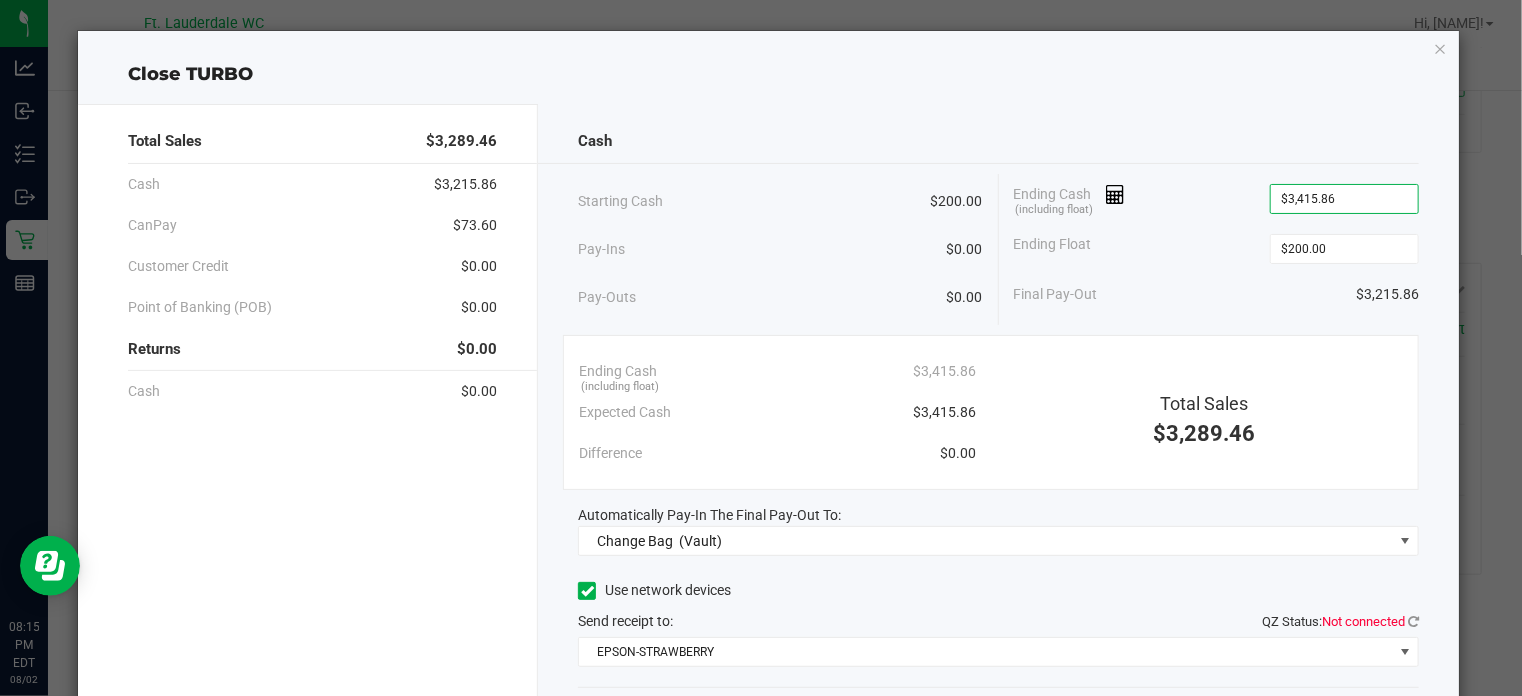 click on "Final Pay-Out   $[PRICE]   Ending Cash  (including float) [NUMBER]  Ending Float  $[PRICE]  Final Pay-Out   $[PRICE]   Ending Cash  (including float)  $[PRICE]   Expected Cash   $[PRICE]   Difference   $[PRICE]   Total Sales   $[PRICE]   Automatically Pay-In The Final Pay-Out To:  Change Bag    (Vault)  Use network devices   Send receipt to:   QZ Status:   Not connected  EPSON-STRAWBERRY  Cancel   Close Till" 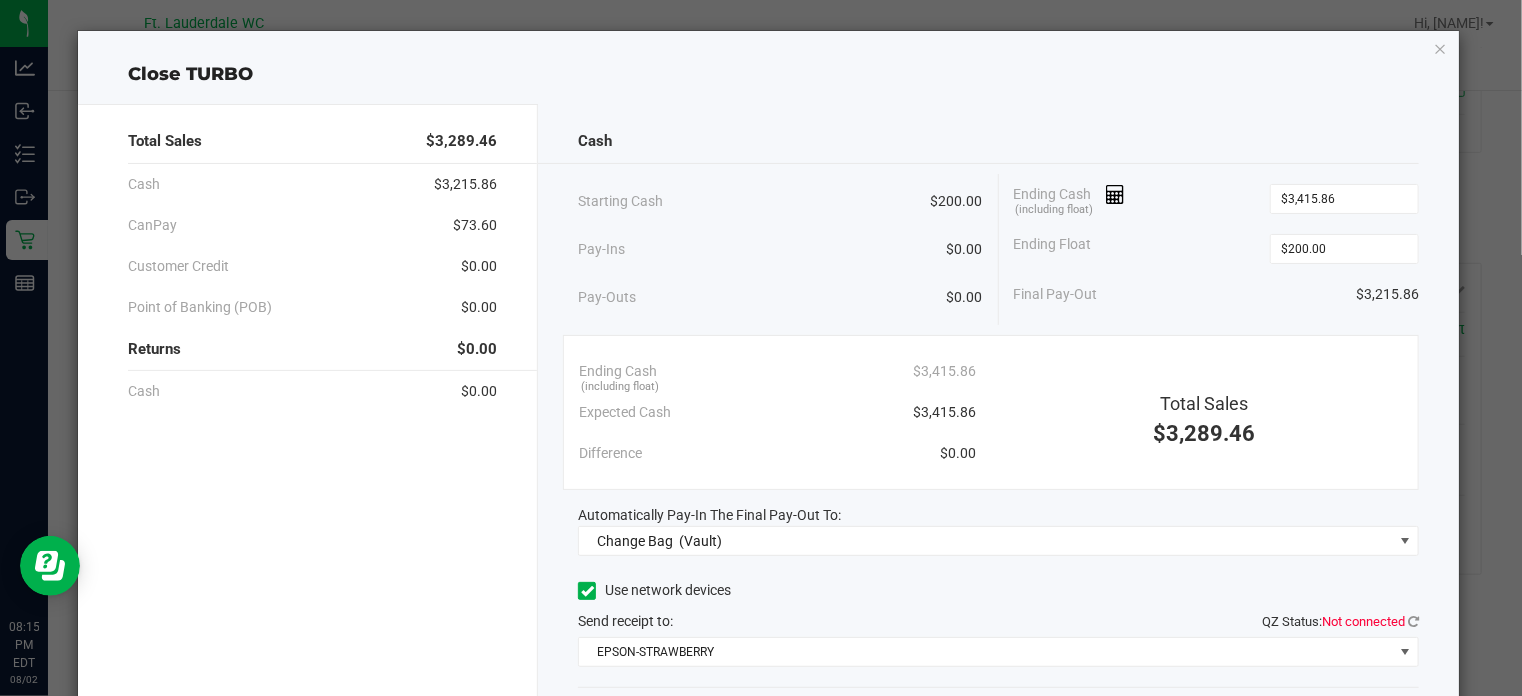 scroll, scrollTop: 131, scrollLeft: 0, axis: vertical 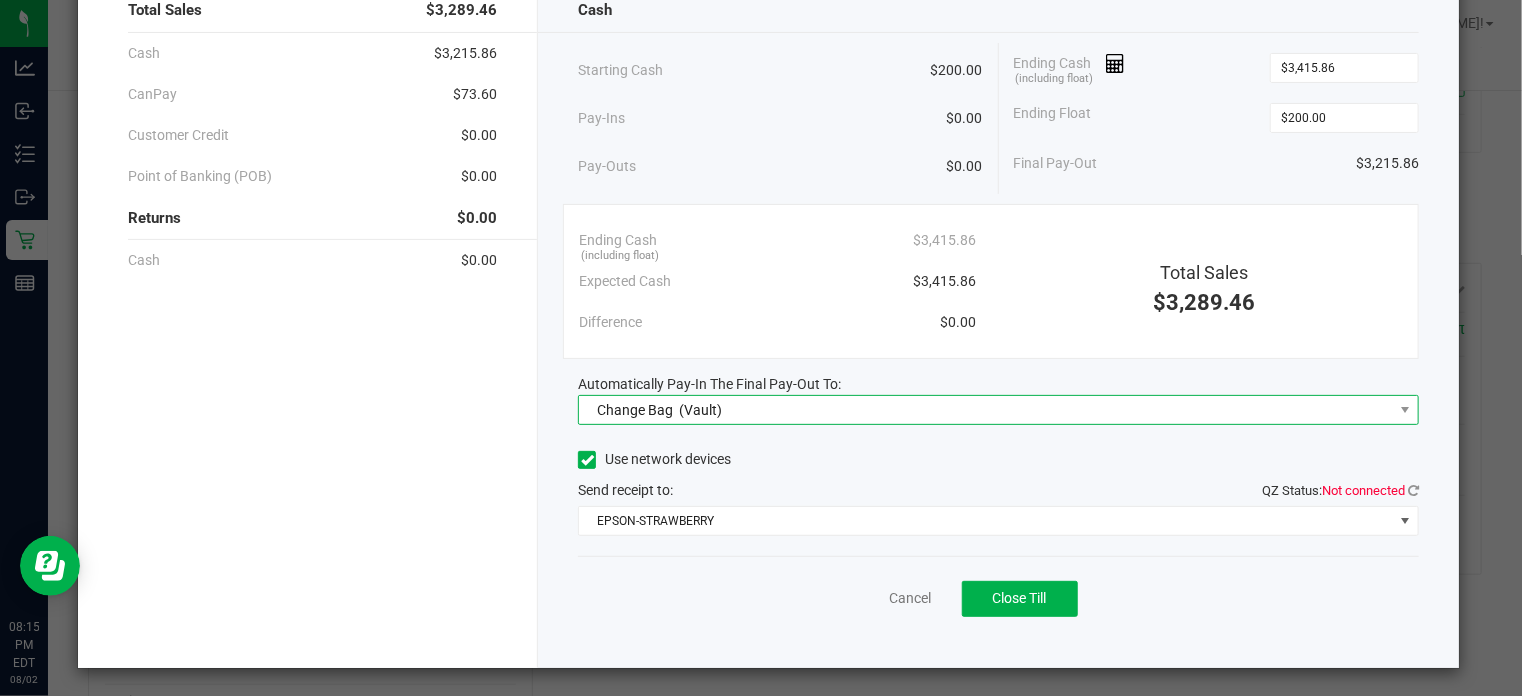 click on "Change Bag    (Vault)" at bounding box center [986, 410] 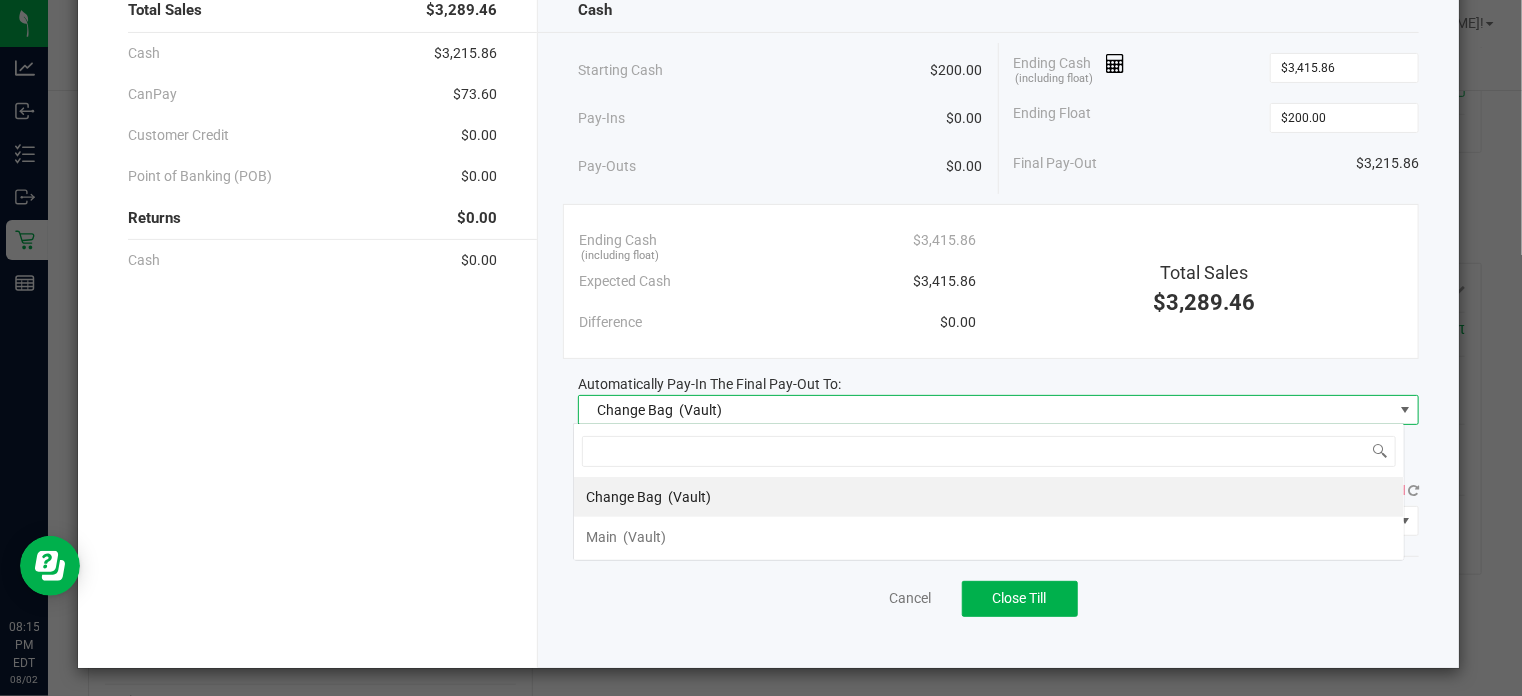 scroll, scrollTop: 99970, scrollLeft: 99168, axis: both 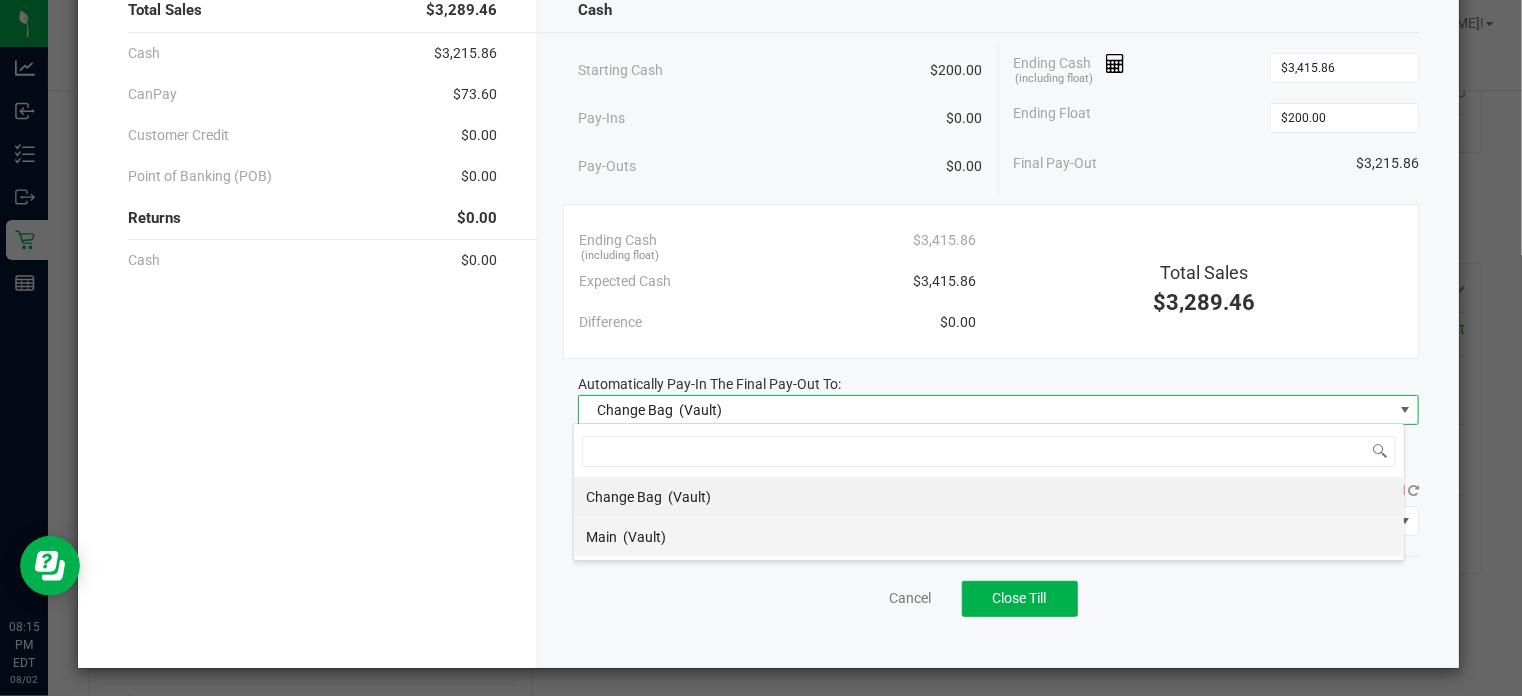 click on "(Vault)" at bounding box center [644, 537] 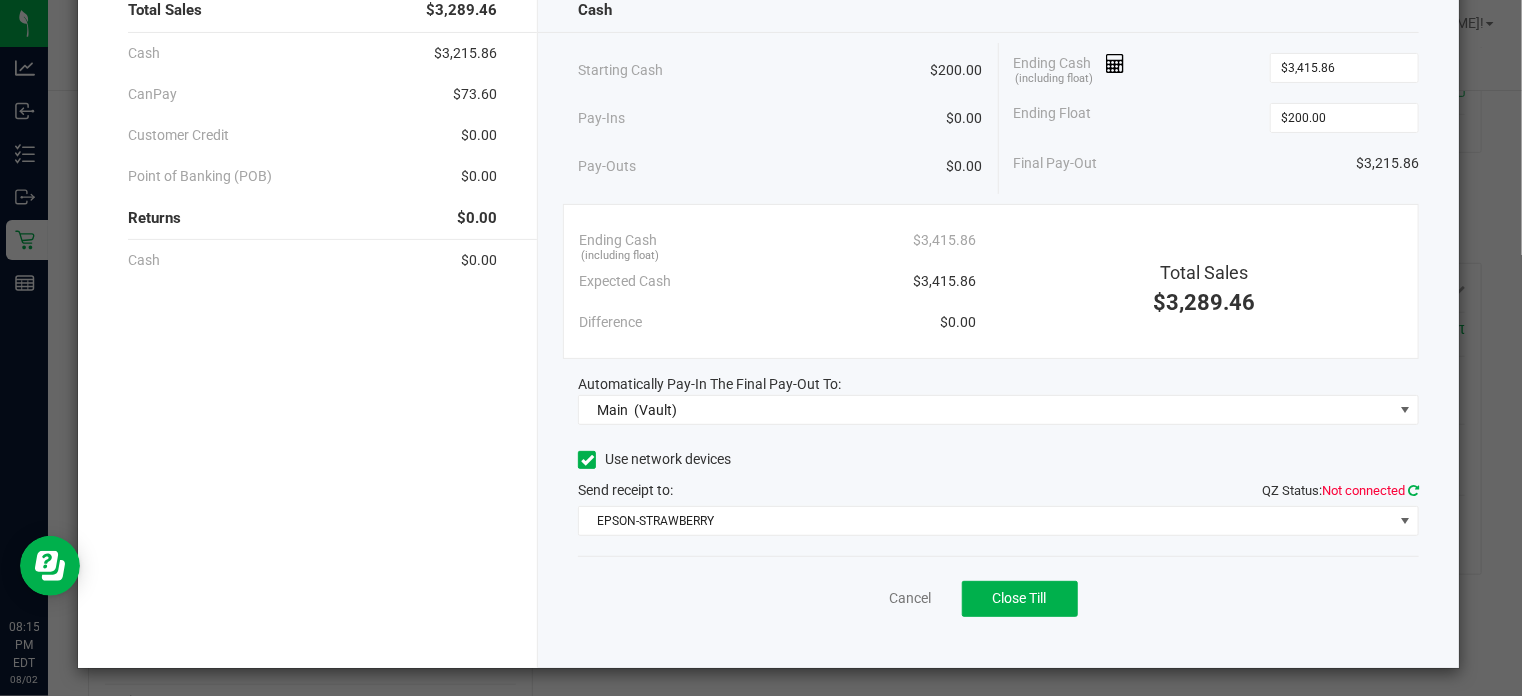 click 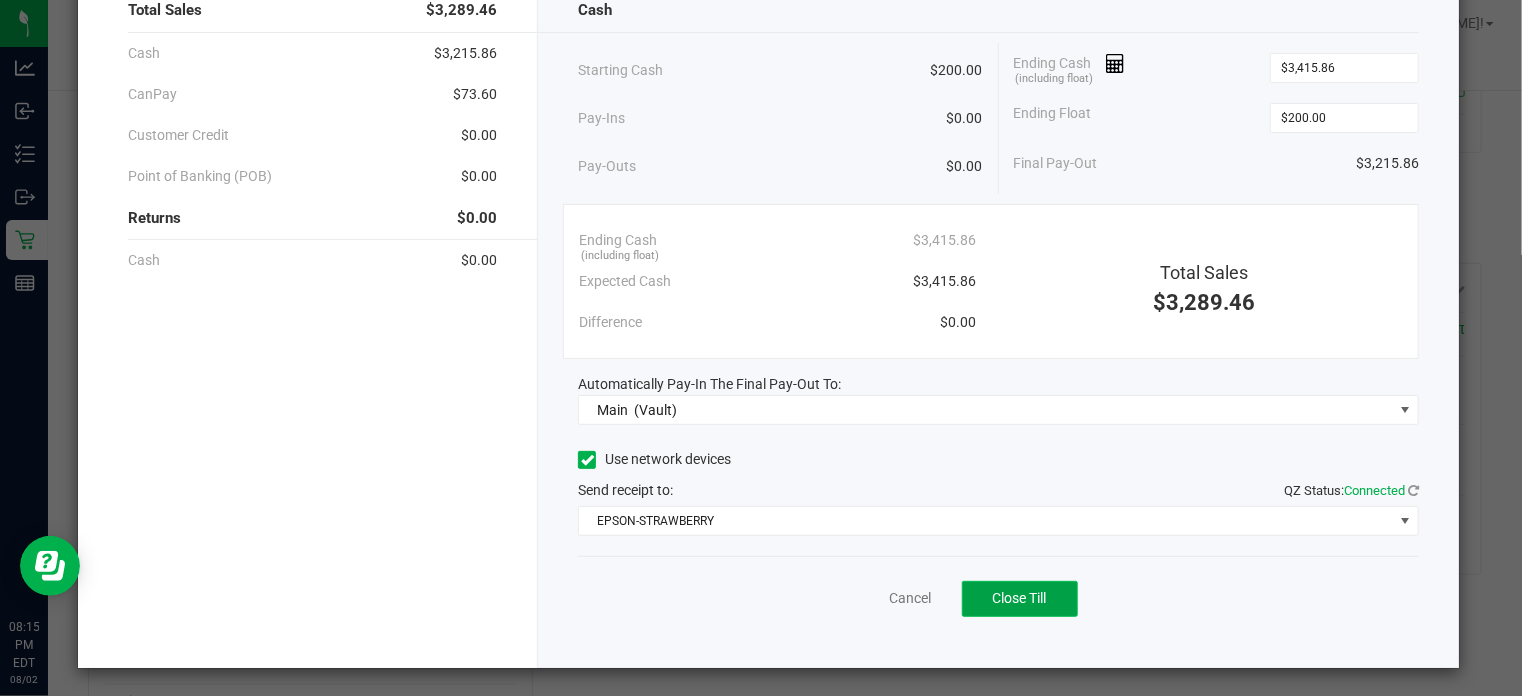 click on "Close Till" 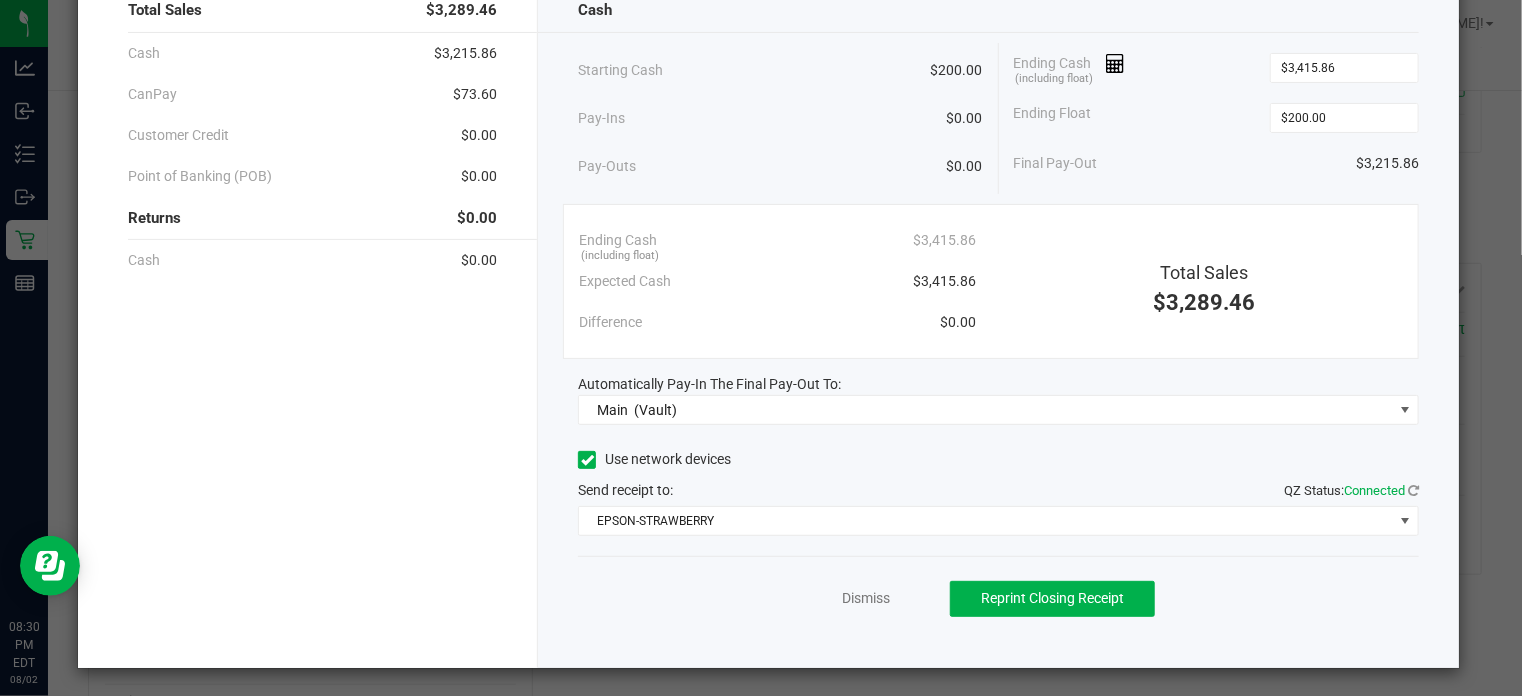 click on "Dismiss   Reprint Closing Receipt" 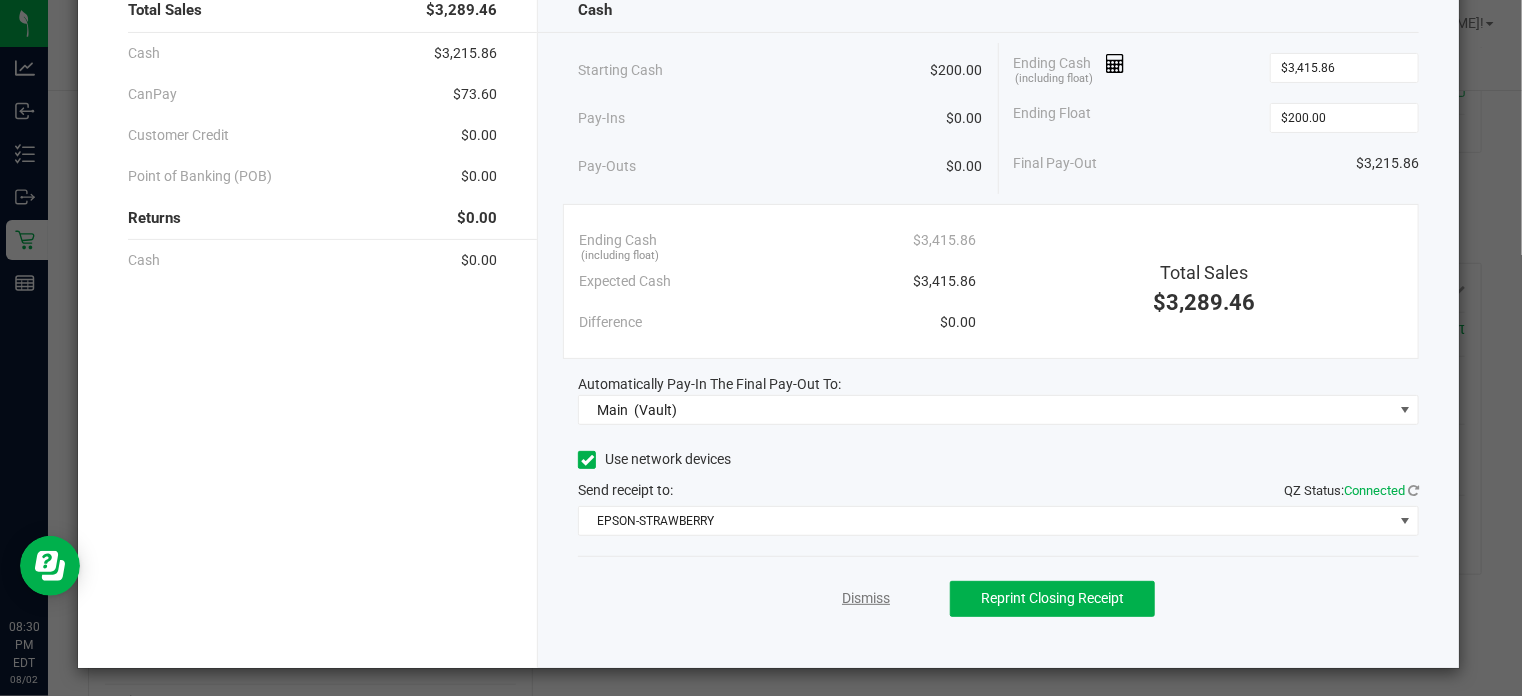 click on "Dismiss" 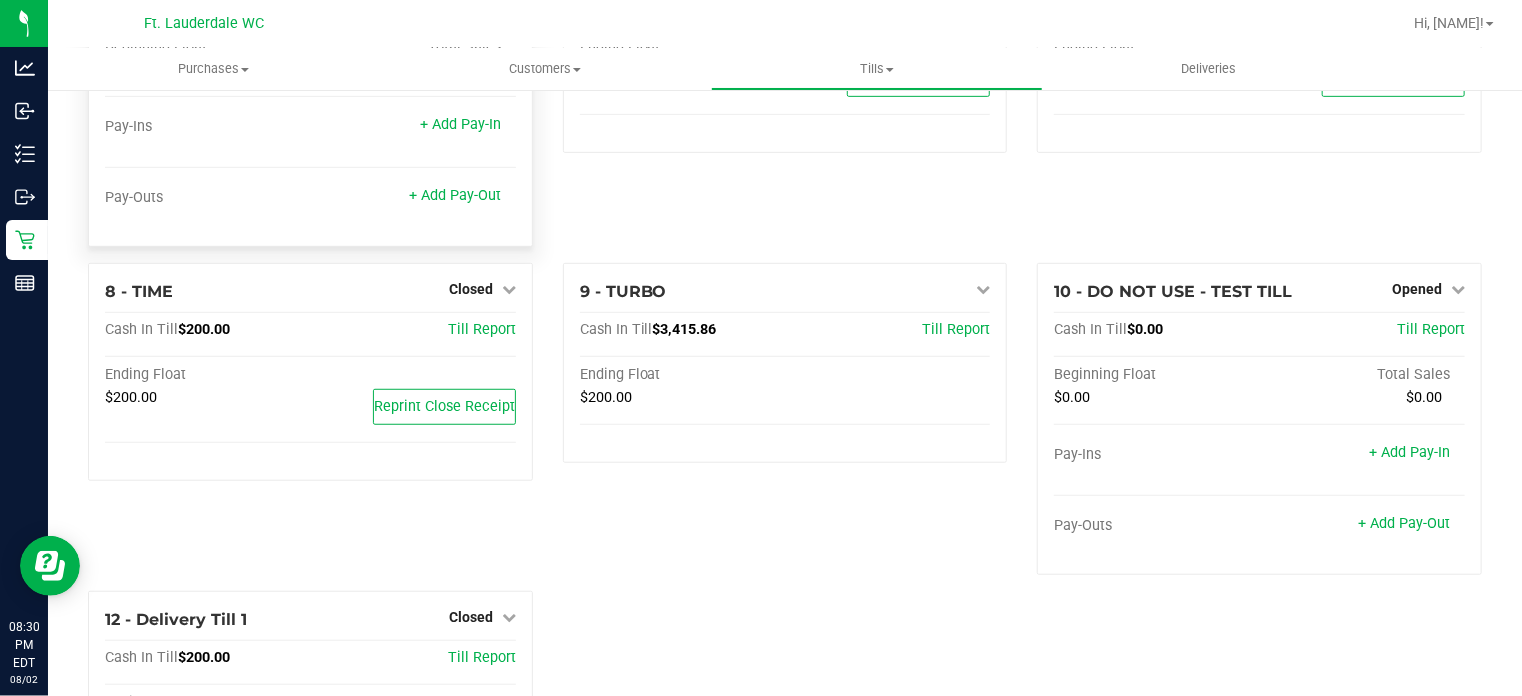 scroll, scrollTop: 0, scrollLeft: 0, axis: both 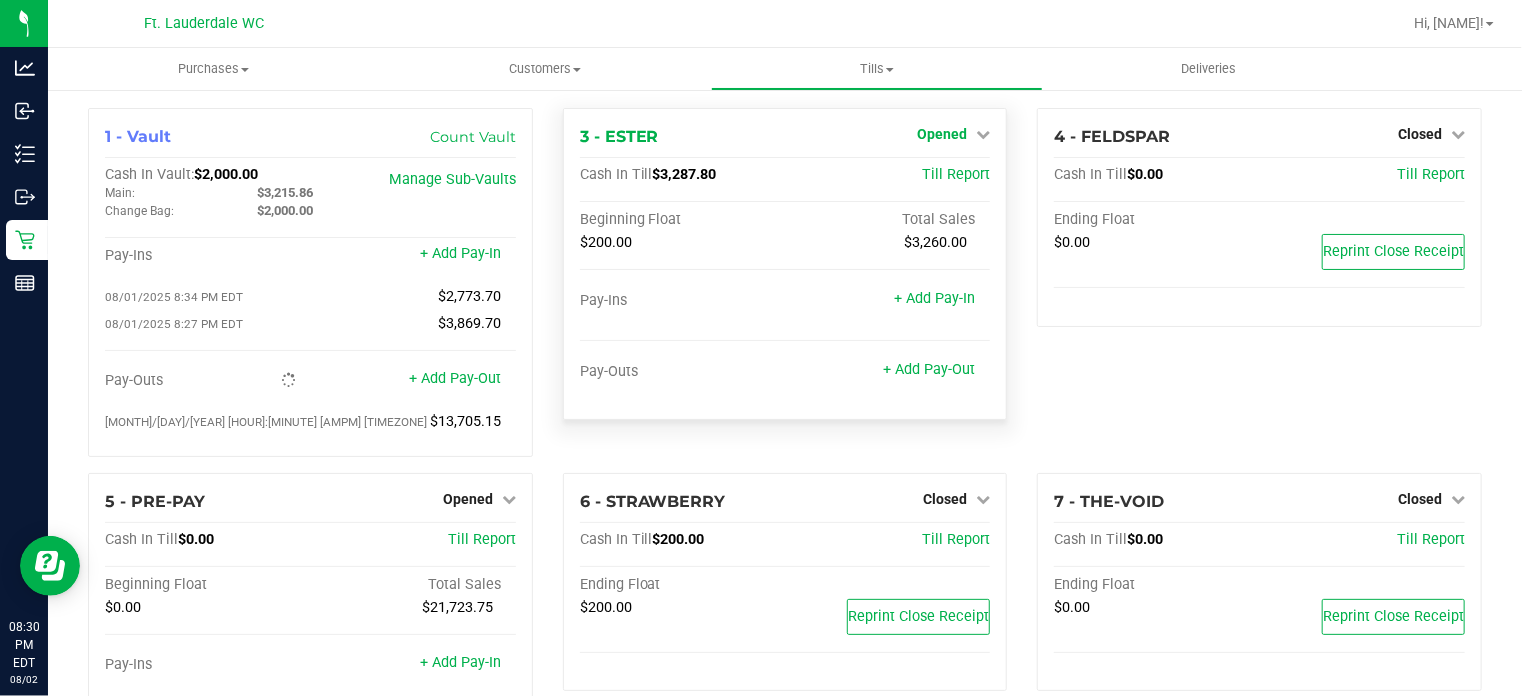 click on "Opened" at bounding box center [942, 134] 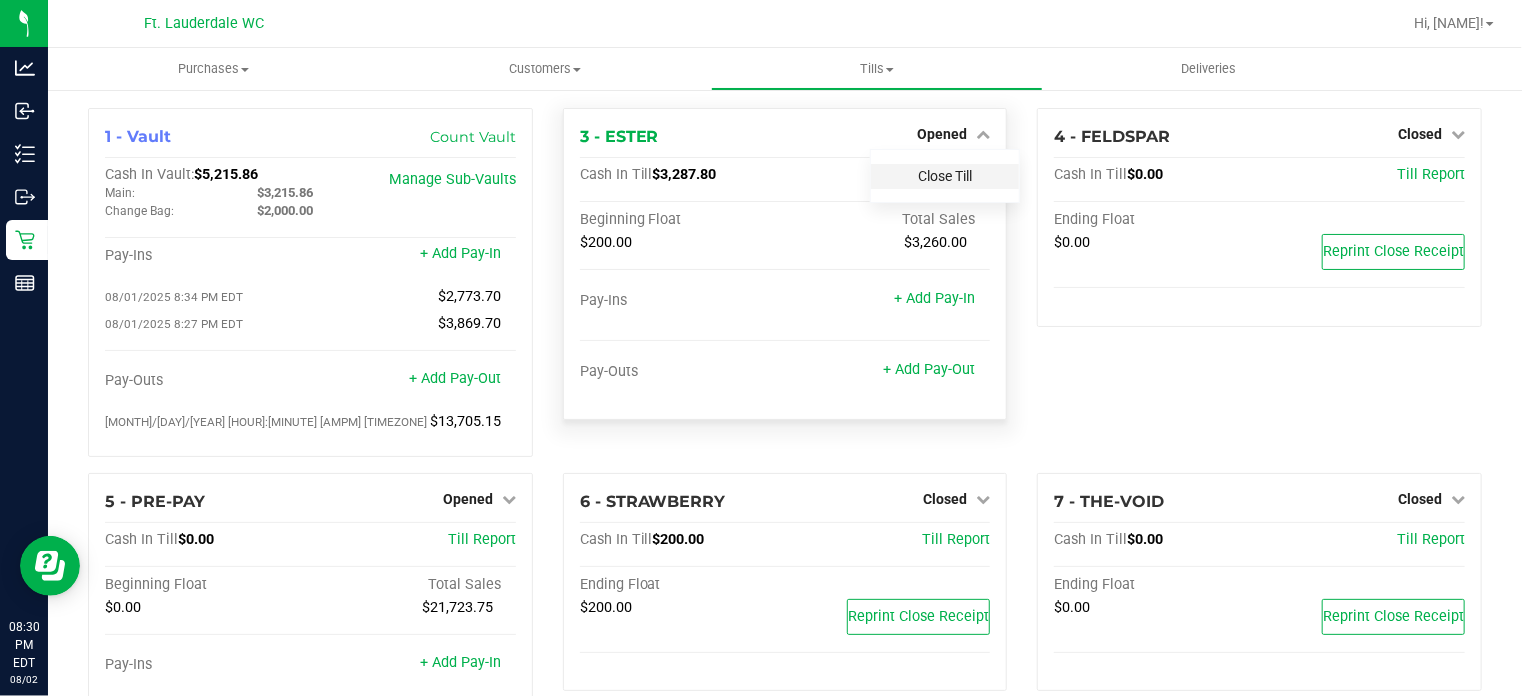 click on "Close Till" at bounding box center [945, 176] 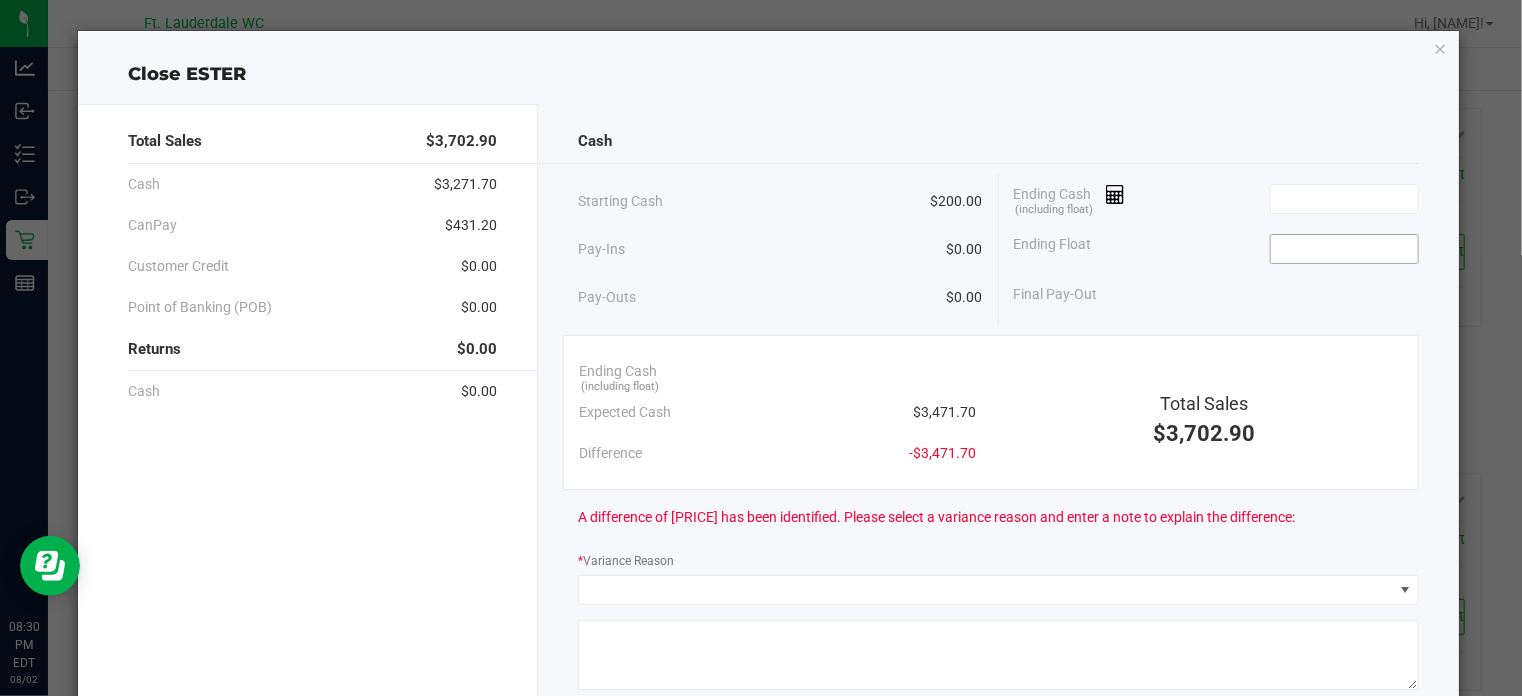 click at bounding box center [1344, 249] 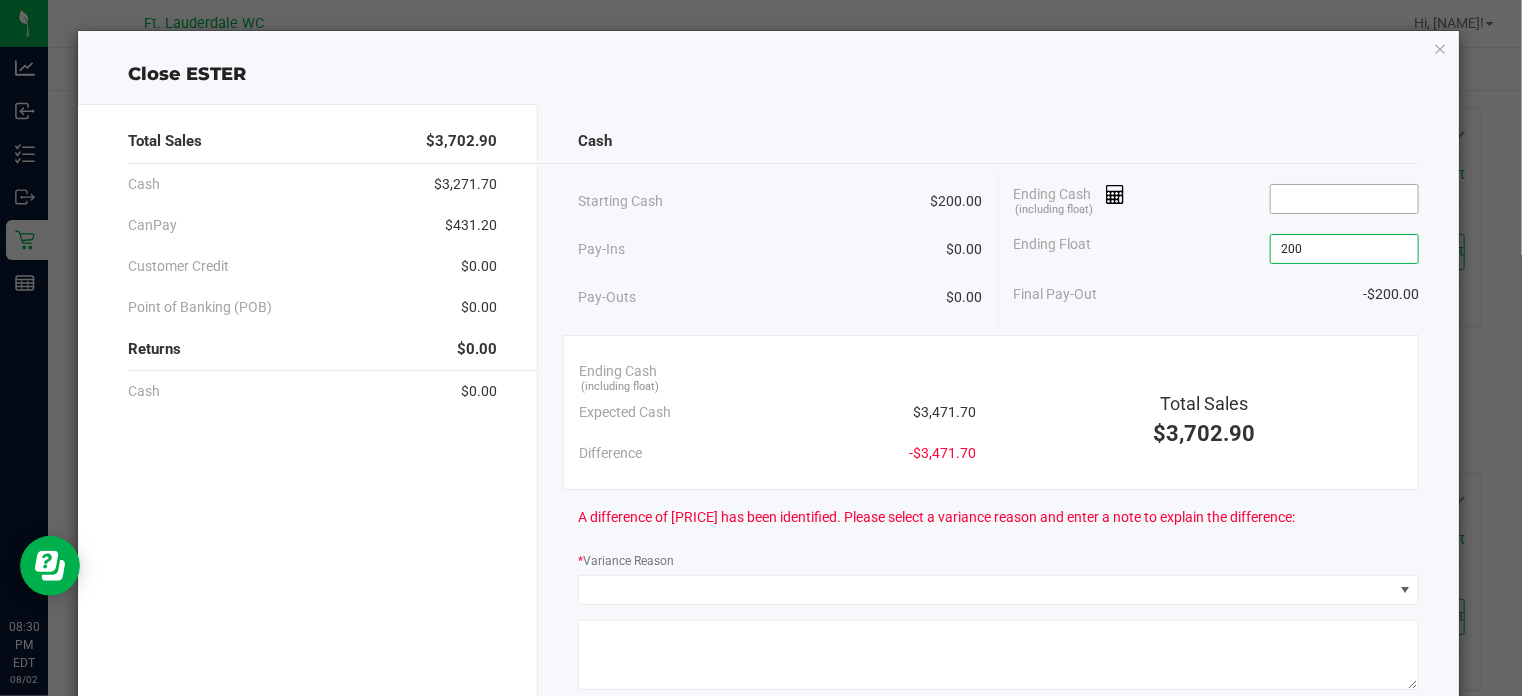 type on "$200.00" 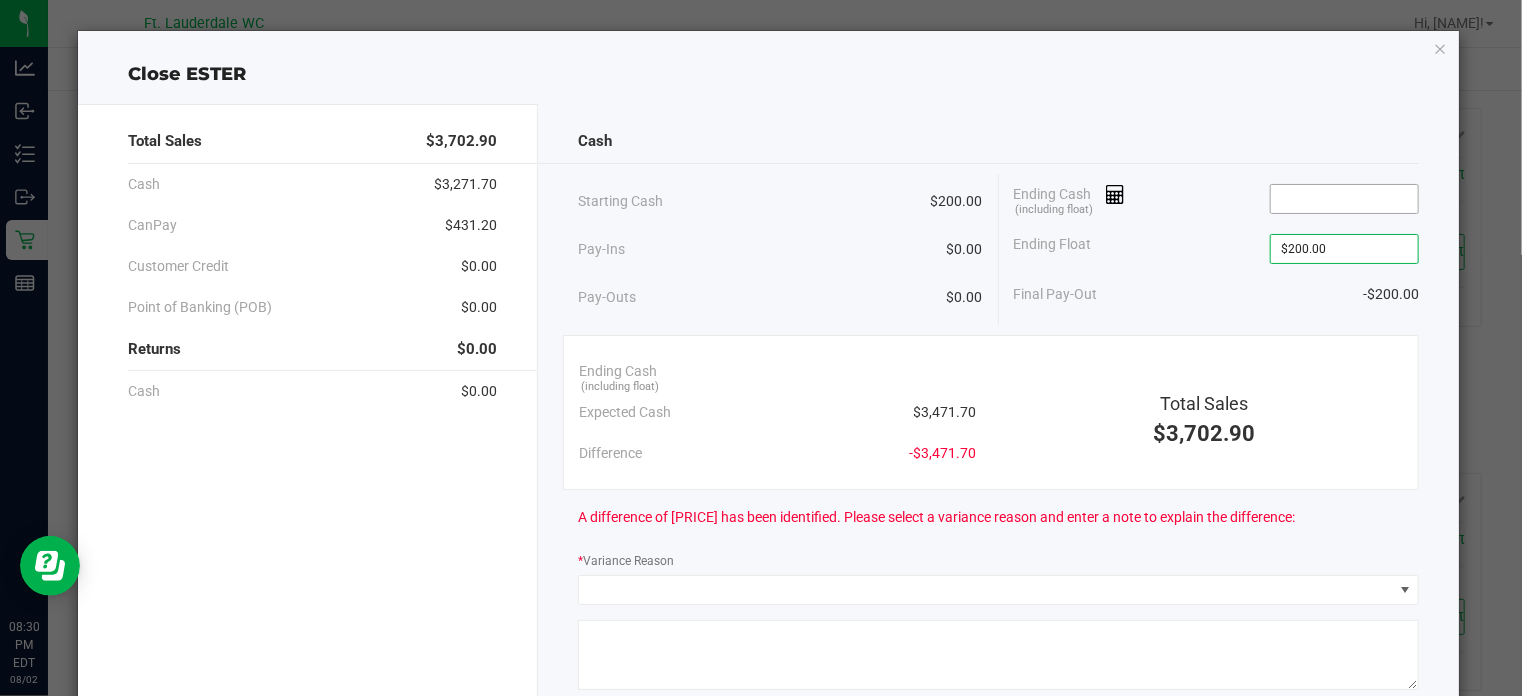 click at bounding box center [1344, 199] 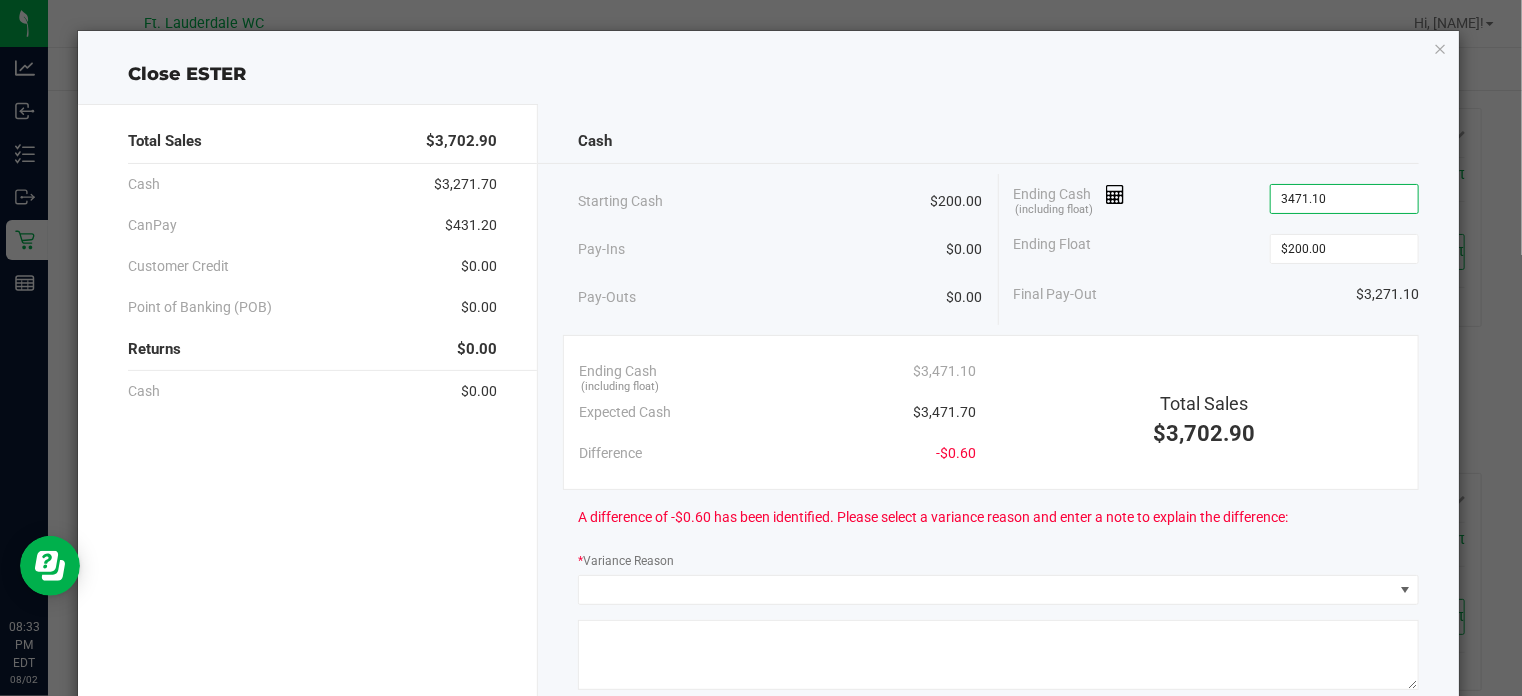 drag, startPoint x: 1295, startPoint y: 194, endPoint x: 1305, endPoint y: 192, distance: 10.198039 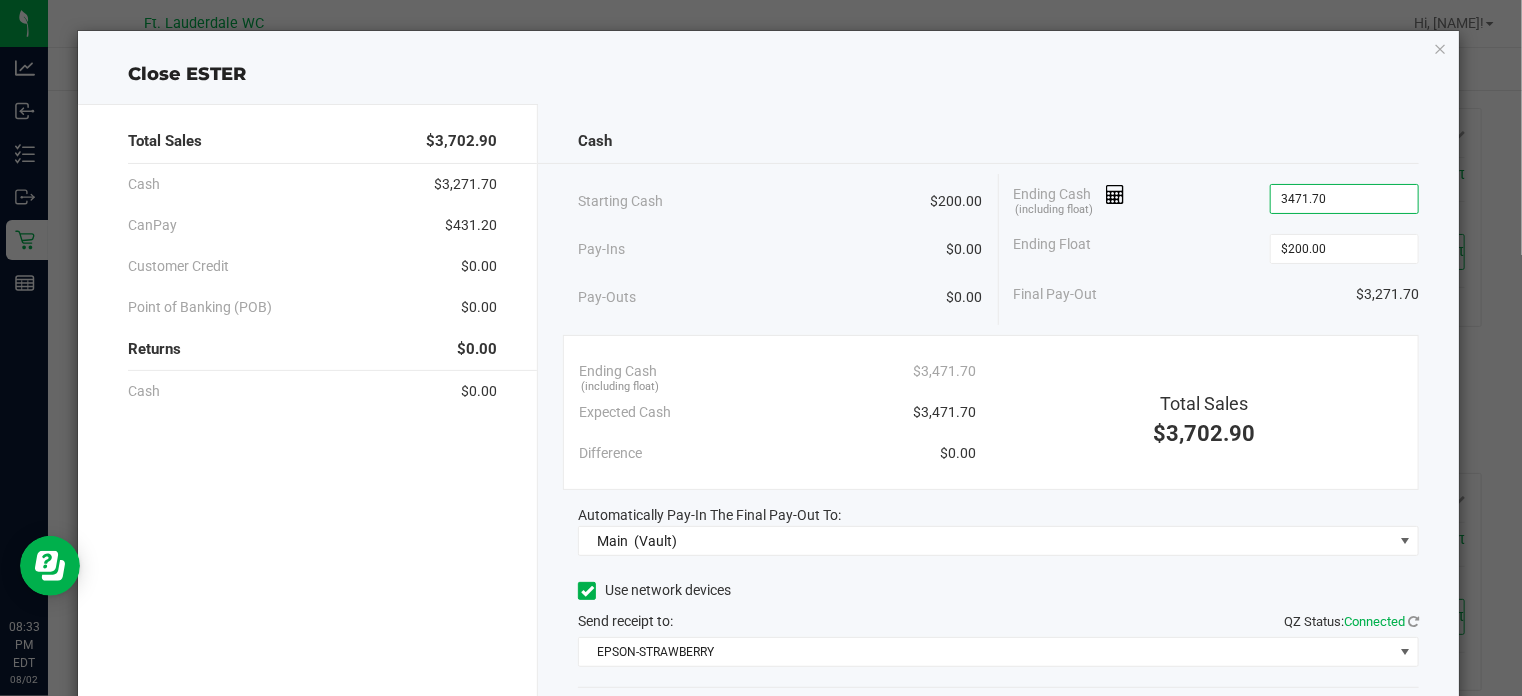 type on "$3,471.70" 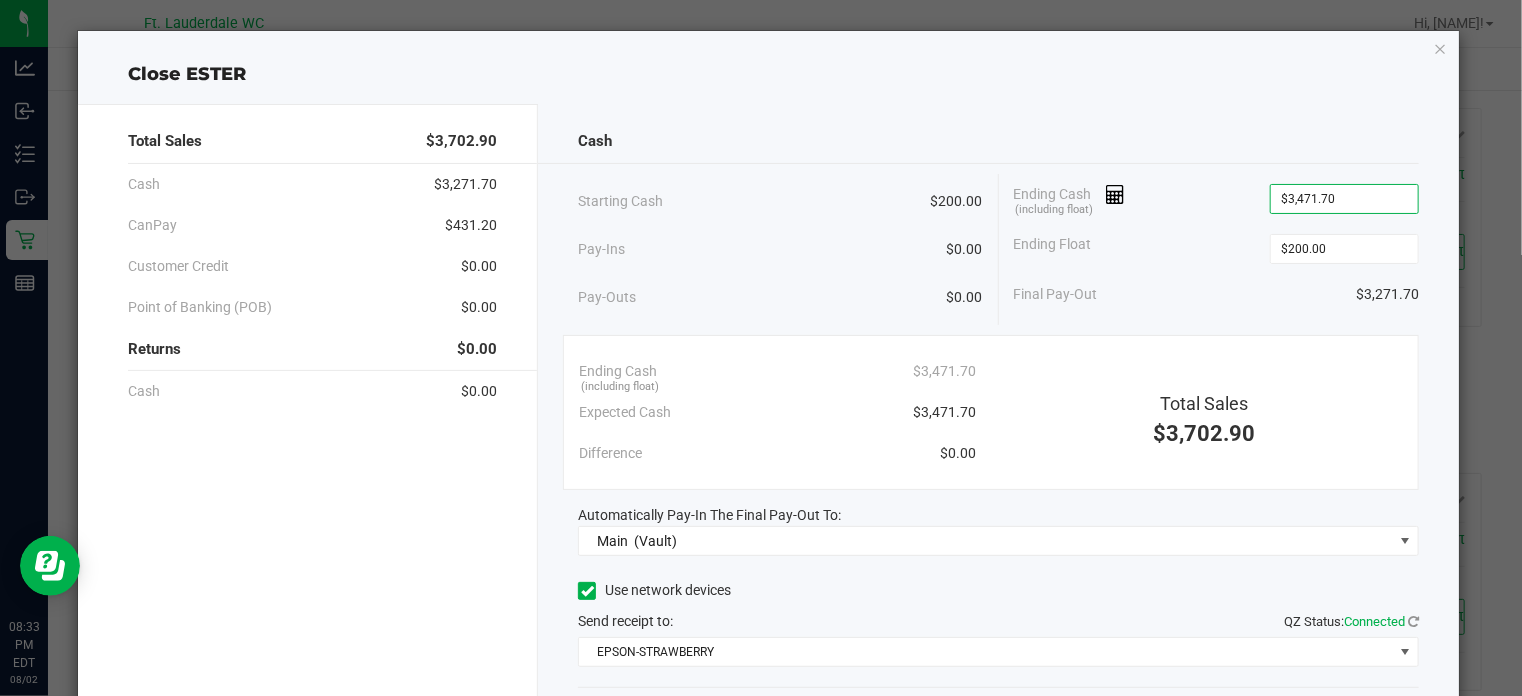 click on "Ending Float  $200.00" 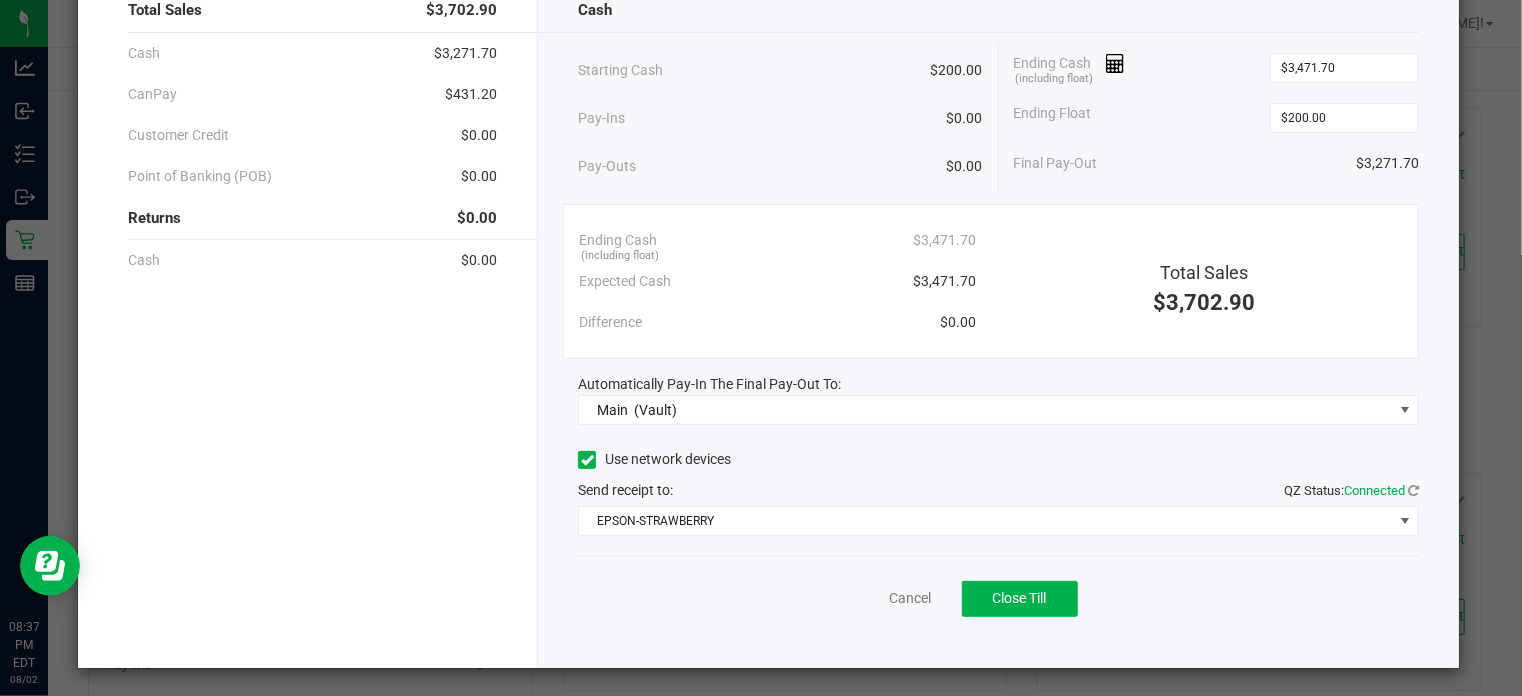 scroll, scrollTop: 130, scrollLeft: 0, axis: vertical 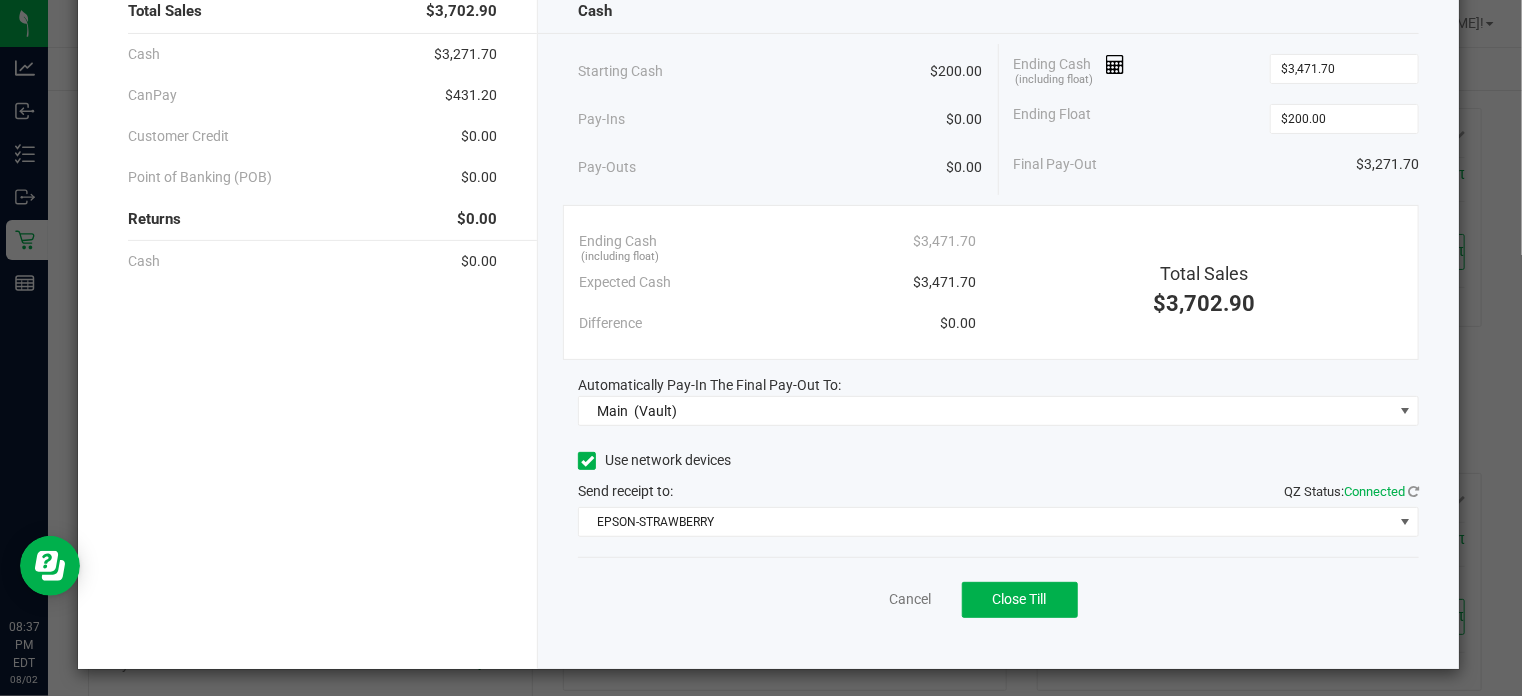 click on "Cancel   Close Till" 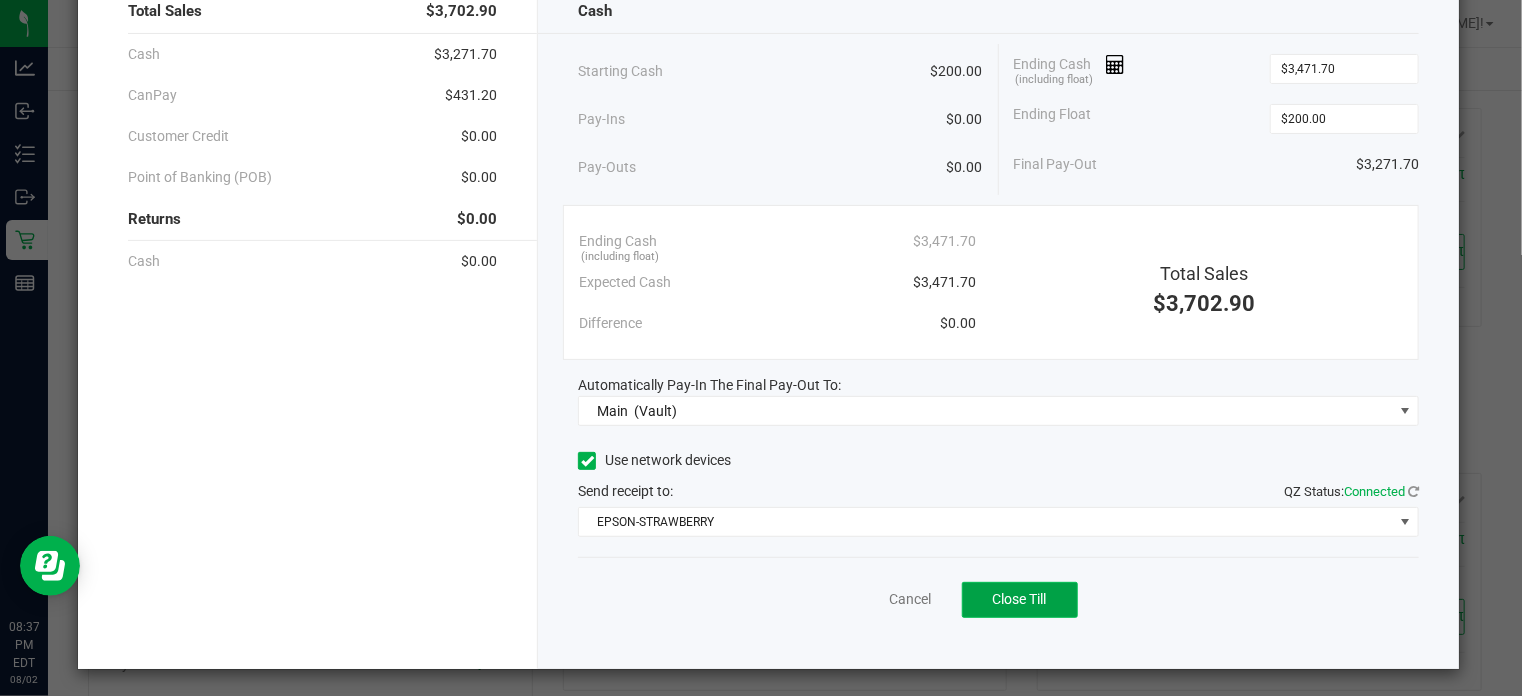 click on "Close Till" 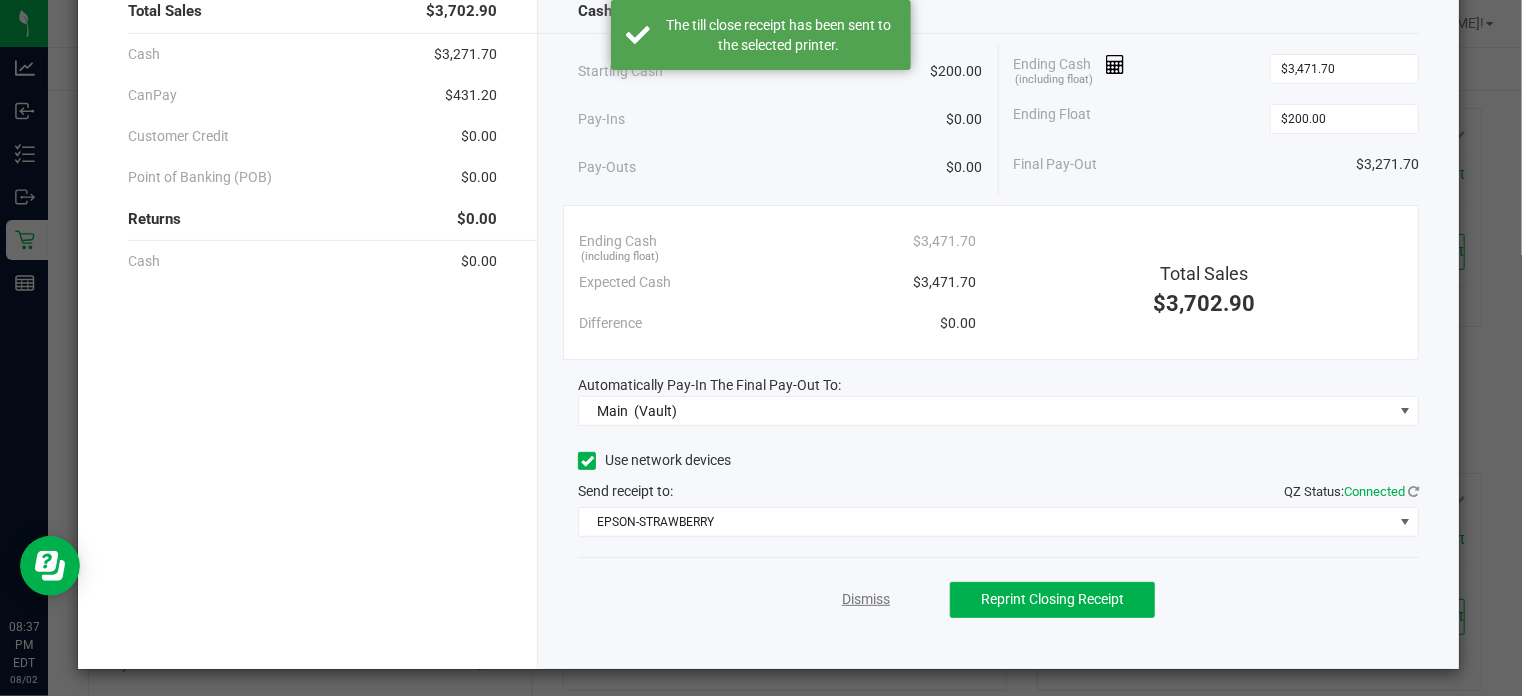 click on "Dismiss" 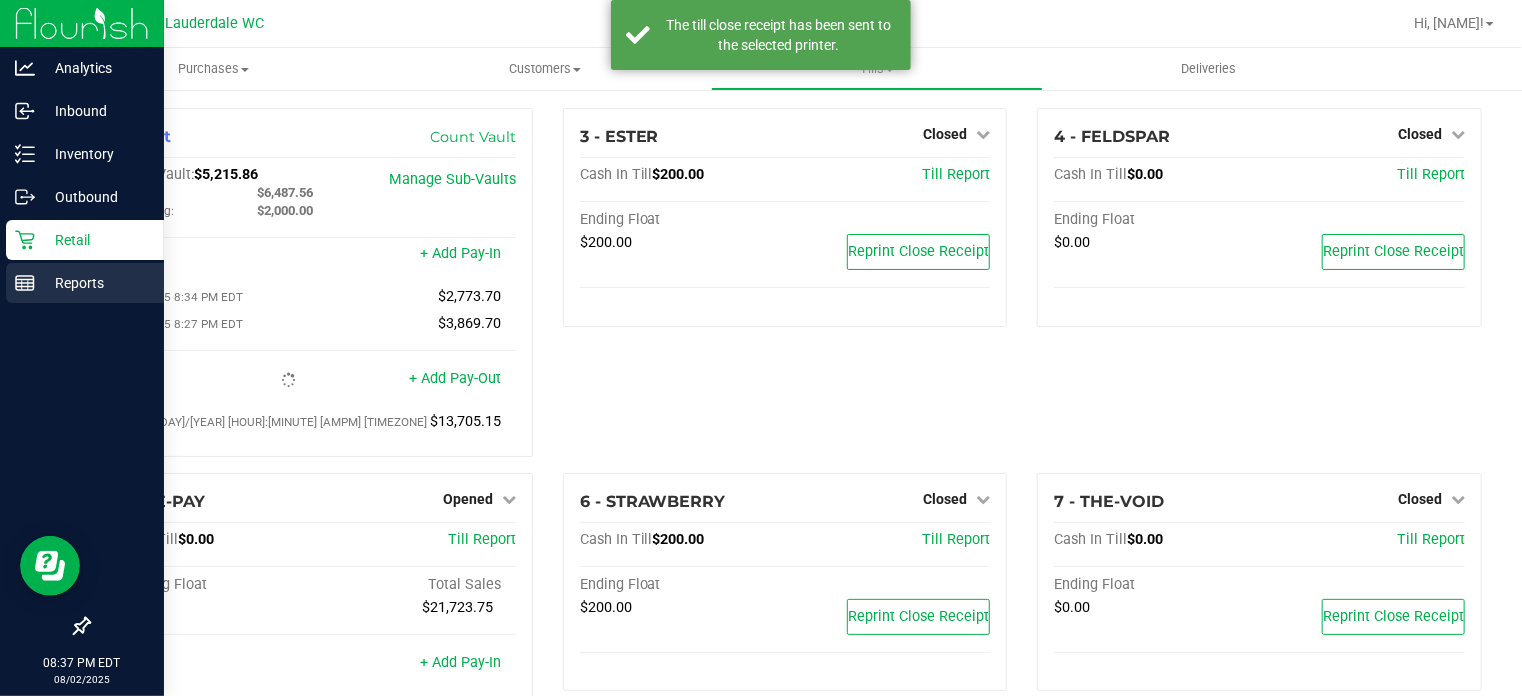 click on "Reports" at bounding box center [95, 283] 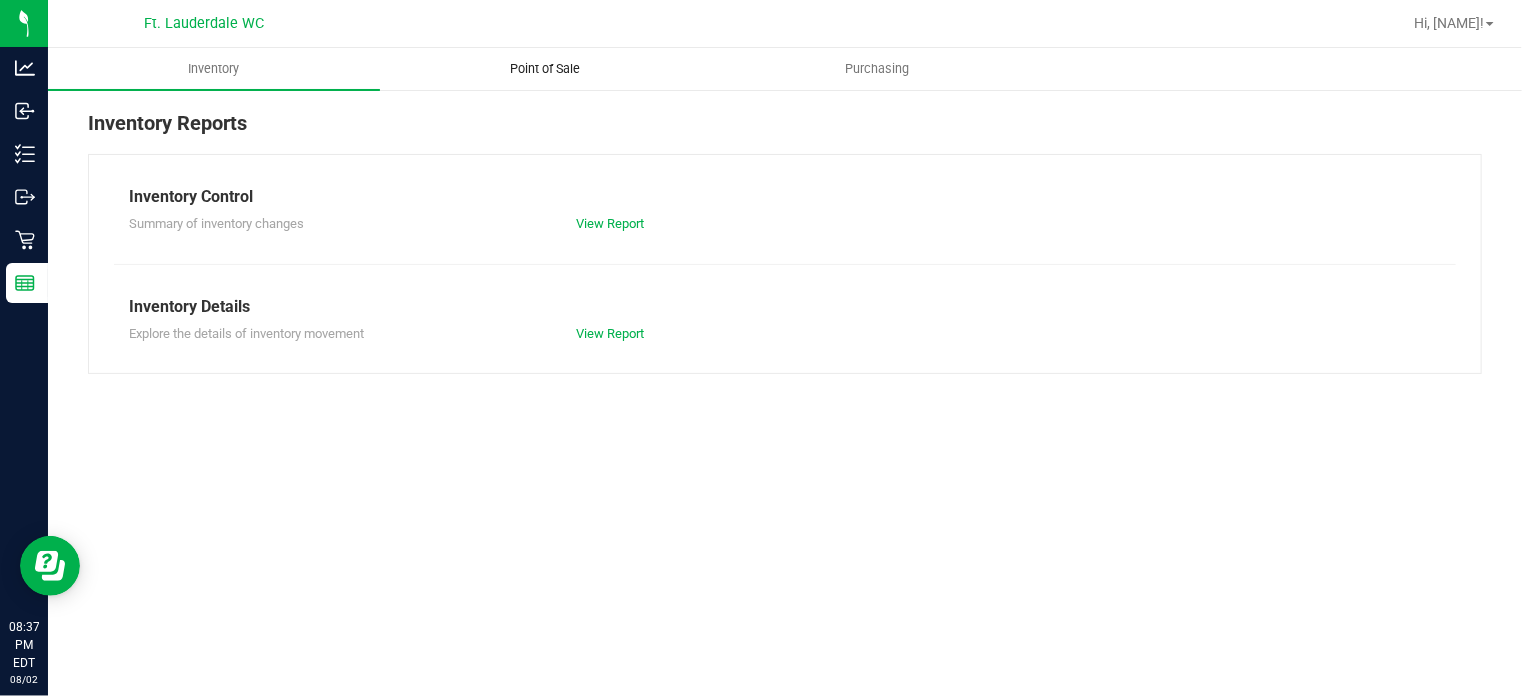 click on "Point of Sale" at bounding box center (546, 69) 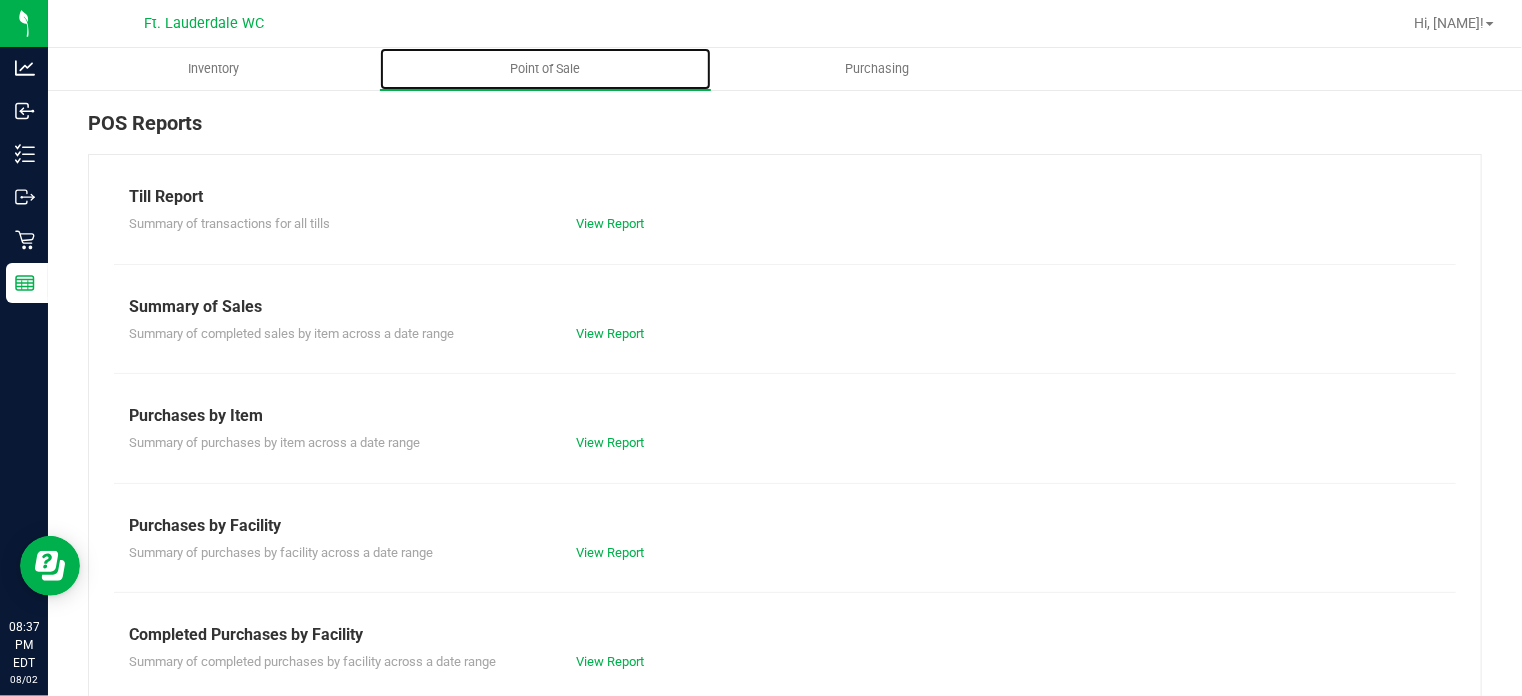 scroll, scrollTop: 353, scrollLeft: 0, axis: vertical 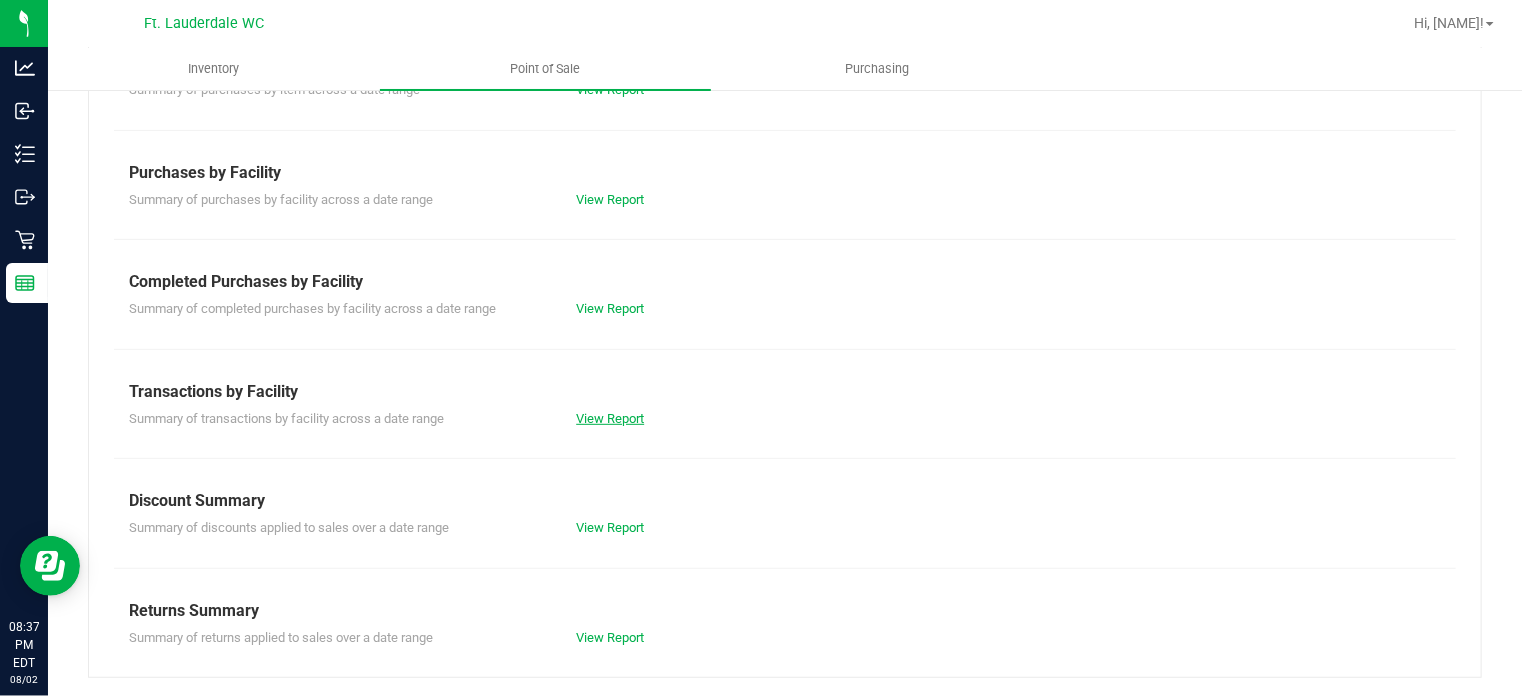 click on "View Report" at bounding box center (610, 418) 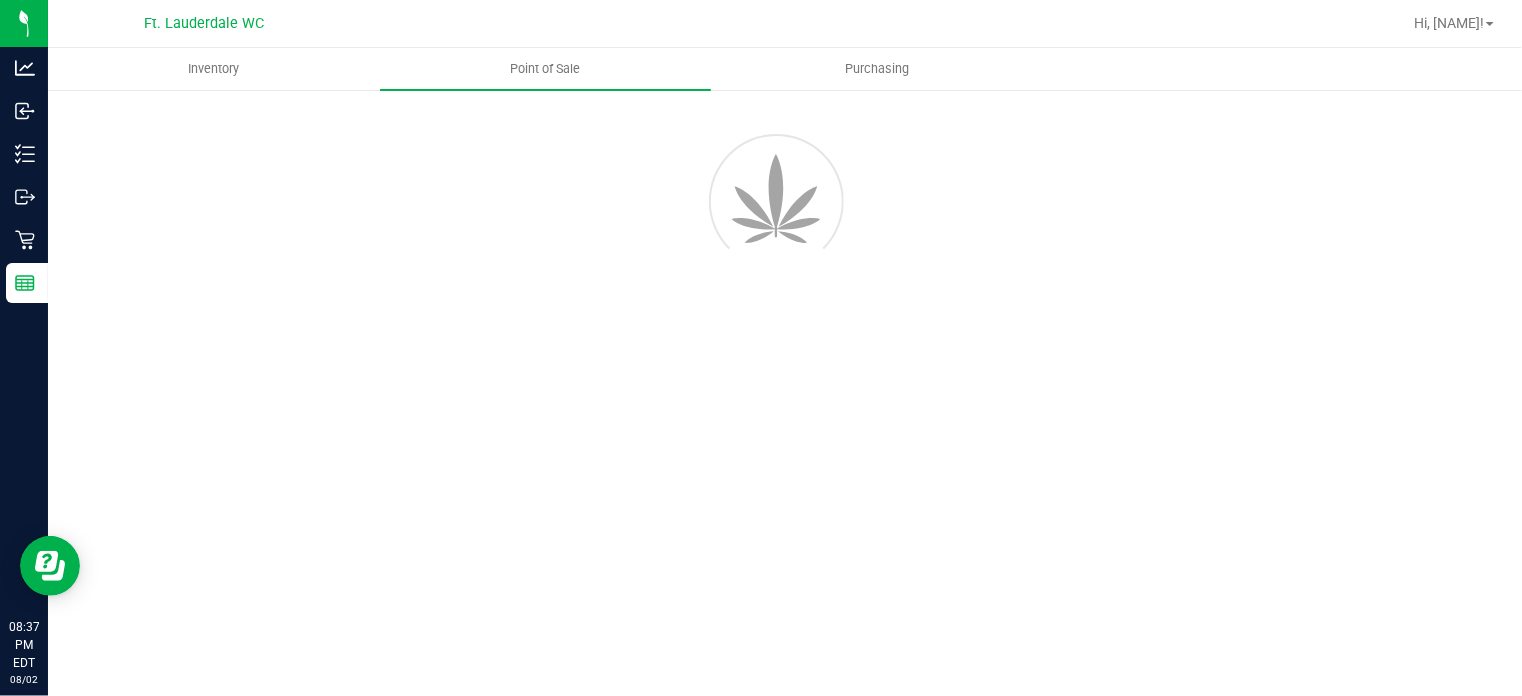 scroll, scrollTop: 0, scrollLeft: 0, axis: both 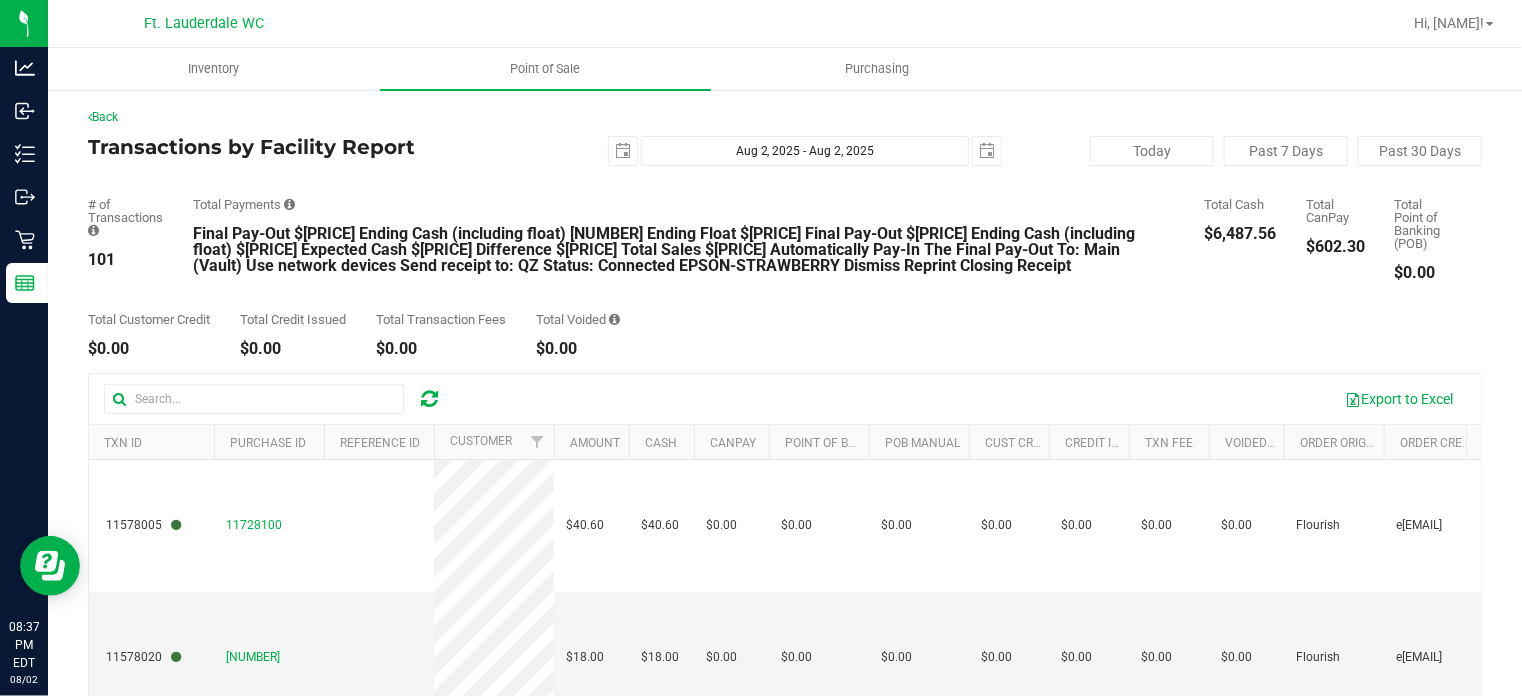 click on "Total Customer Credit
$0.00
Total Credit Issued
$0.00
Total Transaction Fees
$0.00
Total Voided
$0.00" at bounding box center [785, 319] 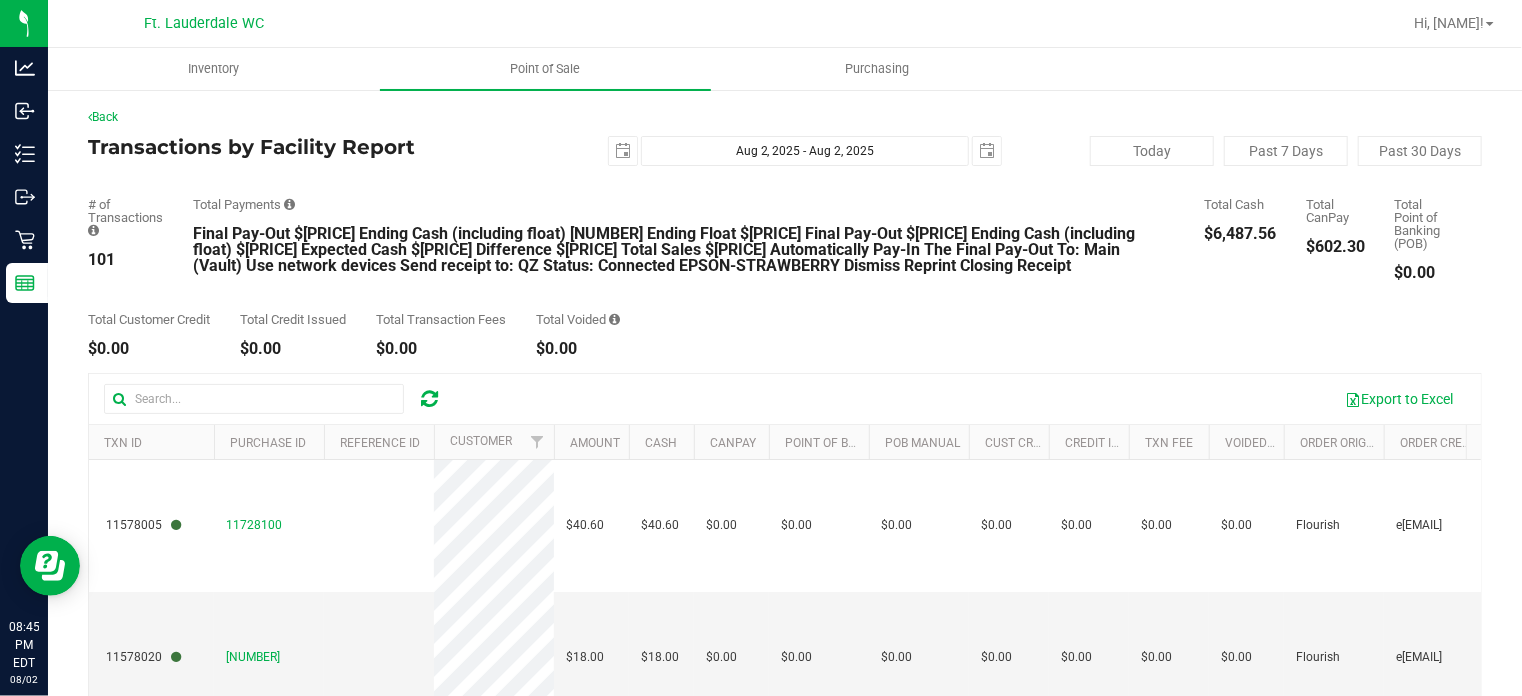 click on "Transactions by Facility Report
[YEAR]-[MONTH]-[DAY]
[MONTH] [DAY], [YEAR] - [MONTH] [DAY], [YEAR]
[YEAR]-[MONTH]-[DAY]
Today
Past 7 Days
Past 30 Days
# of Transactions
[NUMBER]
Total Payments
[CURRENCY][AMOUNT]
Total Cash
[CURRENCY][AMOUNT]
Total CanPay" at bounding box center [785, 527] 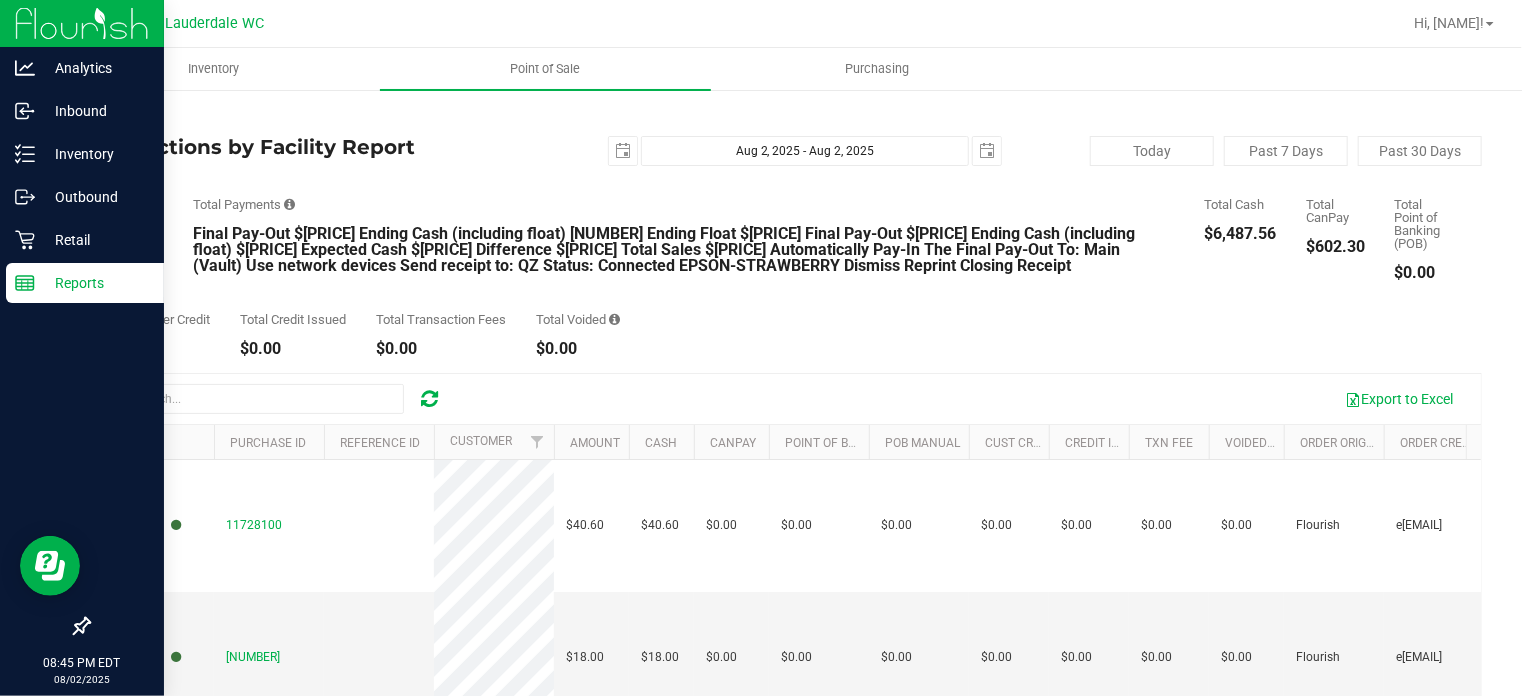 click 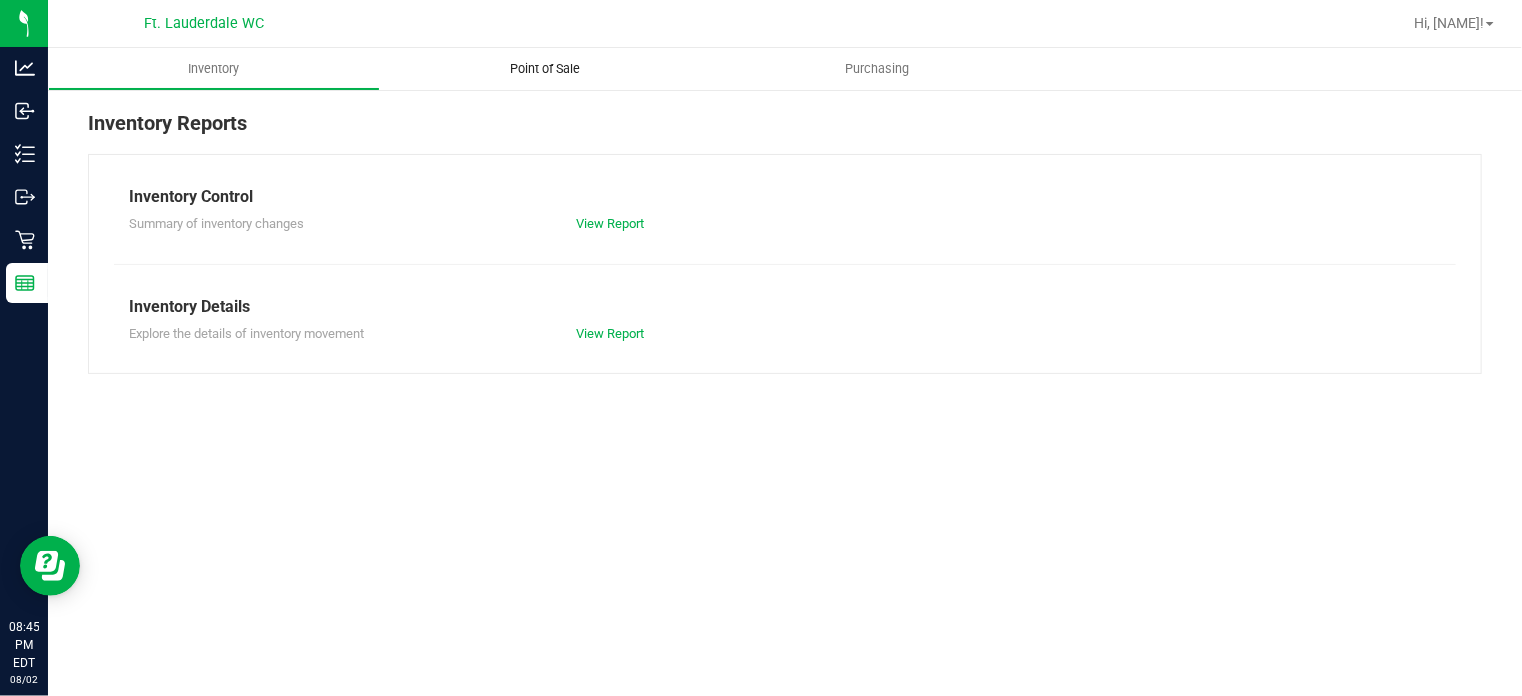 click on "Point of Sale" at bounding box center [546, 69] 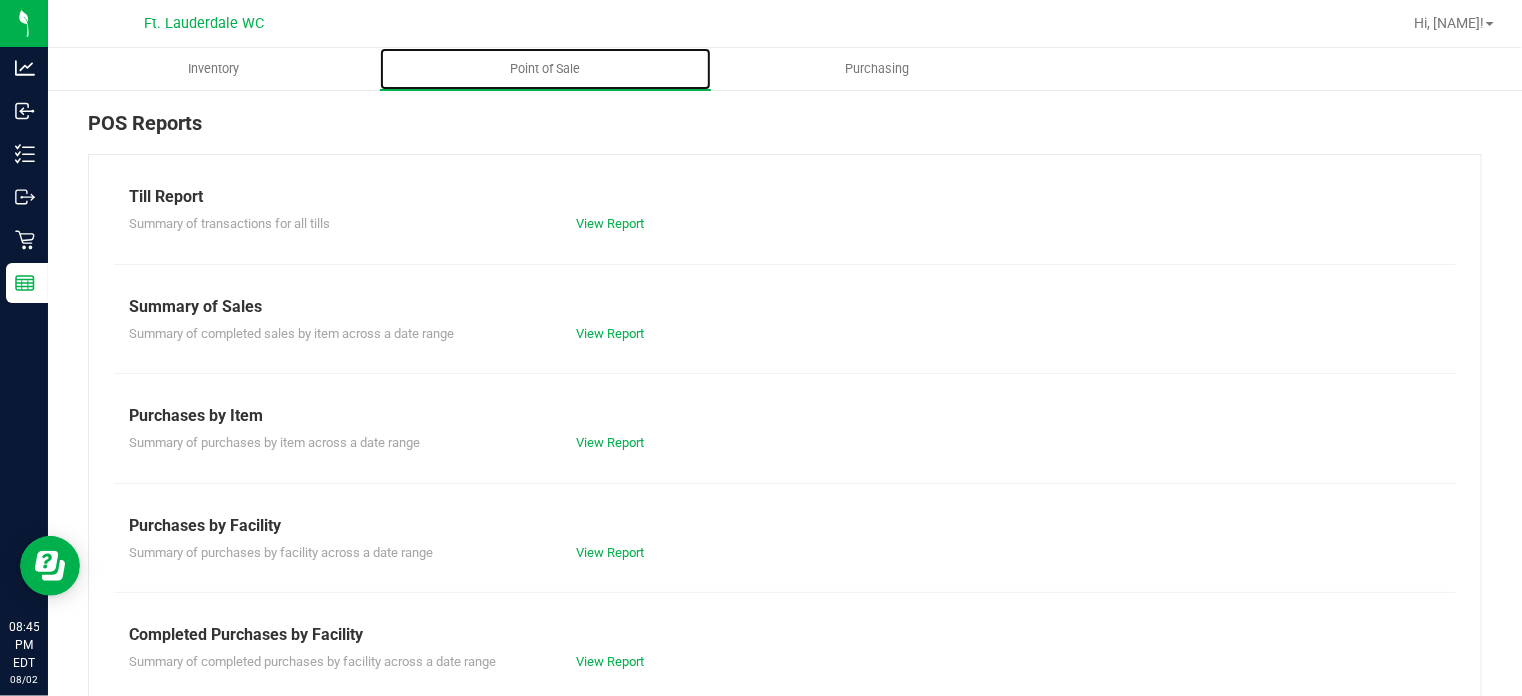 scroll, scrollTop: 353, scrollLeft: 0, axis: vertical 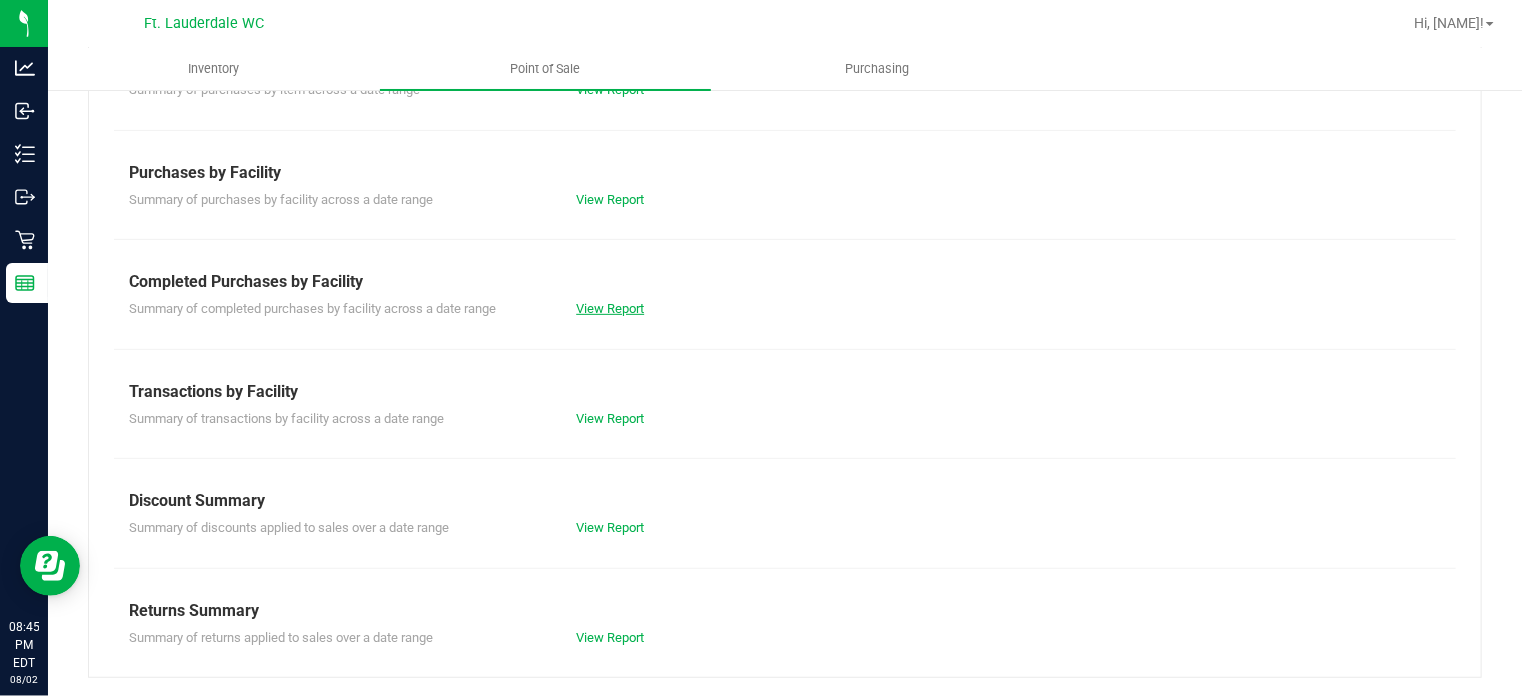 click on "View Report" at bounding box center (610, 308) 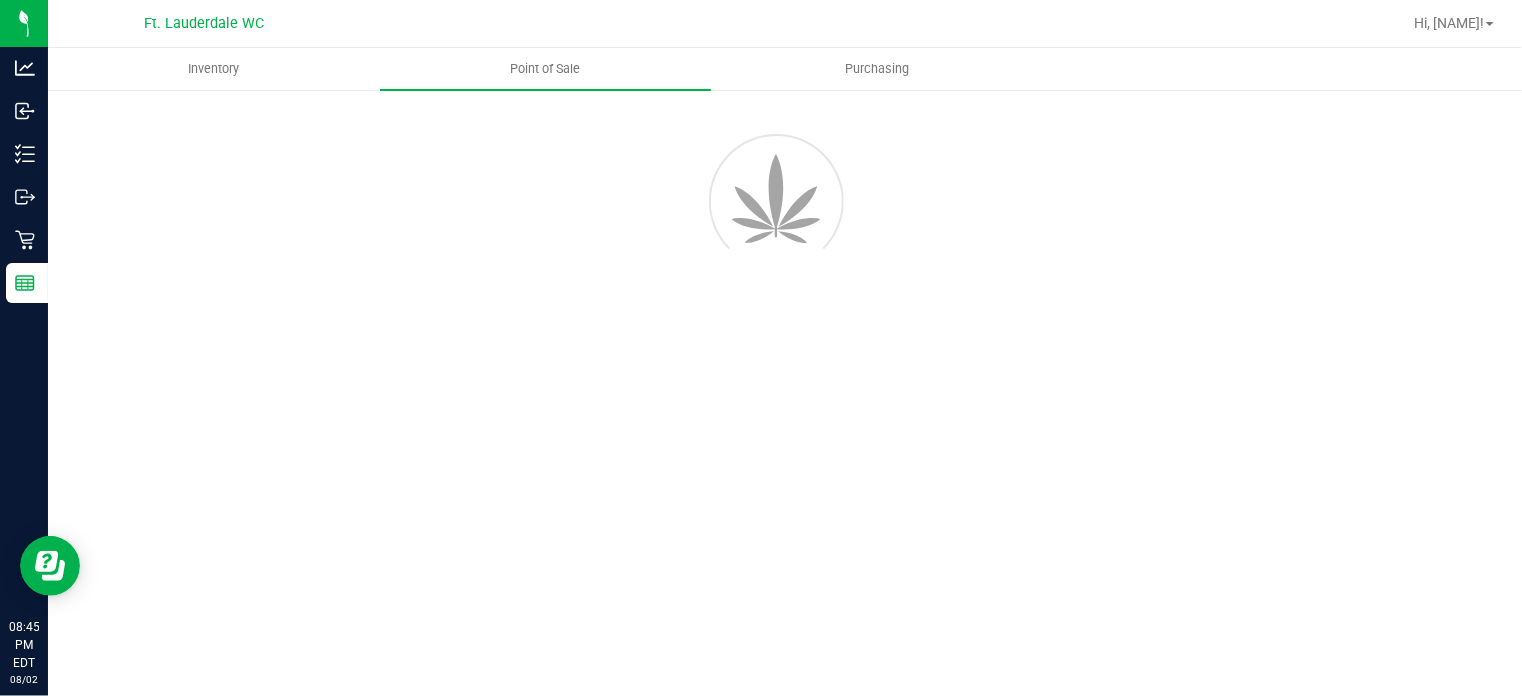 scroll, scrollTop: 0, scrollLeft: 0, axis: both 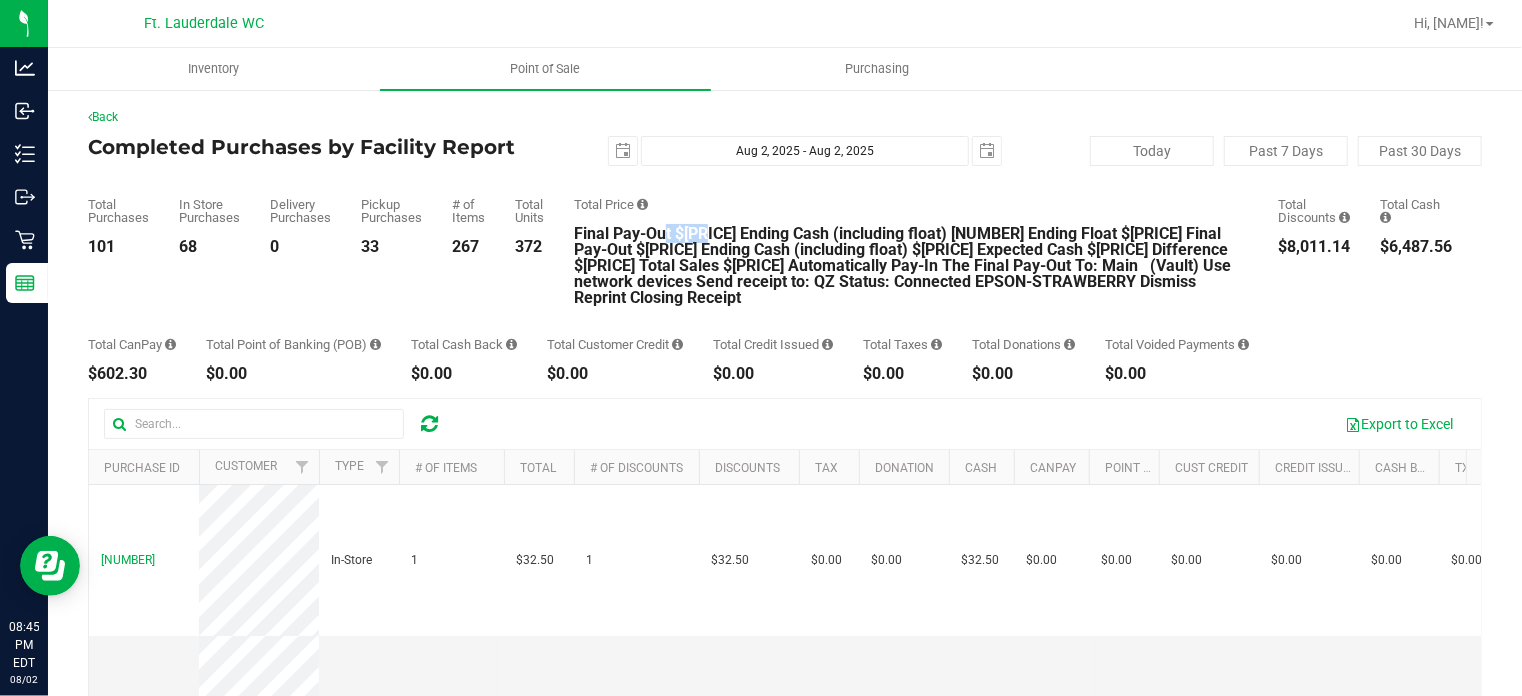 drag, startPoint x: 812, startPoint y: 232, endPoint x: 874, endPoint y: 243, distance: 62.968246 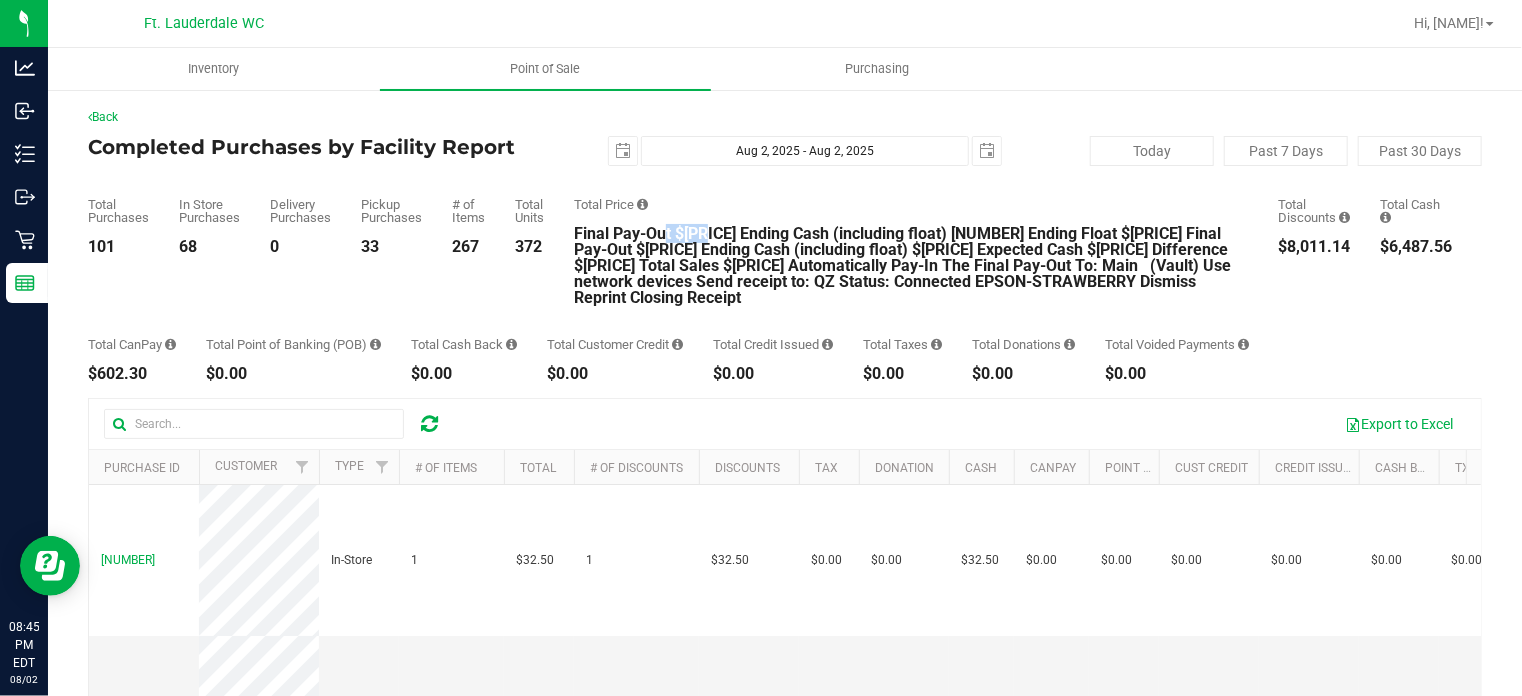 click on "Final Pay-Out   $[PRICE]   Ending Cash  (including float) [NUMBER]  Ending Float  $[PRICE]  Final Pay-Out   $[PRICE]   Ending Cash  (including float)  $[PRICE]   Expected Cash   $[PRICE]   Difference   $[PRICE]   Total Sales   $[PRICE]   Automatically Pay-In The Final Pay-Out To:  Main    (Vault)  Use network devices   Send receipt to:   QZ Status:   Connected  EPSON-STRAWBERRY  Dismiss   Reprint Closing Receipt" at bounding box center (911, 266) 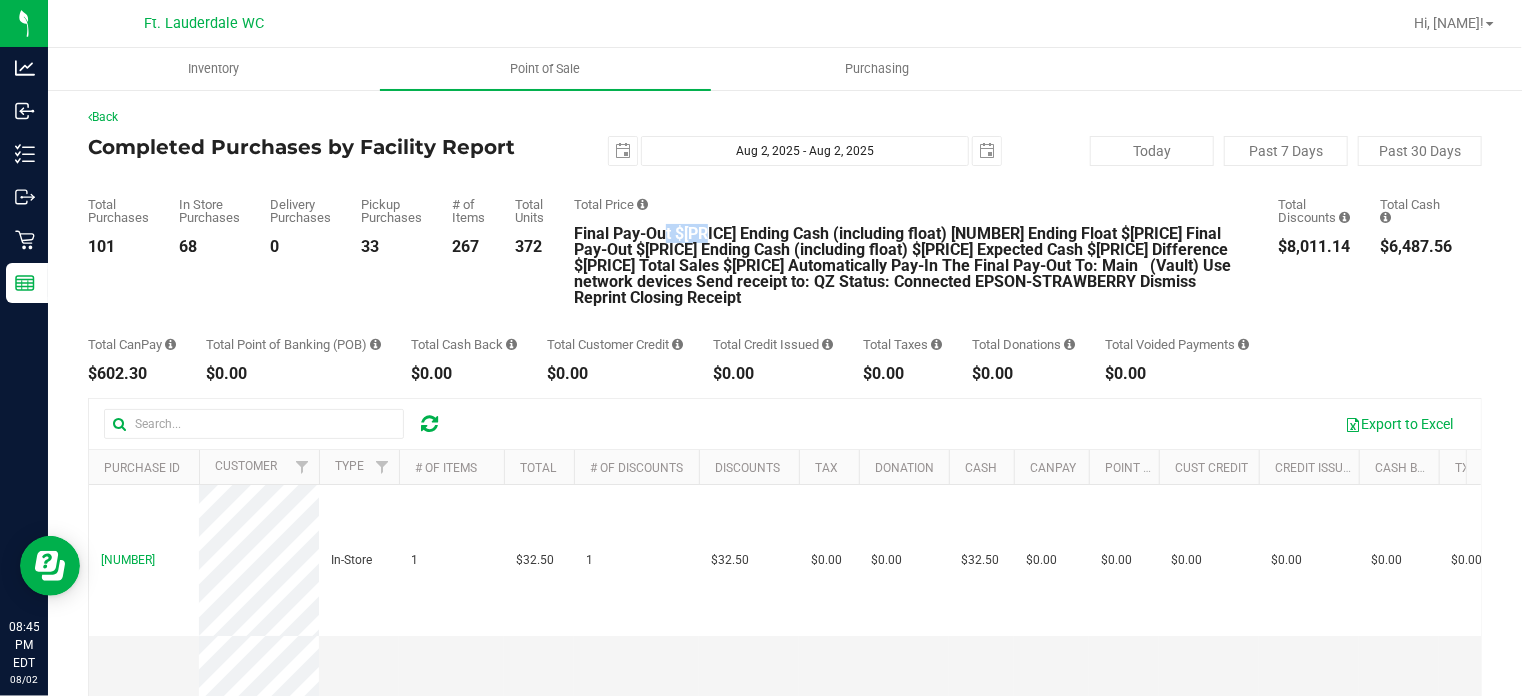 copy on "7,089.86" 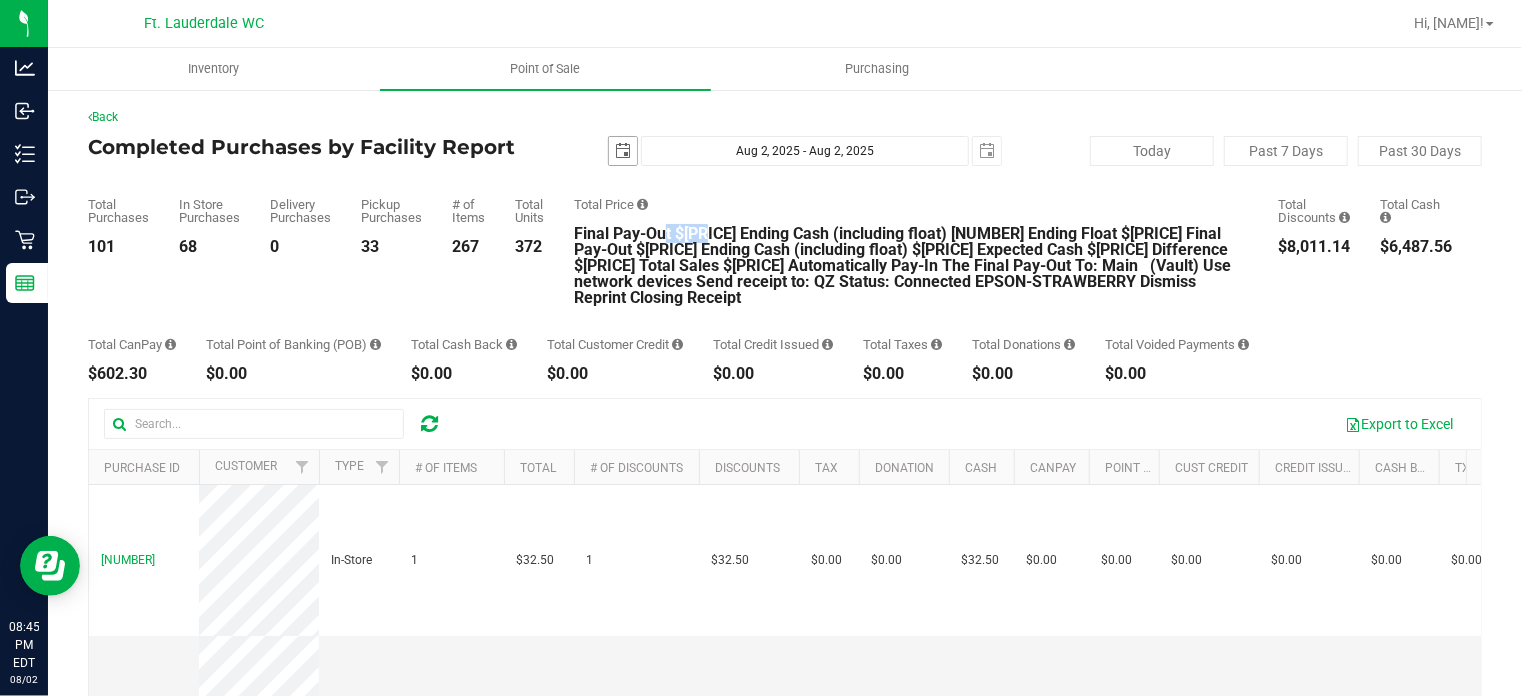 click at bounding box center (623, 151) 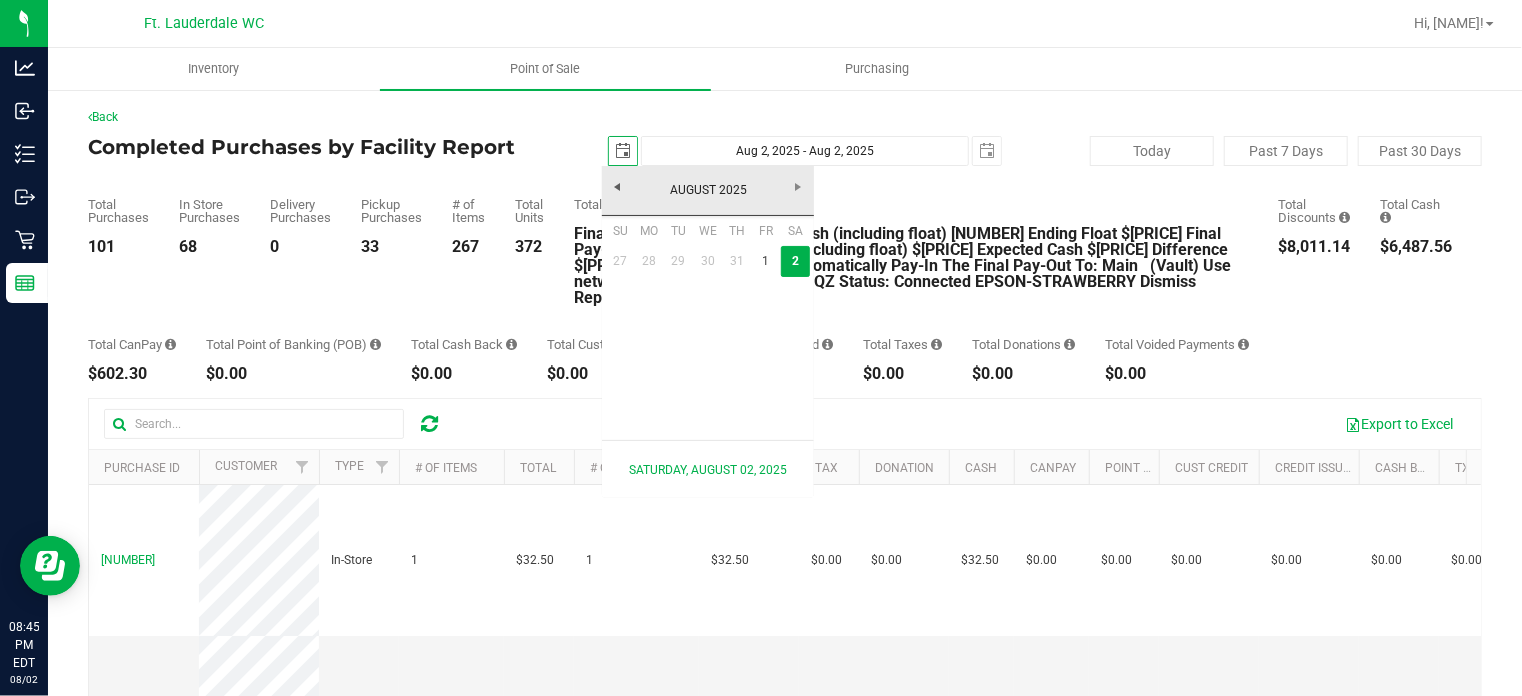scroll, scrollTop: 0, scrollLeft: 49, axis: horizontal 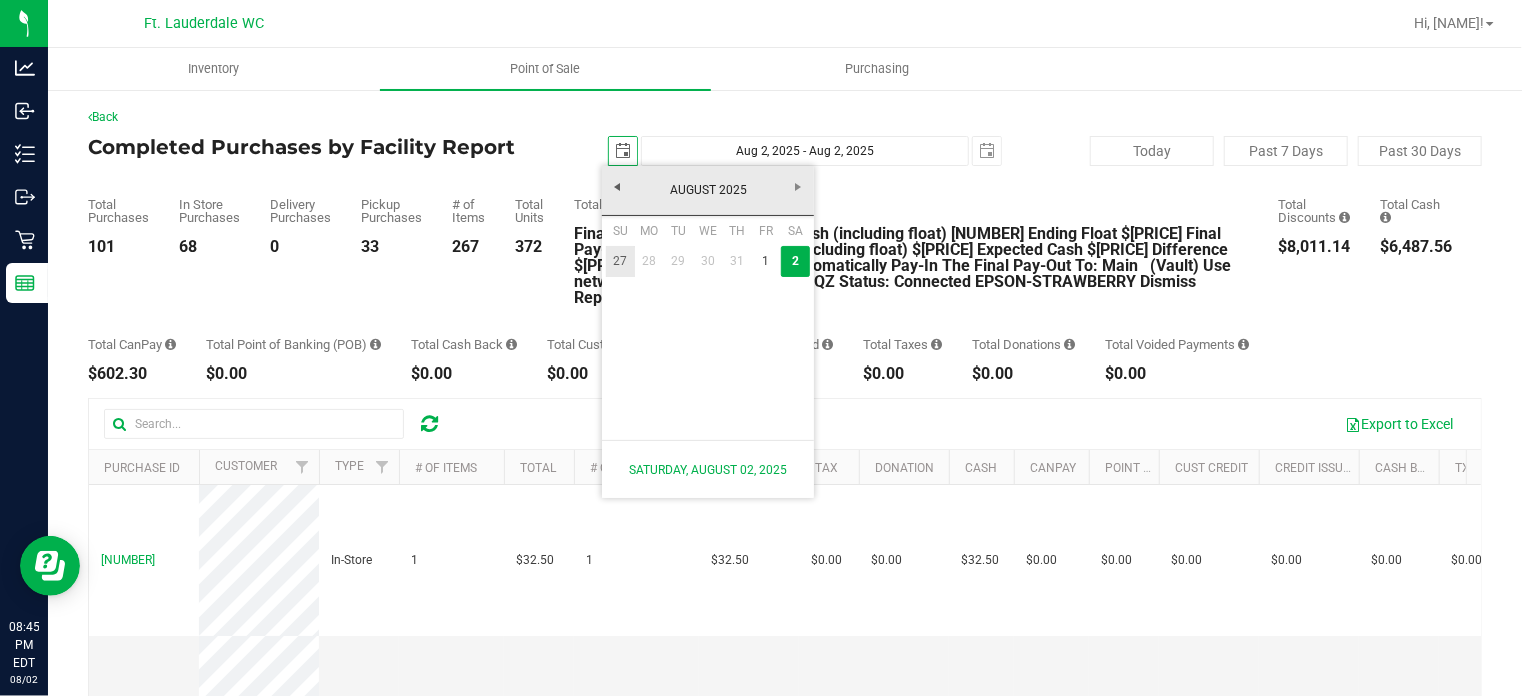 click on "27" at bounding box center [620, 261] 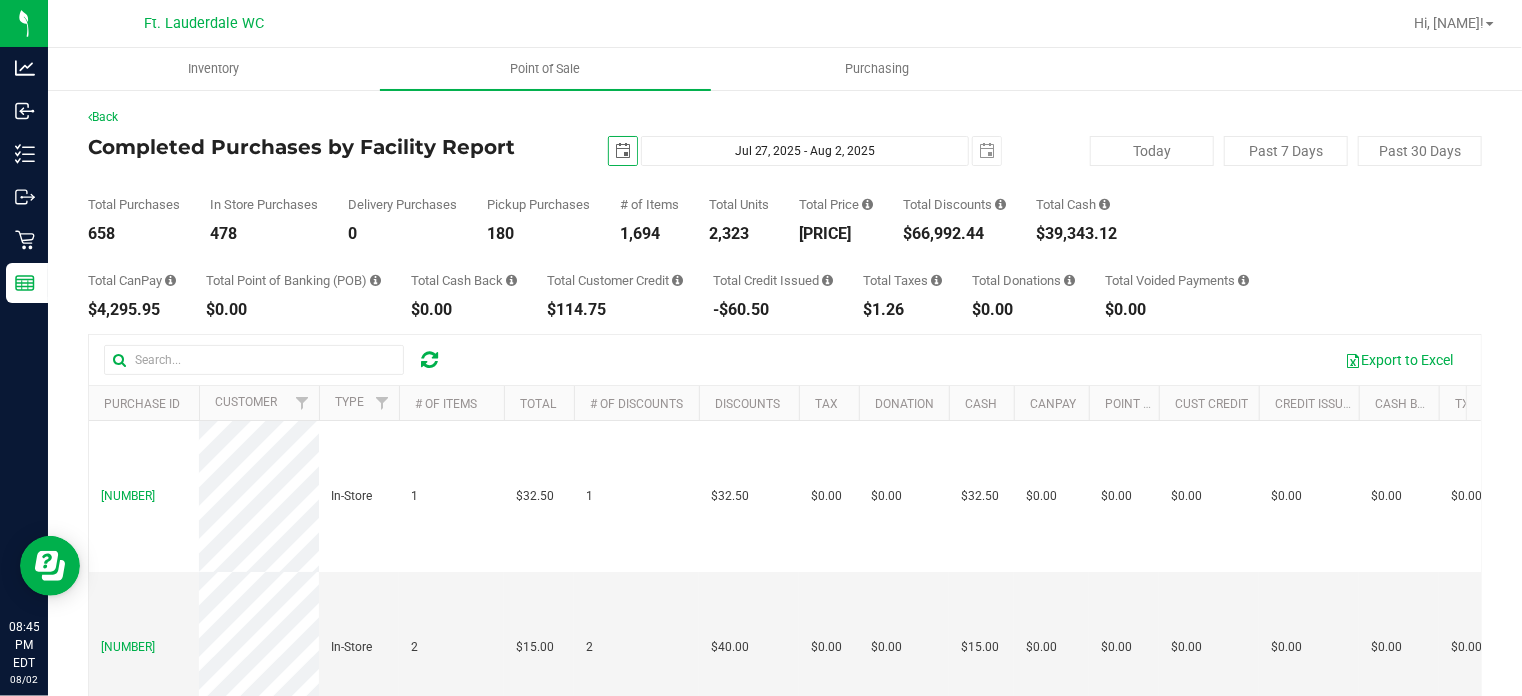 scroll, scrollTop: 0, scrollLeft: 0, axis: both 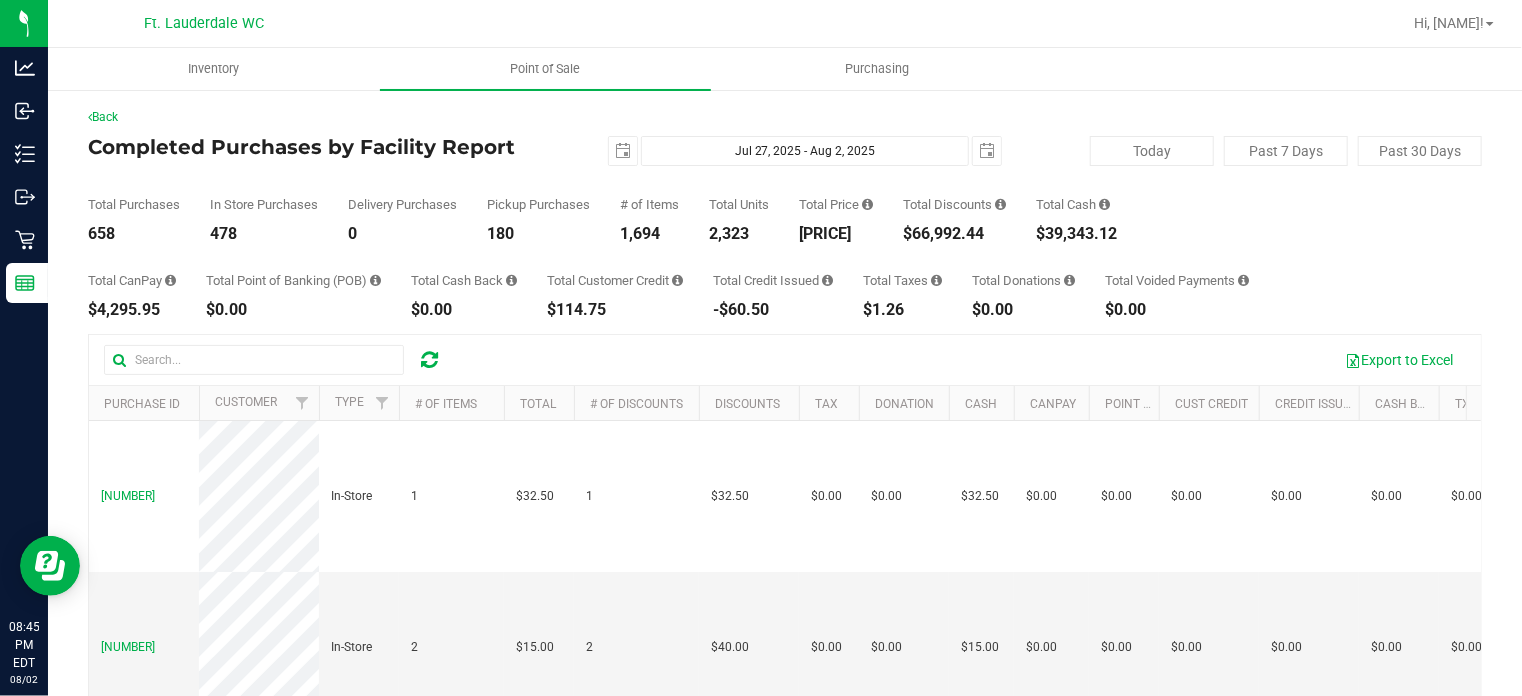 drag, startPoint x: 817, startPoint y: 233, endPoint x: 884, endPoint y: 242, distance: 67.601776 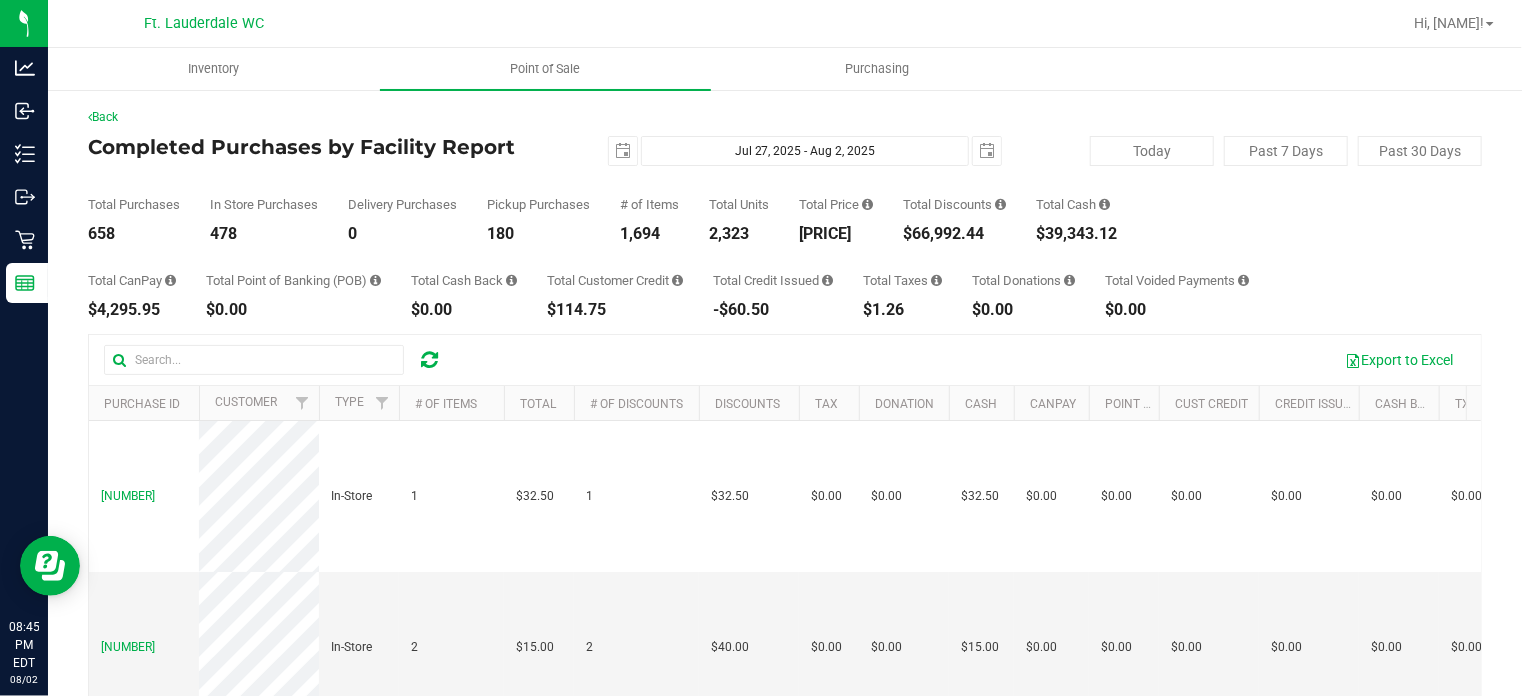 click on "[PRICE]" at bounding box center [836, 234] 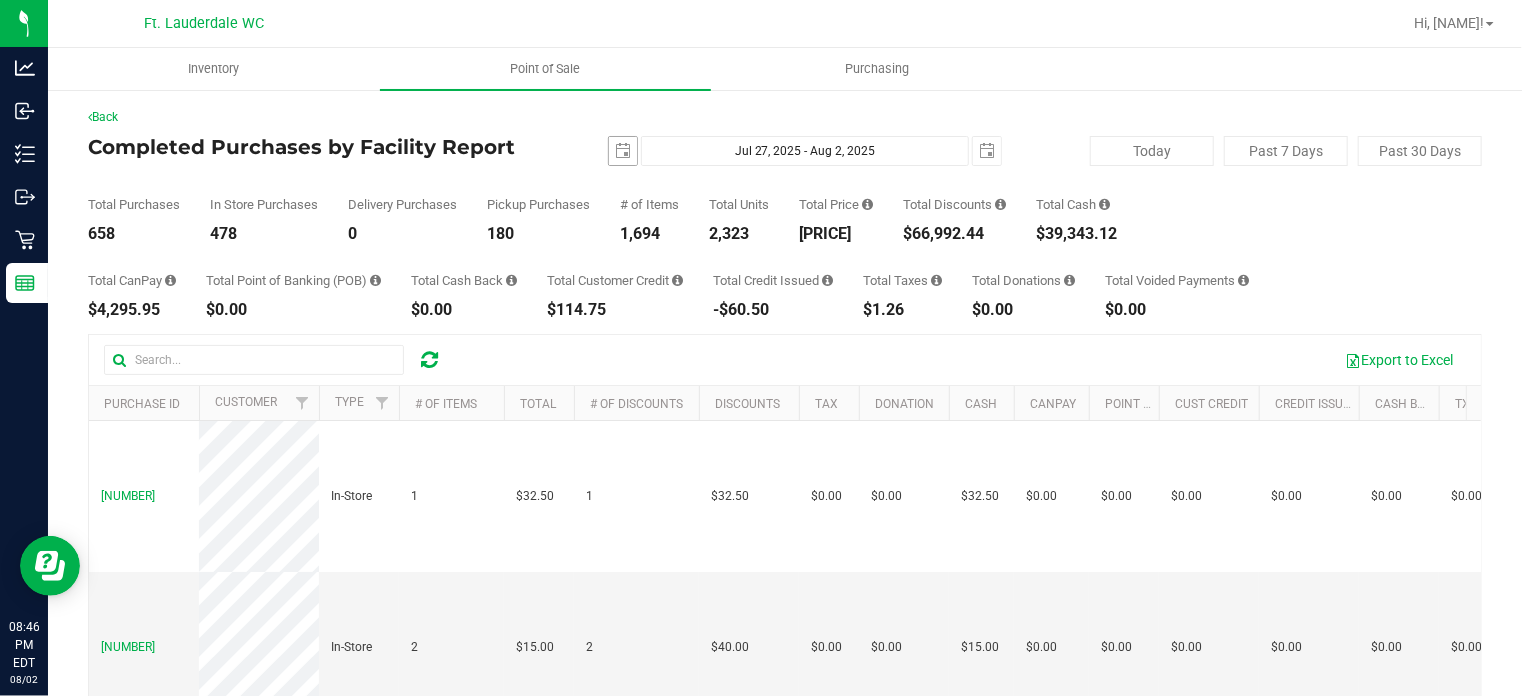 click at bounding box center (623, 151) 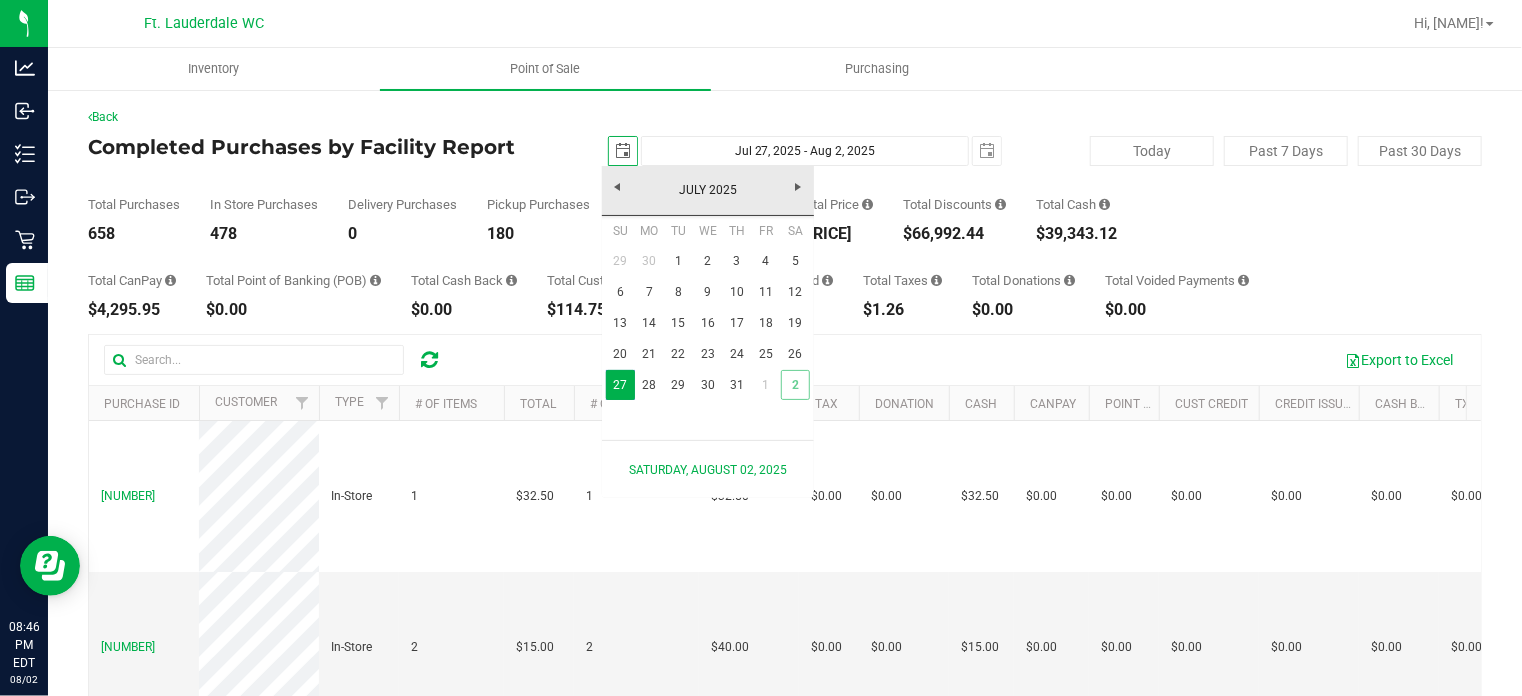 scroll, scrollTop: 0, scrollLeft: 49, axis: horizontal 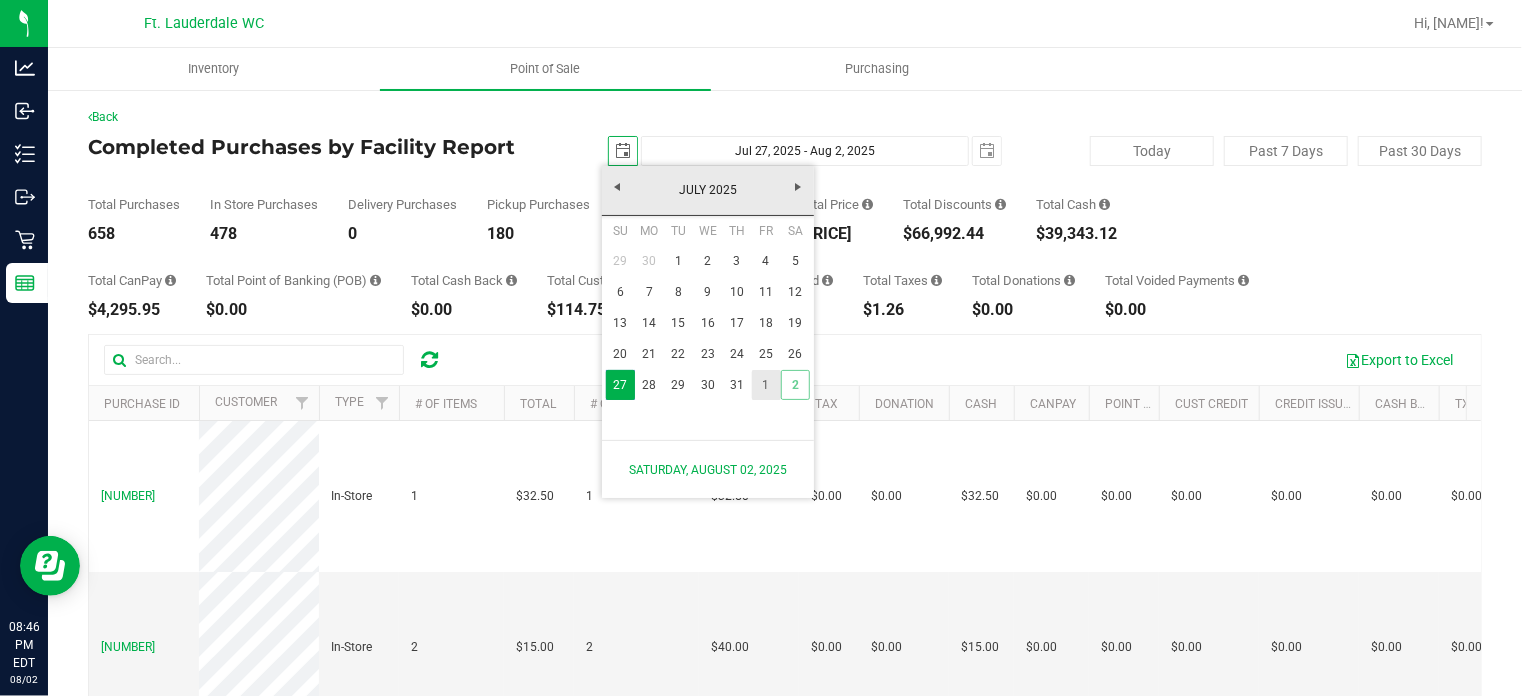 click on "1" at bounding box center [766, 385] 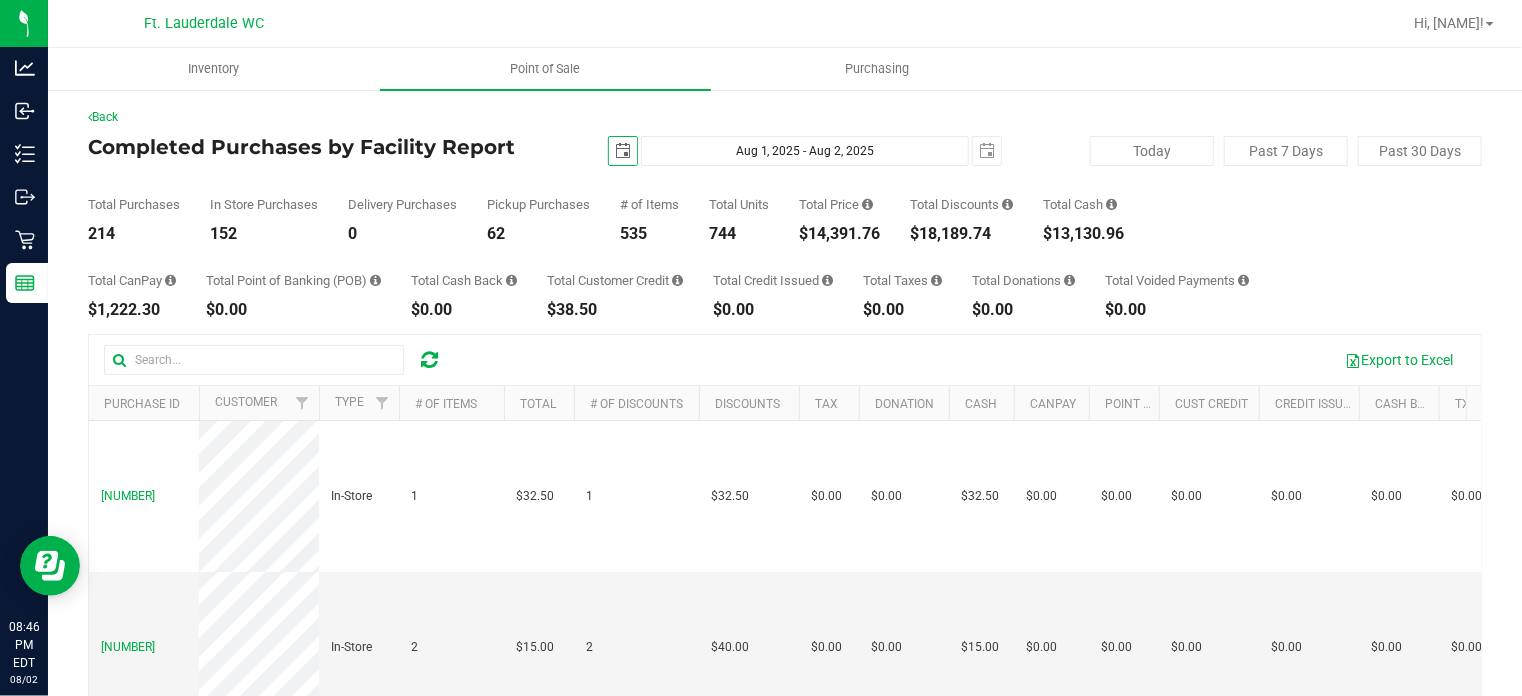 scroll, scrollTop: 0, scrollLeft: 0, axis: both 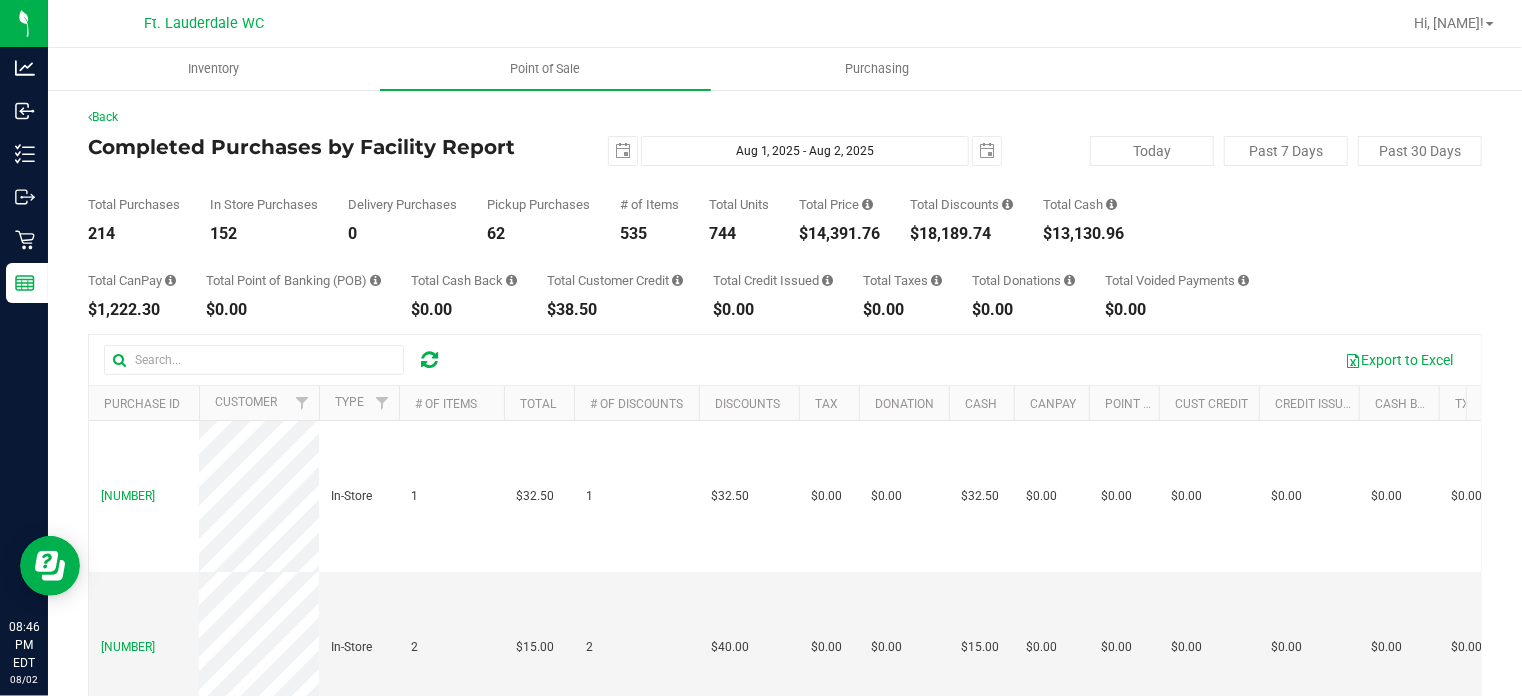 drag, startPoint x: 812, startPoint y: 234, endPoint x: 888, endPoint y: 234, distance: 76 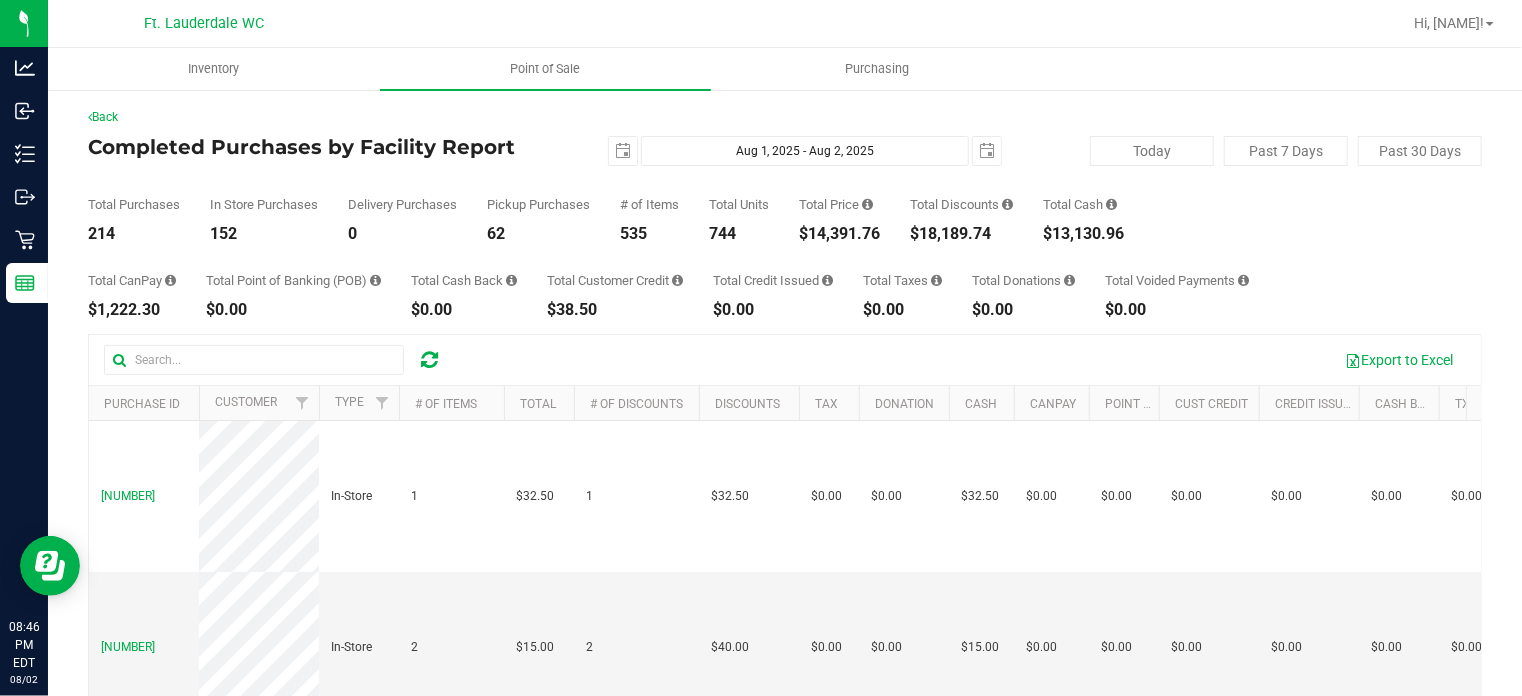 click on "Total Purchases
[NUMBER]
In Store Purchases
[NUMBER]
Delivery Purchases
[NUMBER]
Pickup Purchases
[NUMBER]
# of Items
[NUMBER]
Total Units
[NUMBER]
Total Price
$[PRICE]
Total Discounts" at bounding box center (785, 204) 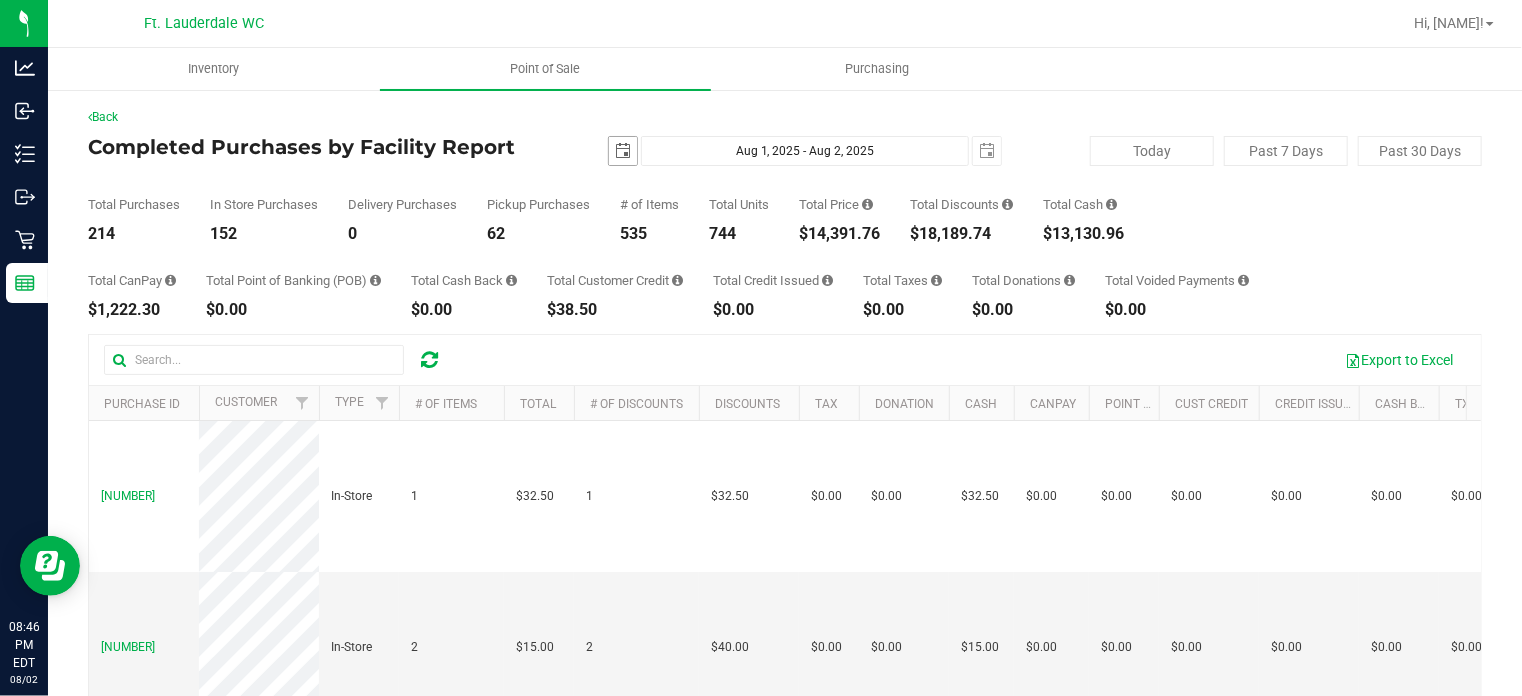 click at bounding box center (623, 151) 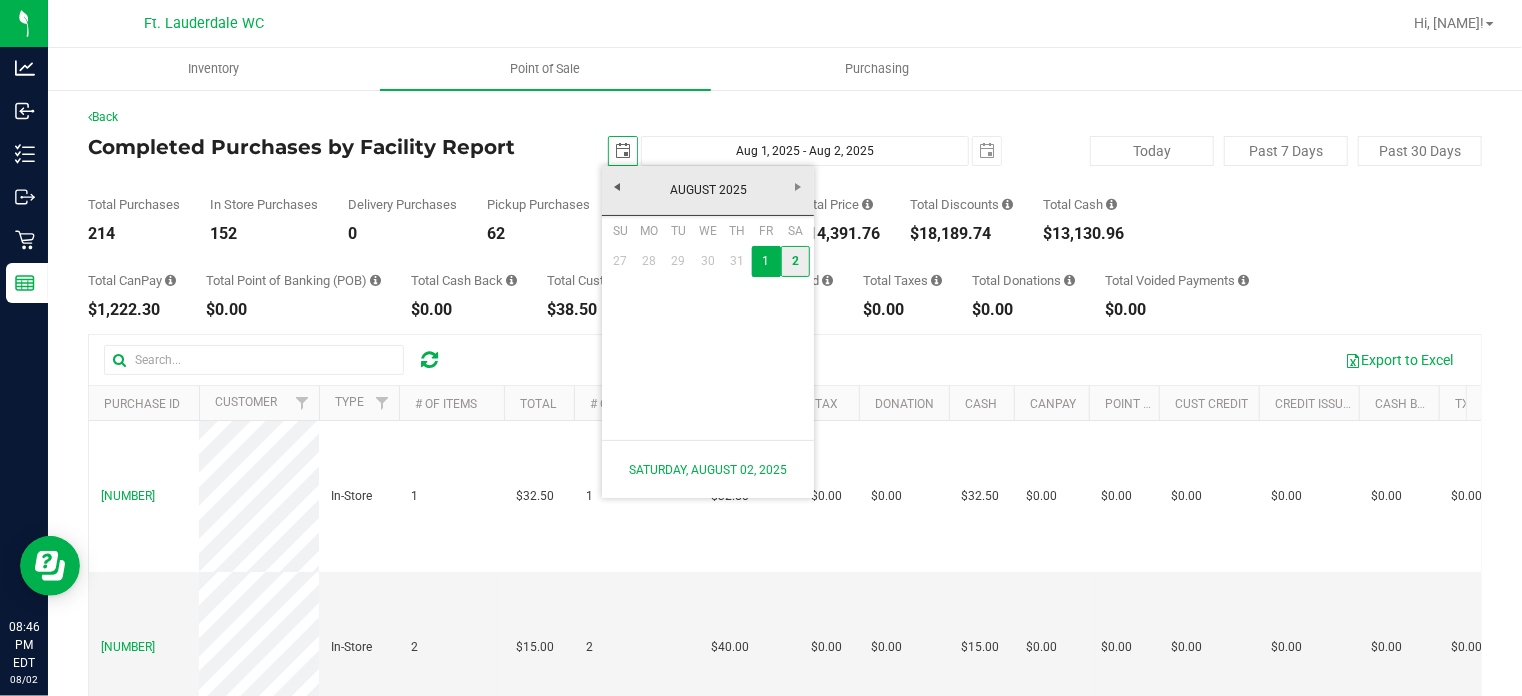 click on "2" at bounding box center [795, 261] 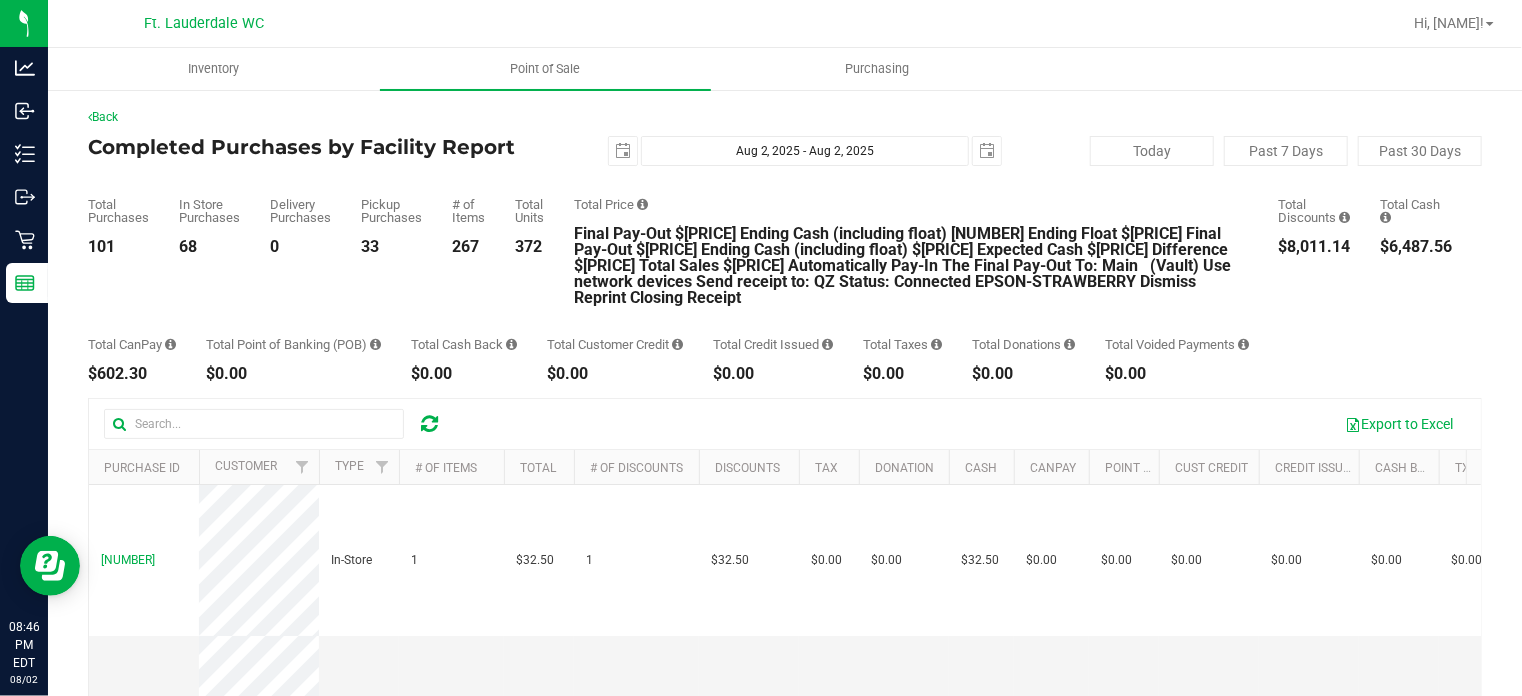 scroll, scrollTop: 0, scrollLeft: 0, axis: both 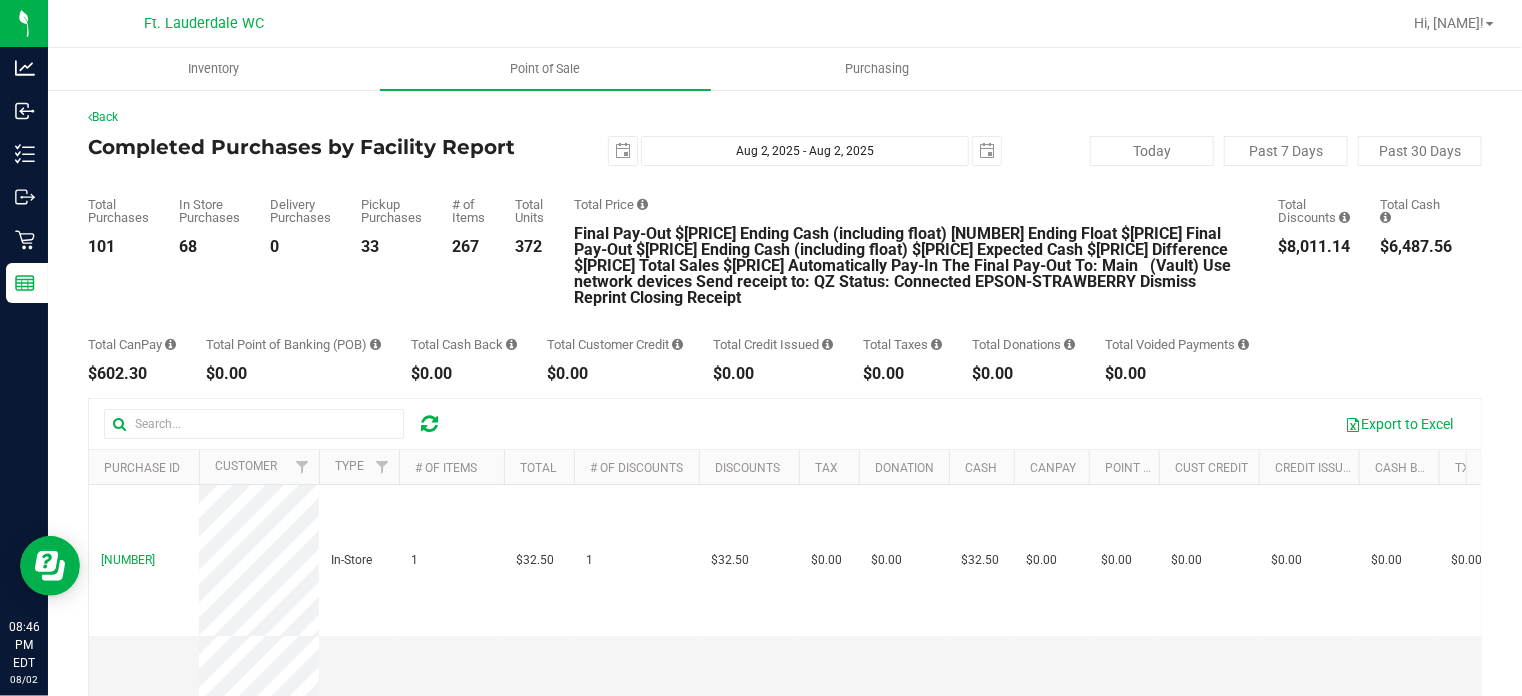 drag, startPoint x: 924, startPoint y: 239, endPoint x: 979, endPoint y: 234, distance: 55.226807 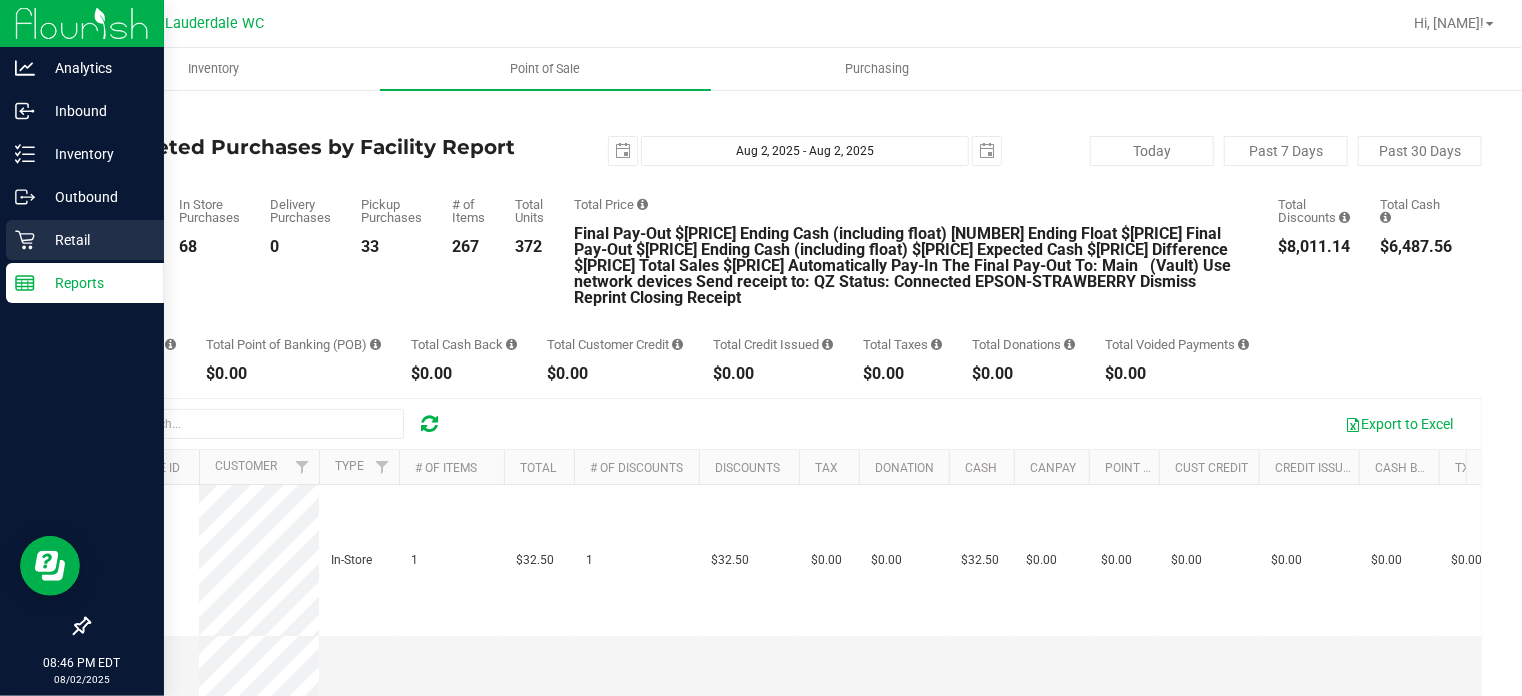click on "Retail" at bounding box center [85, 240] 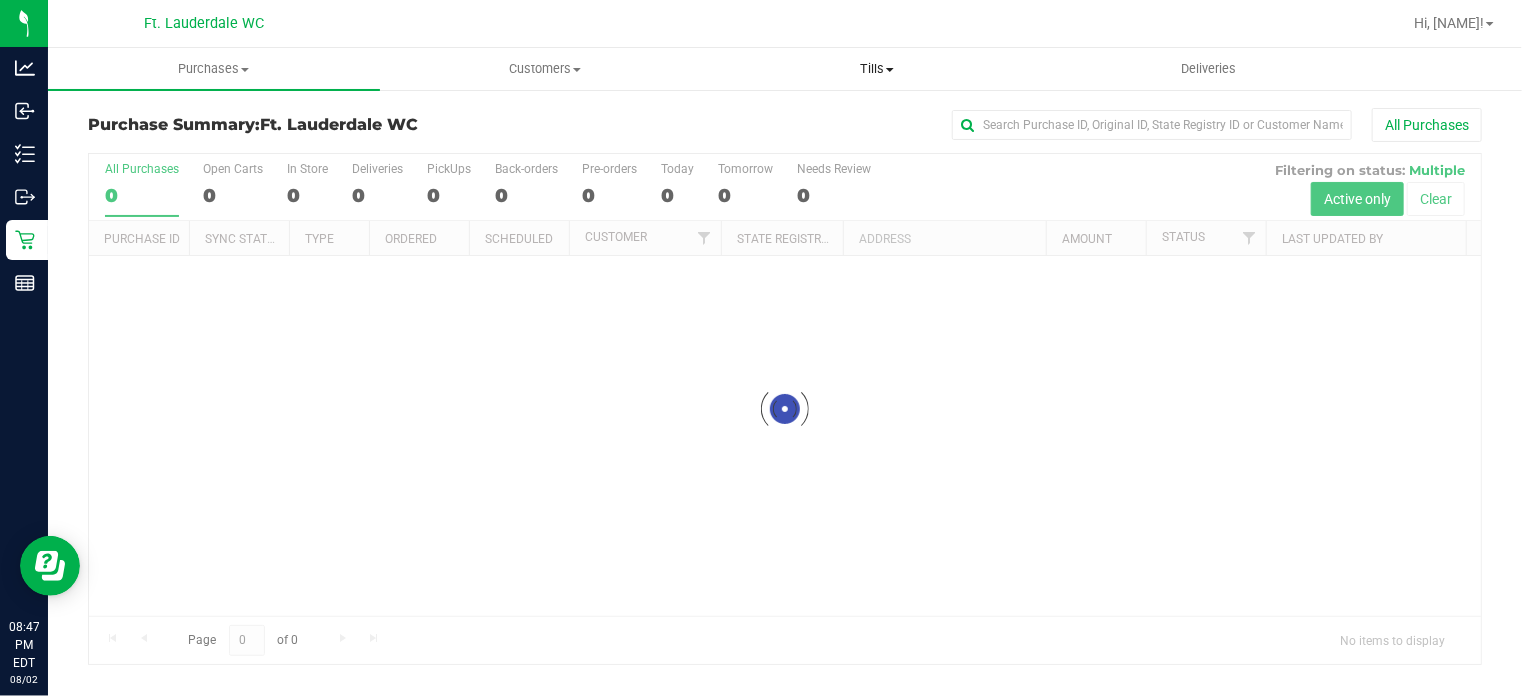 click on "Tills" at bounding box center [877, 69] 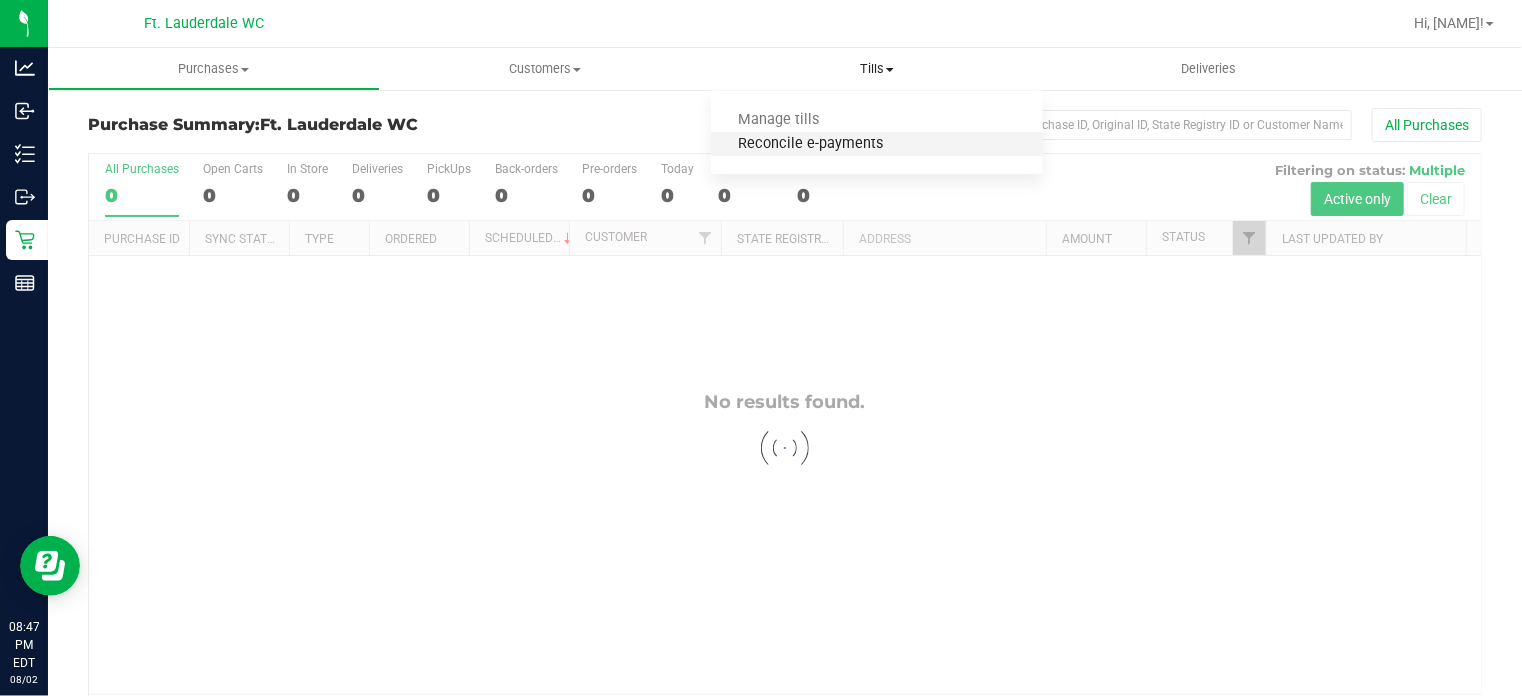 click on "Reconcile e-payments" at bounding box center (810, 144) 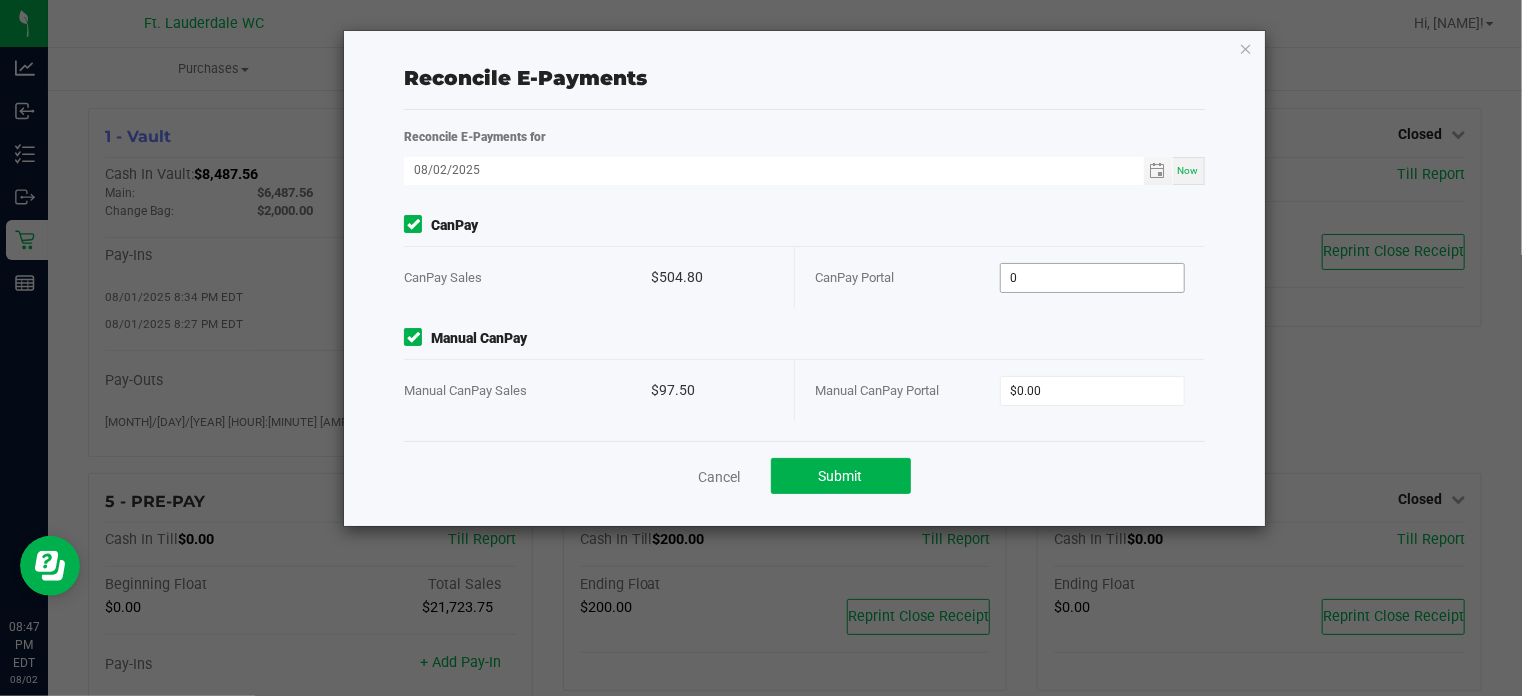 click on "0" at bounding box center (1092, 278) 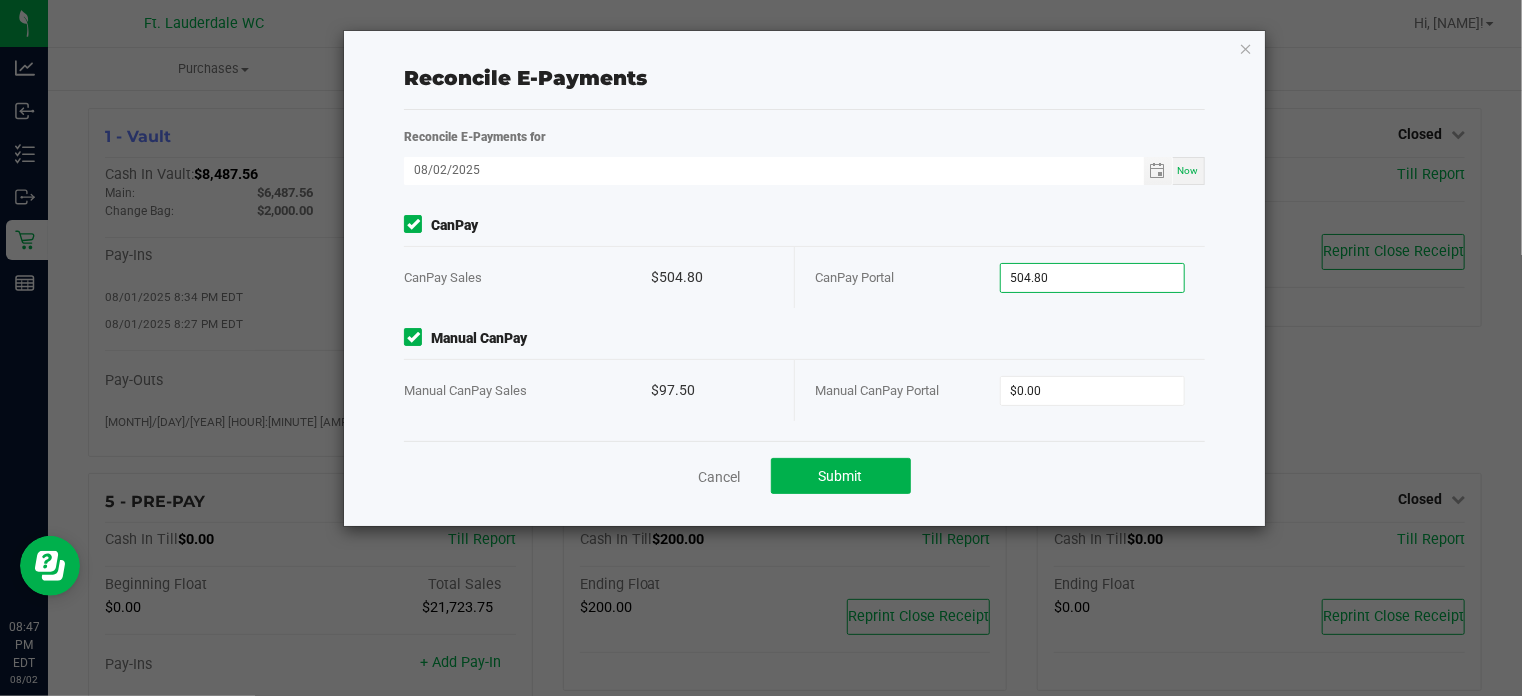 type on "$504.80" 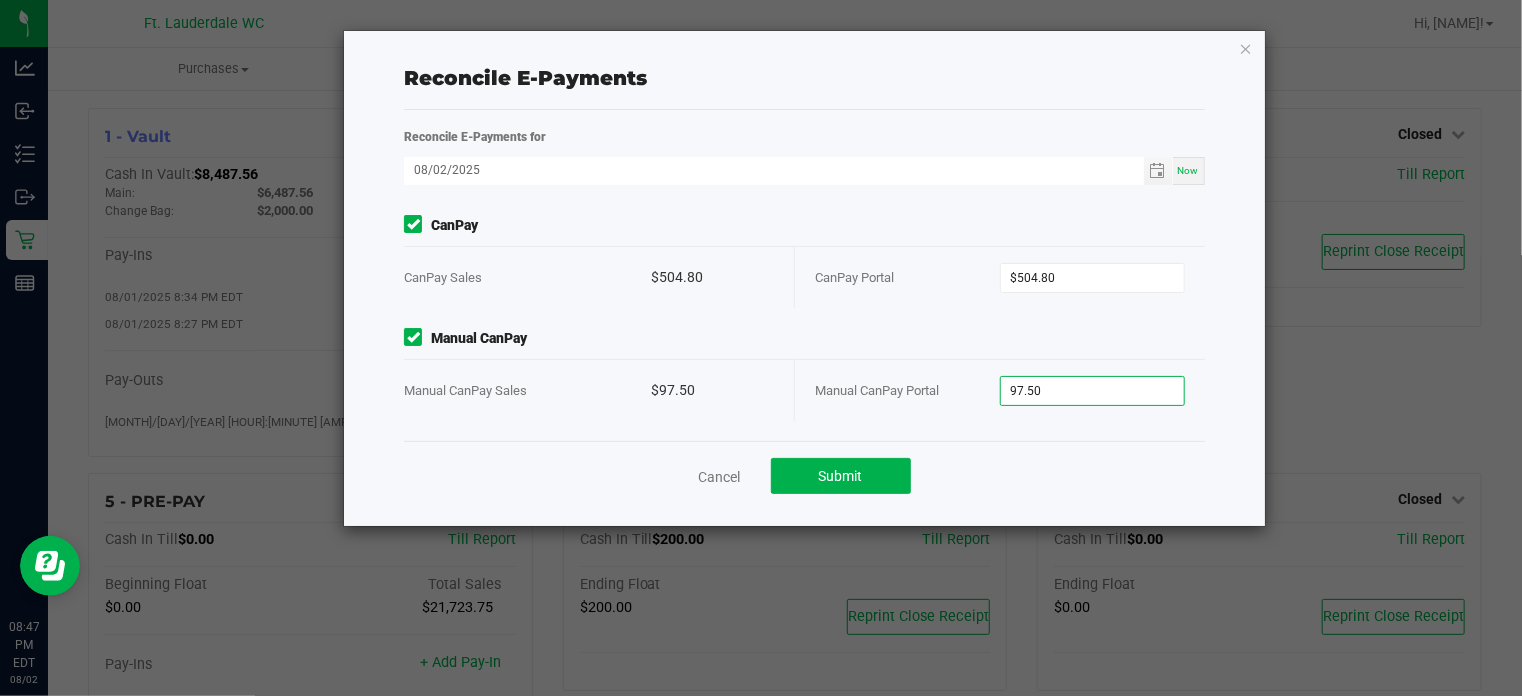 type on "$97.50" 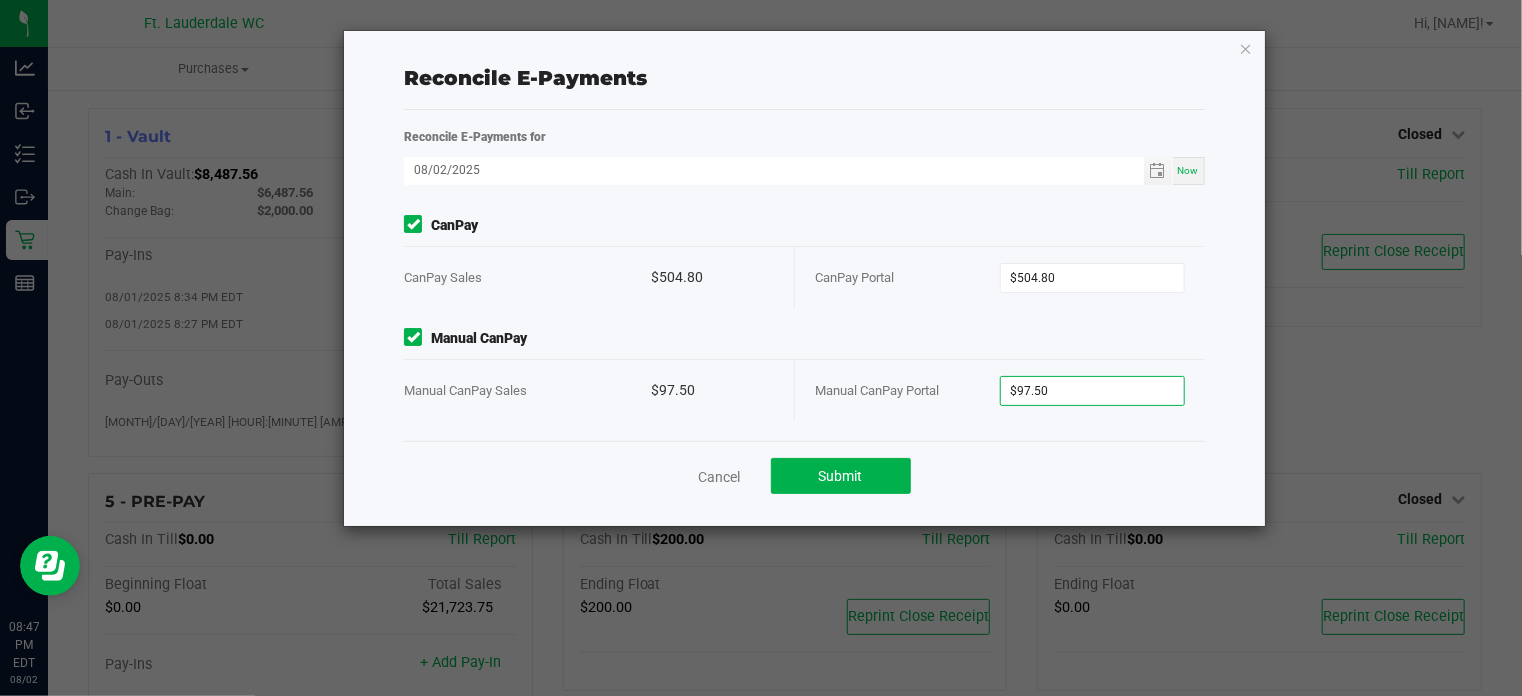 click on "Cancel   Submit" 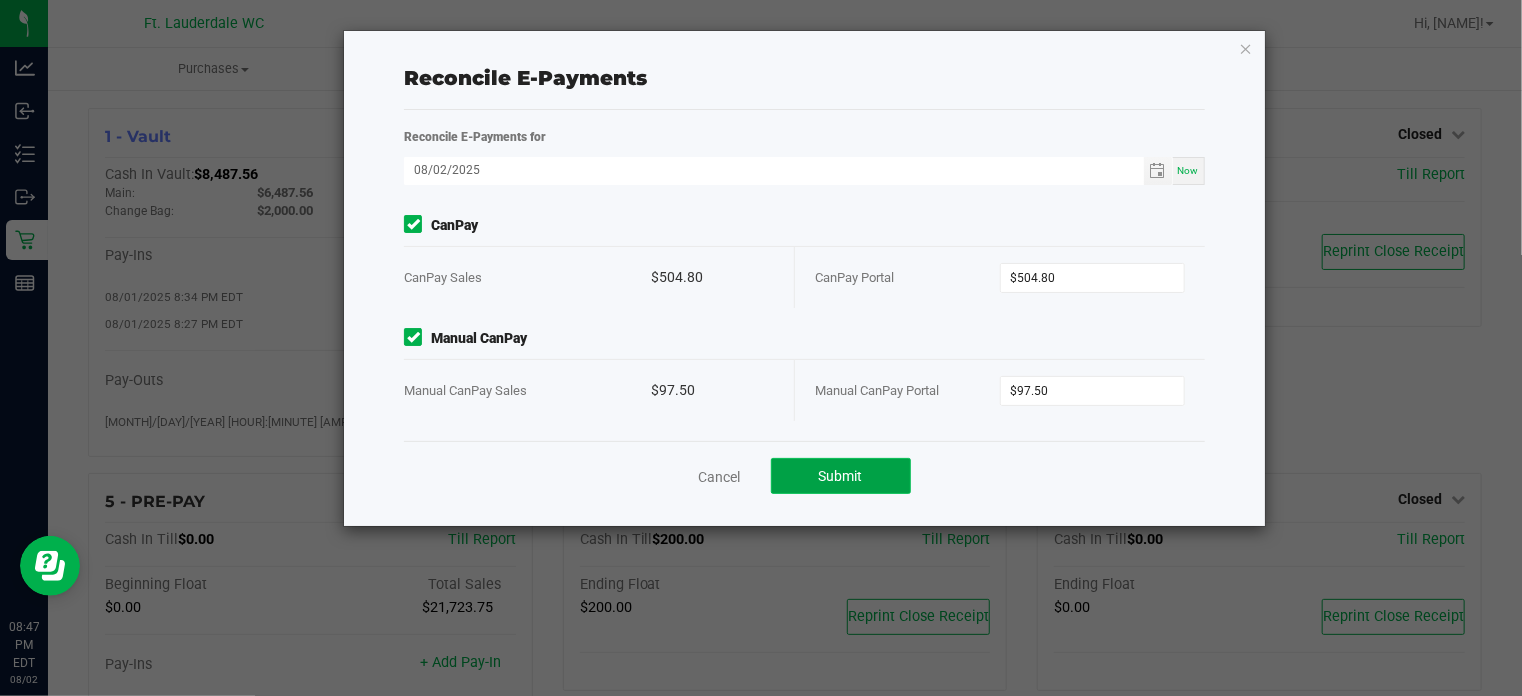click on "Submit" 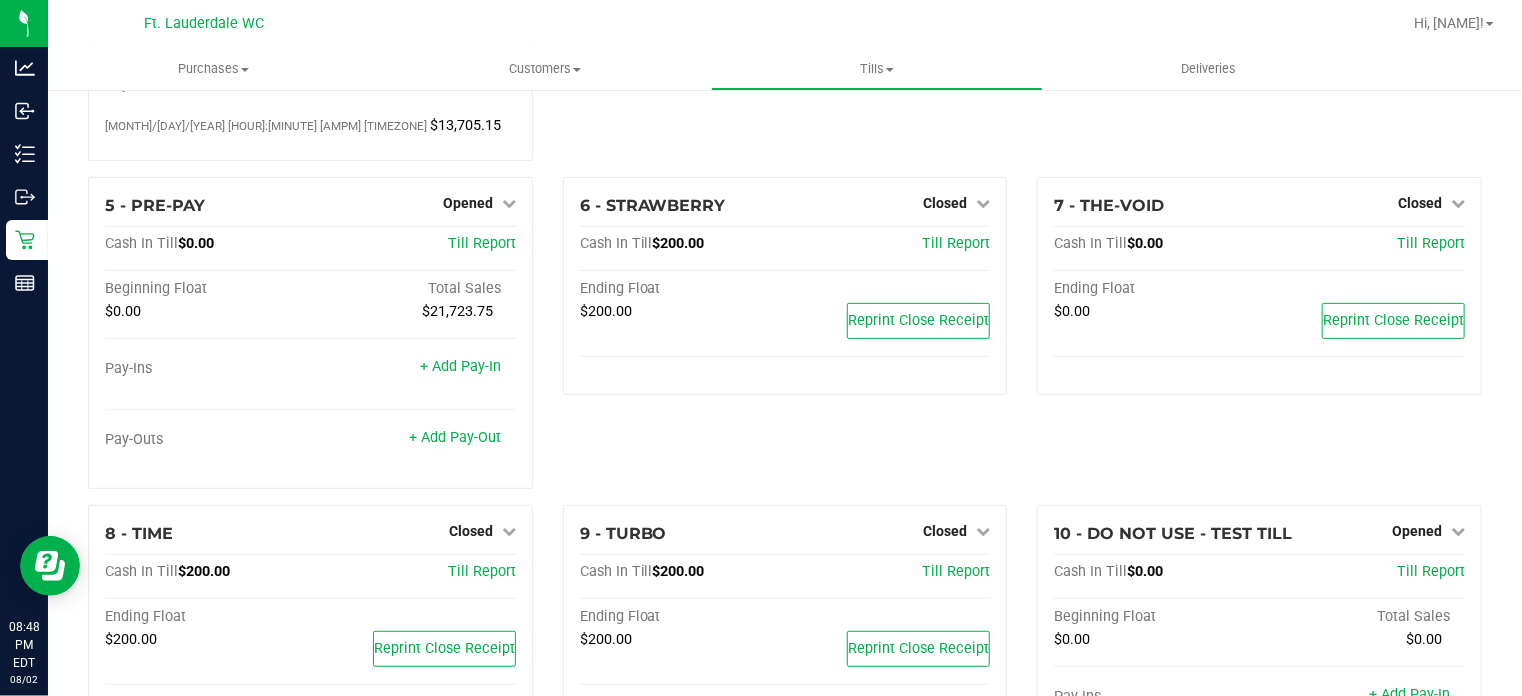 scroll, scrollTop: 0, scrollLeft: 0, axis: both 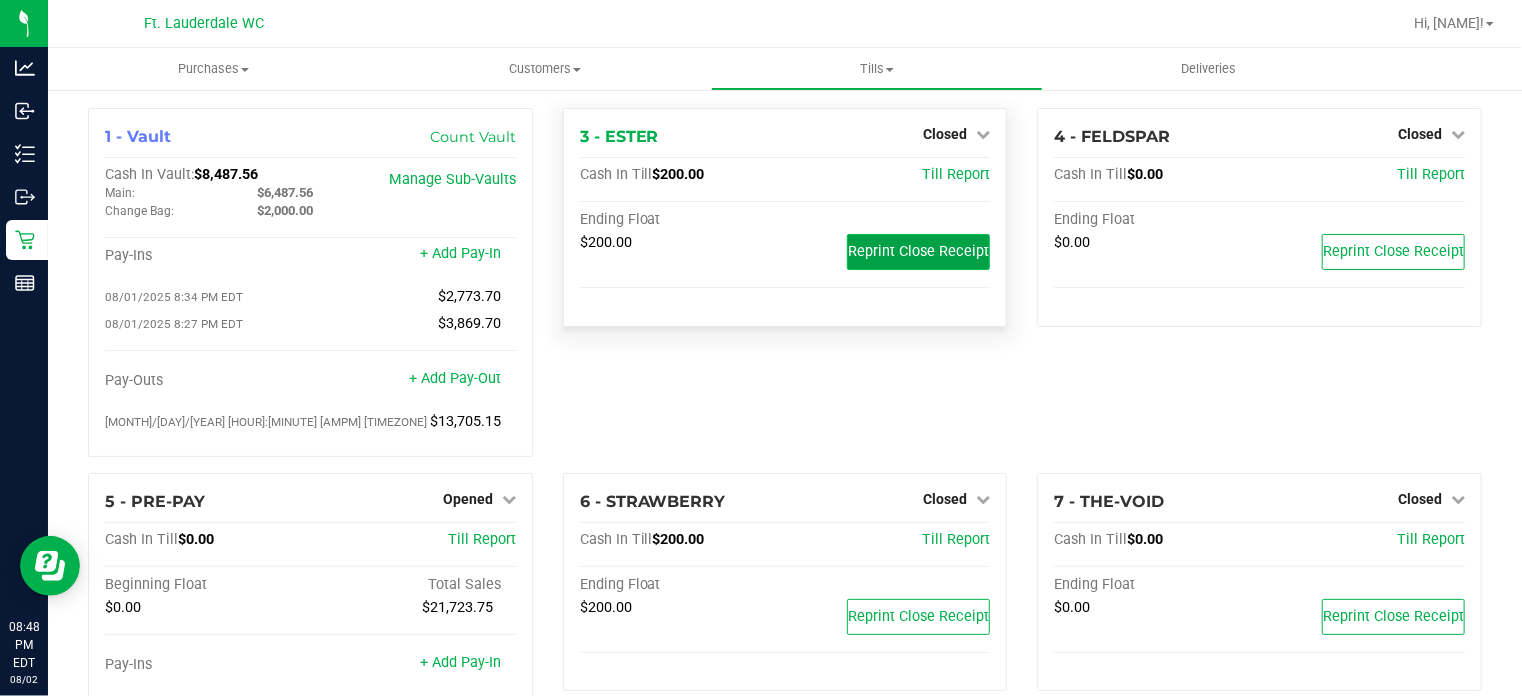 click on "Reprint Close Receipt" at bounding box center [918, 252] 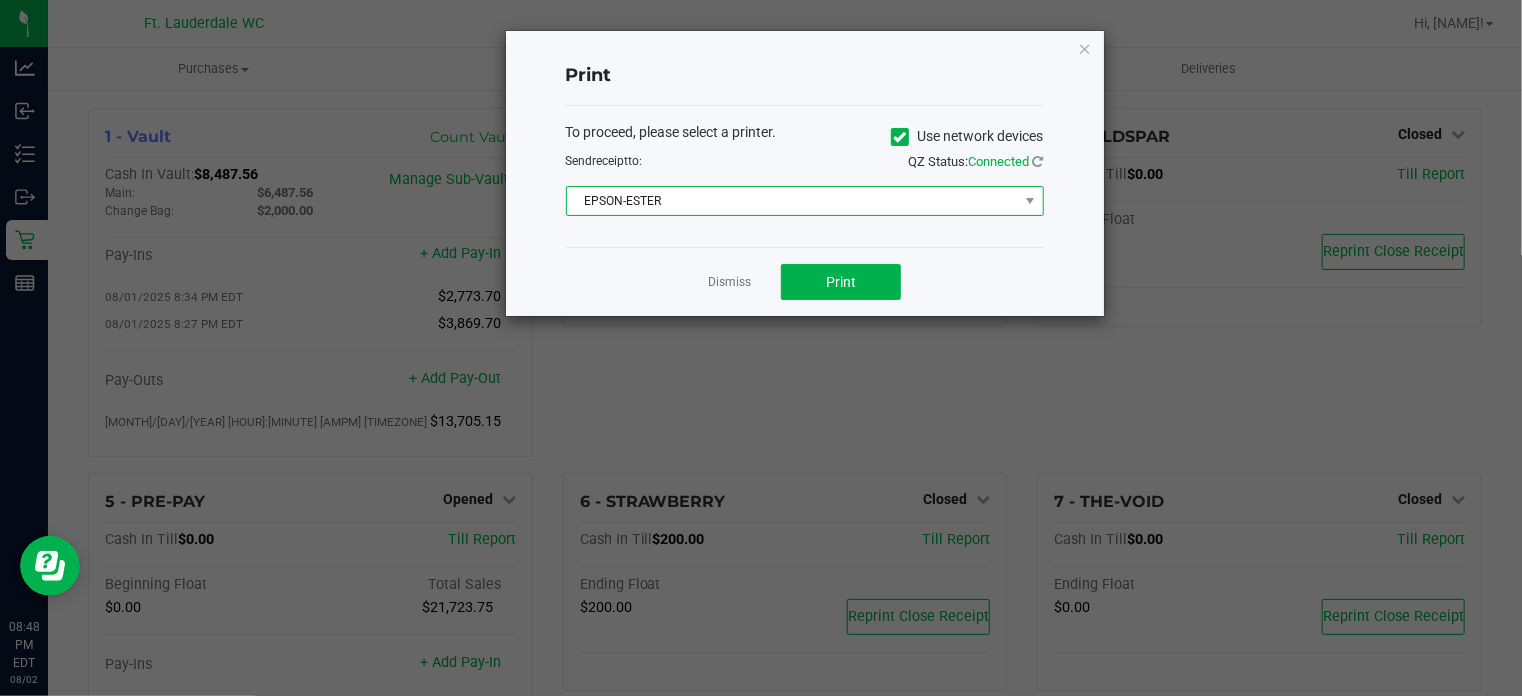click on "EPSON-ESTER" at bounding box center [792, 201] 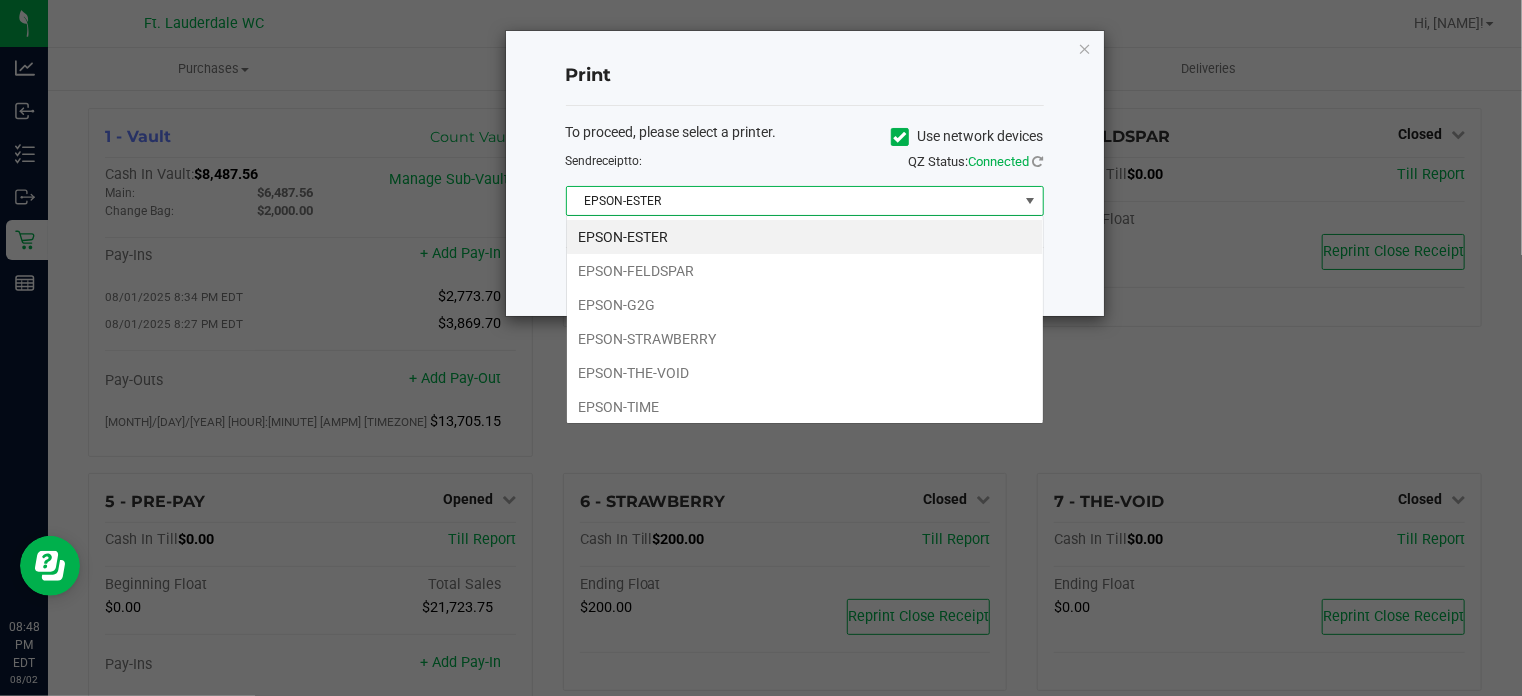 scroll, scrollTop: 99970, scrollLeft: 99521, axis: both 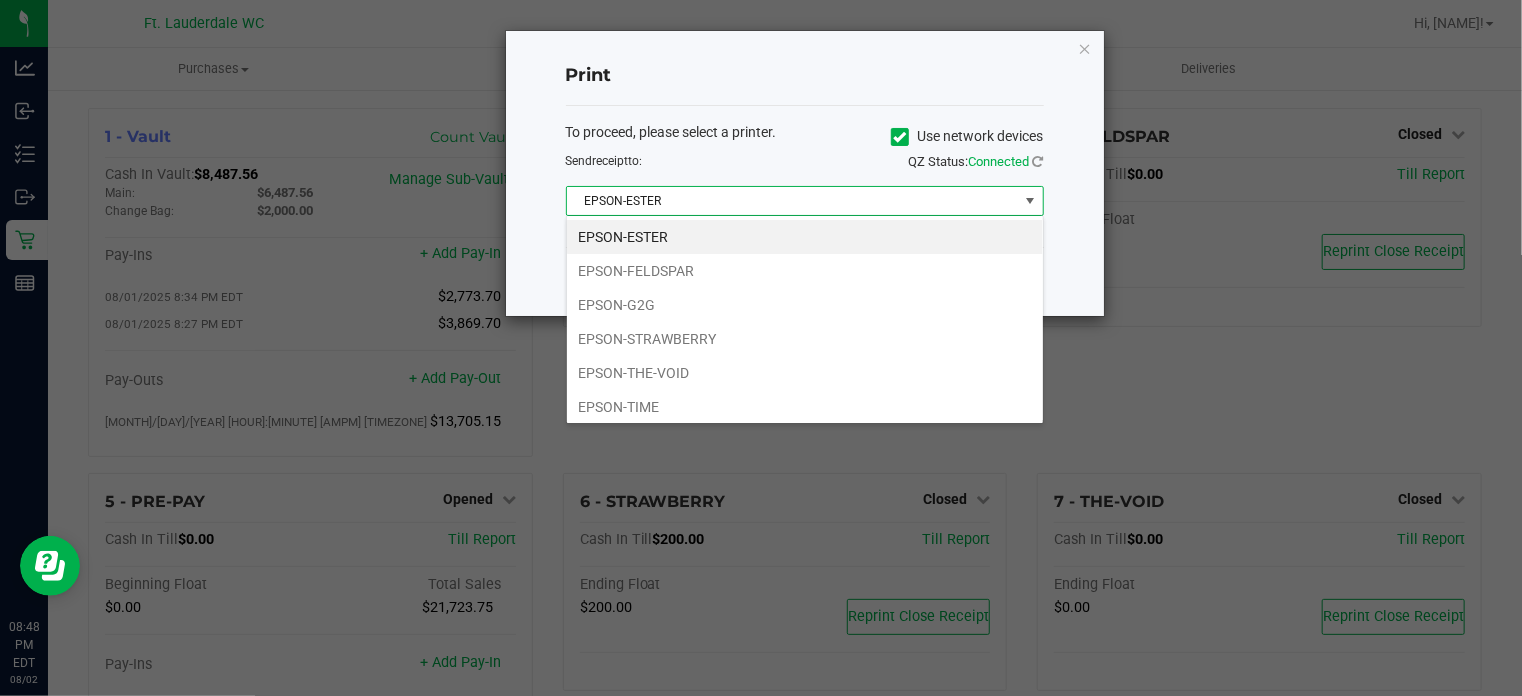 click on "QZ Status:   Connected" 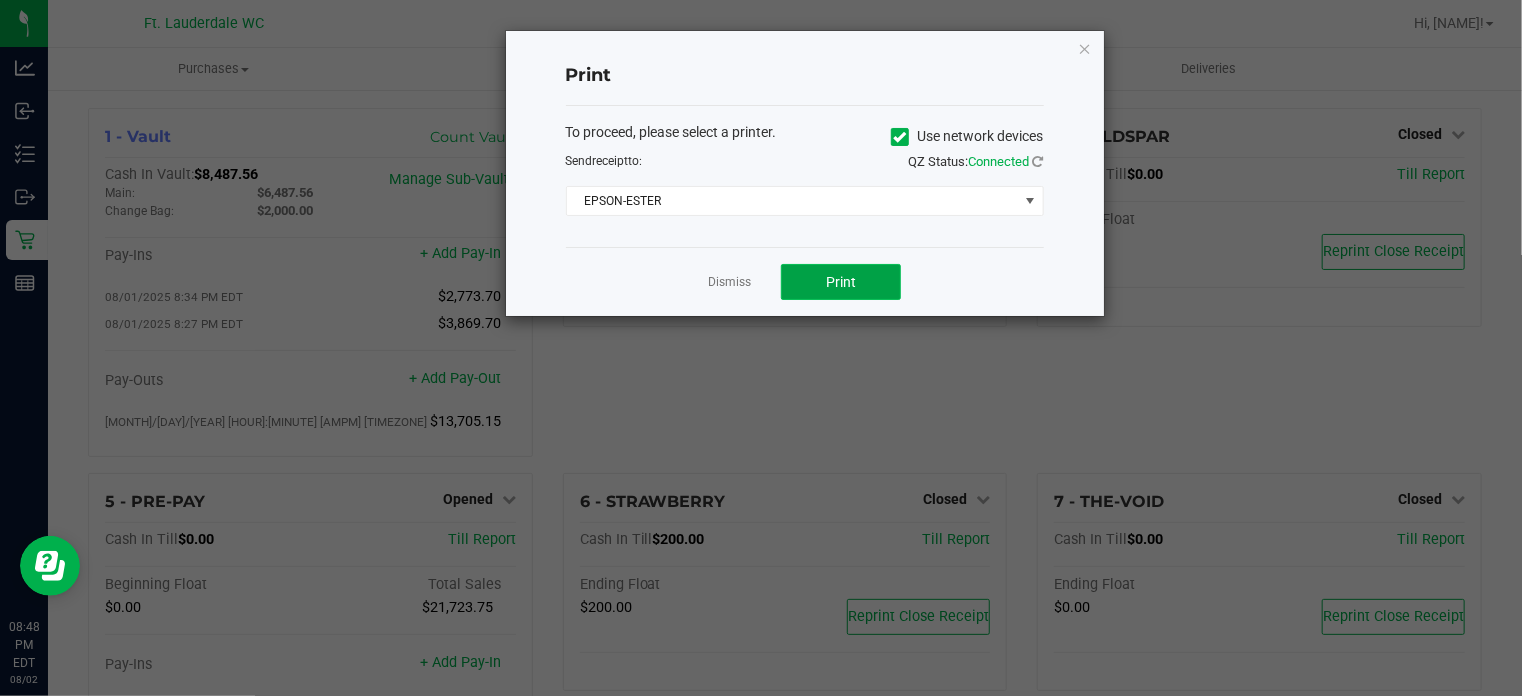 click on "Print" 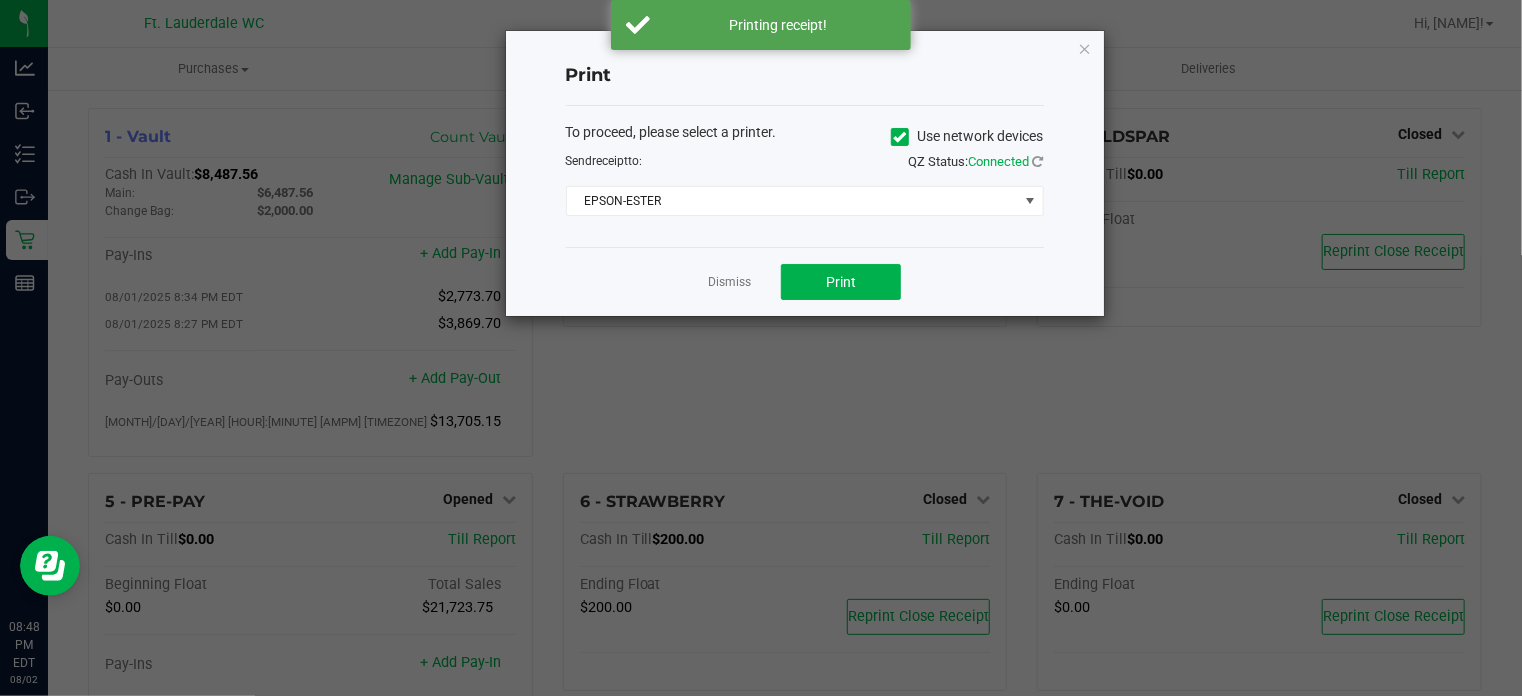 click on "Dismiss   Print" 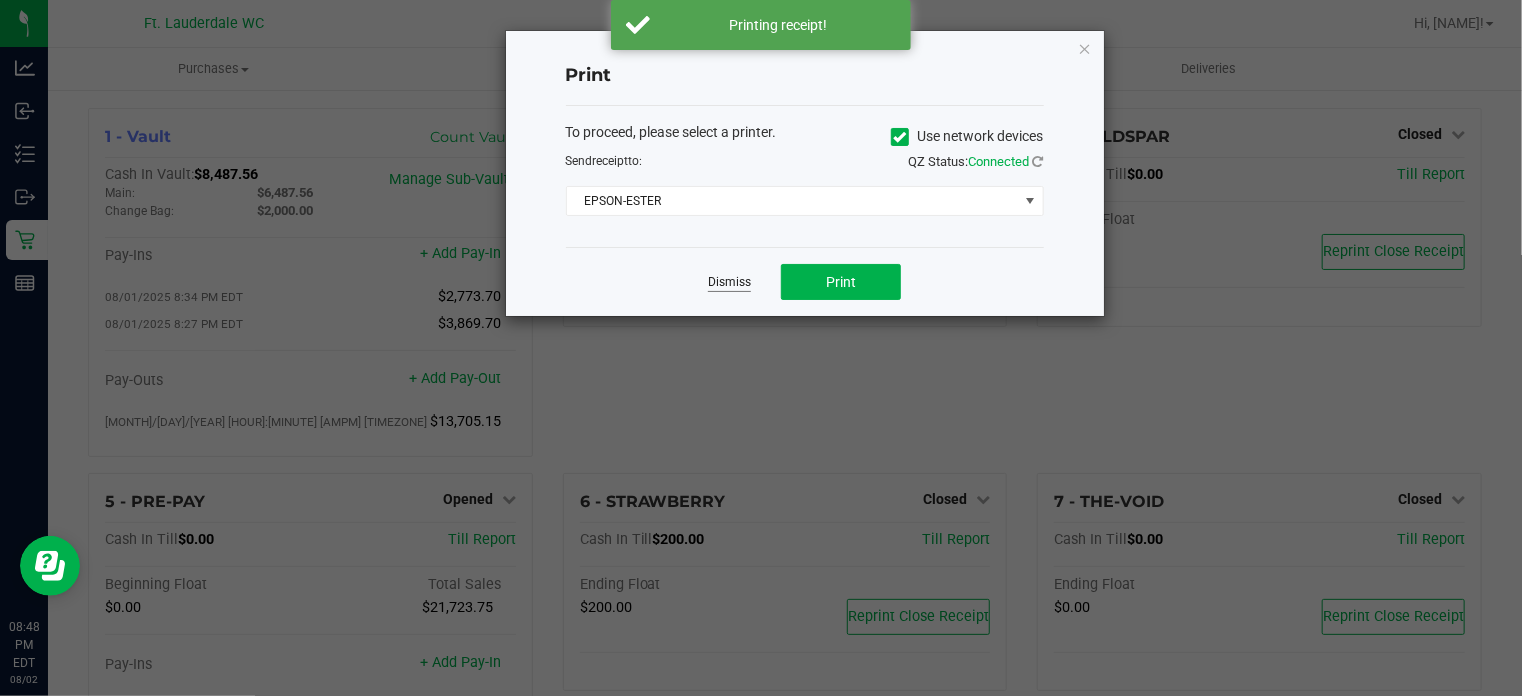 click on "Dismiss" 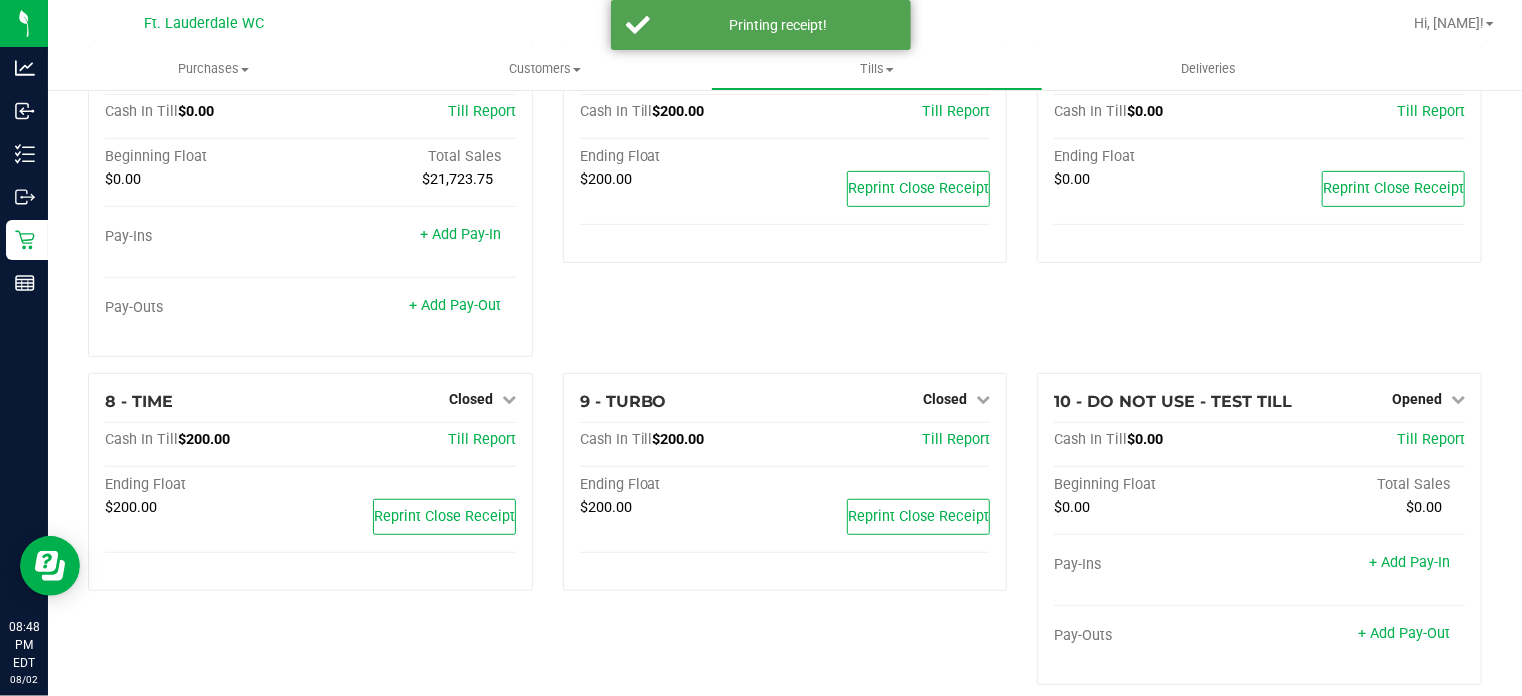 scroll, scrollTop: 487, scrollLeft: 0, axis: vertical 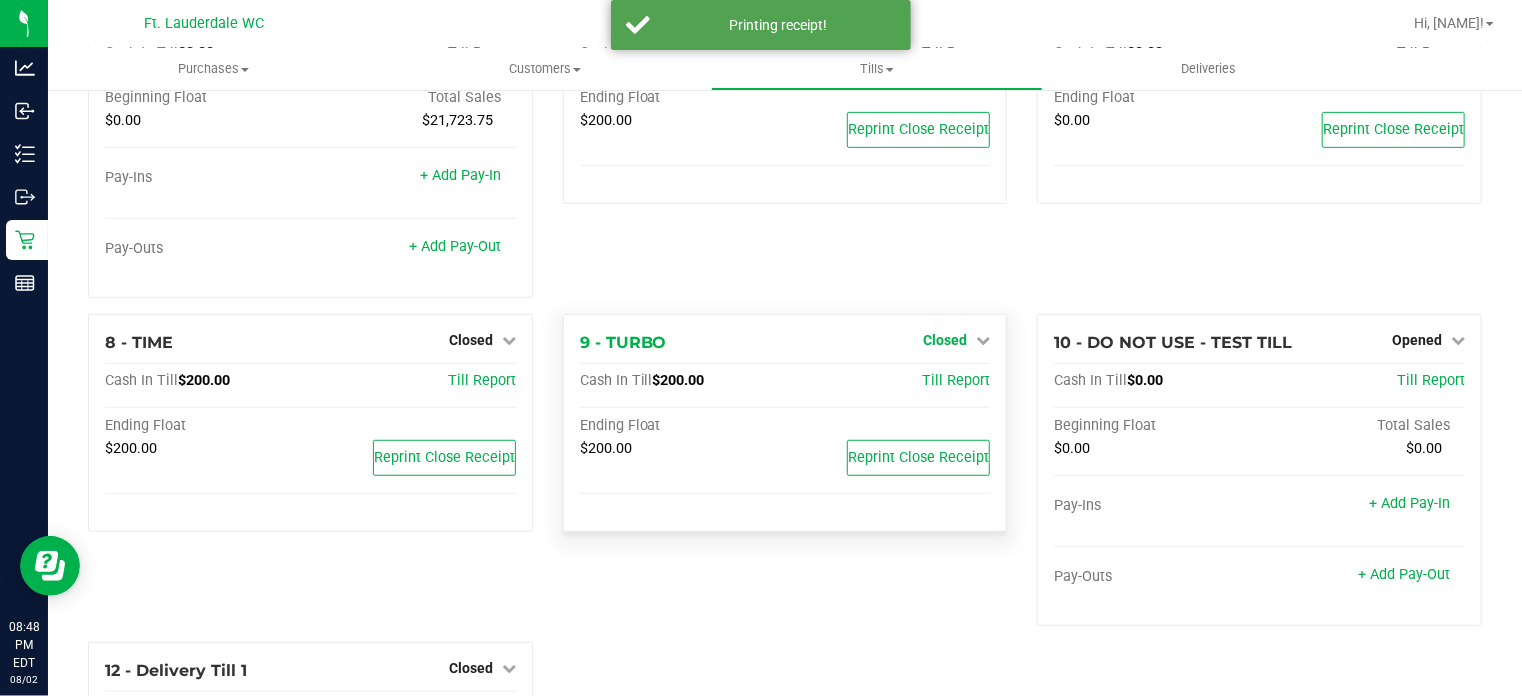 click at bounding box center (983, 340) 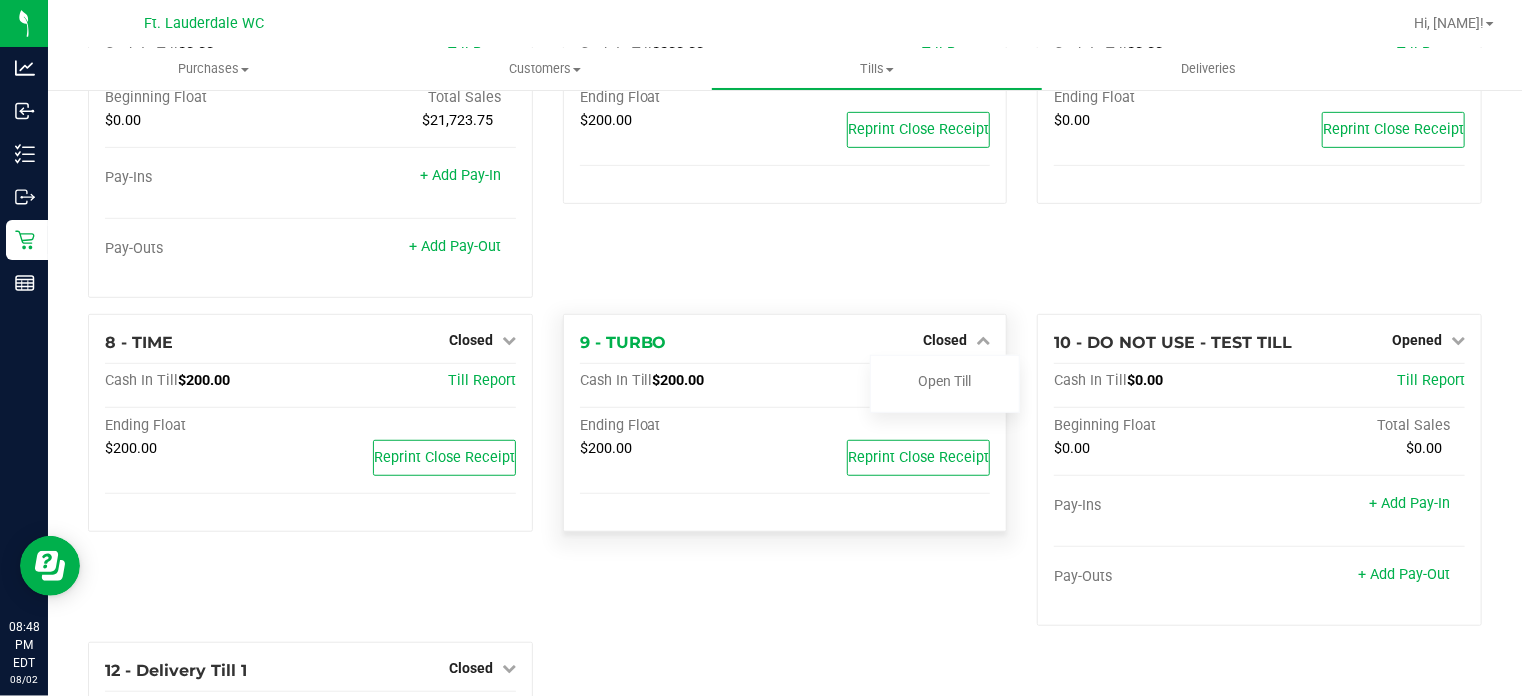 click on "Cash In Till   $[PRICE]   Till Report   Ending Float   $[PRICE]       Reprint Close Receipt" at bounding box center (785, 444) 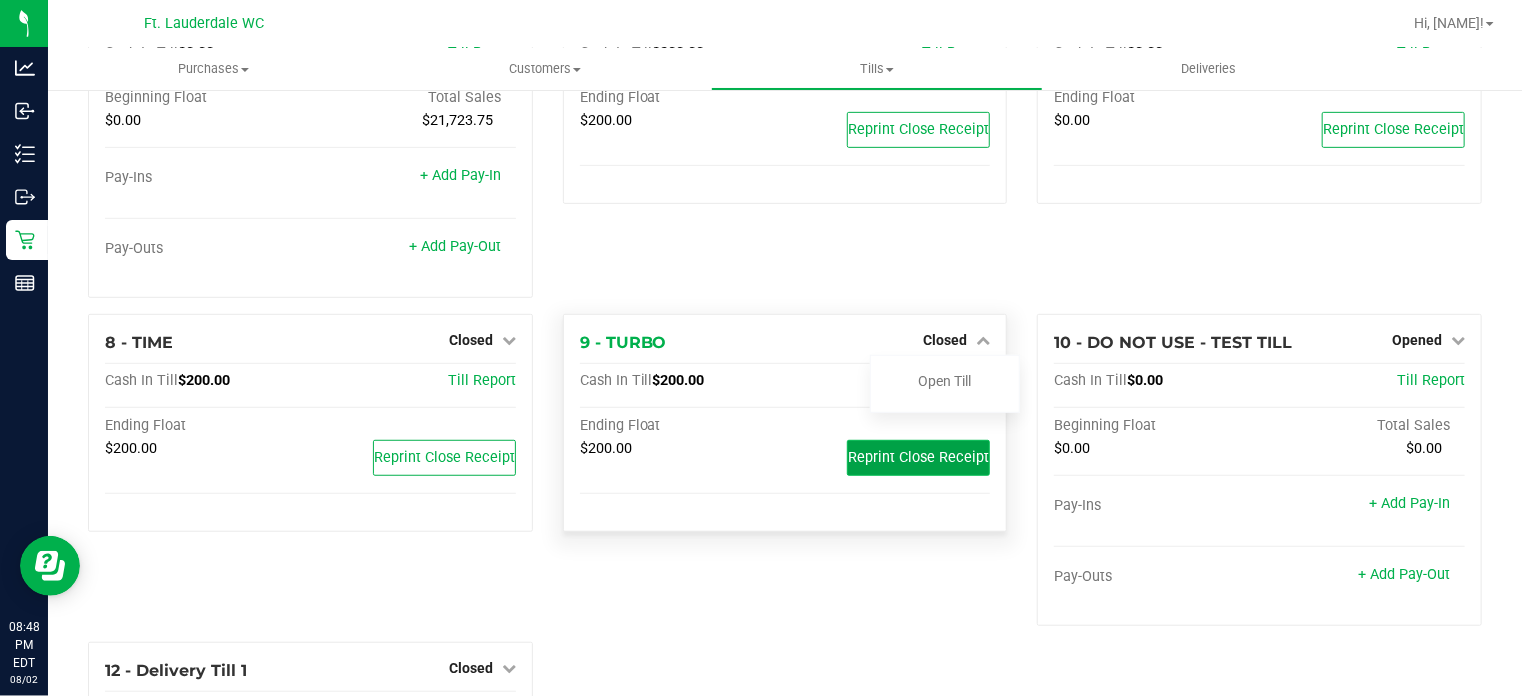 click on "Reprint Close Receipt" at bounding box center [918, 457] 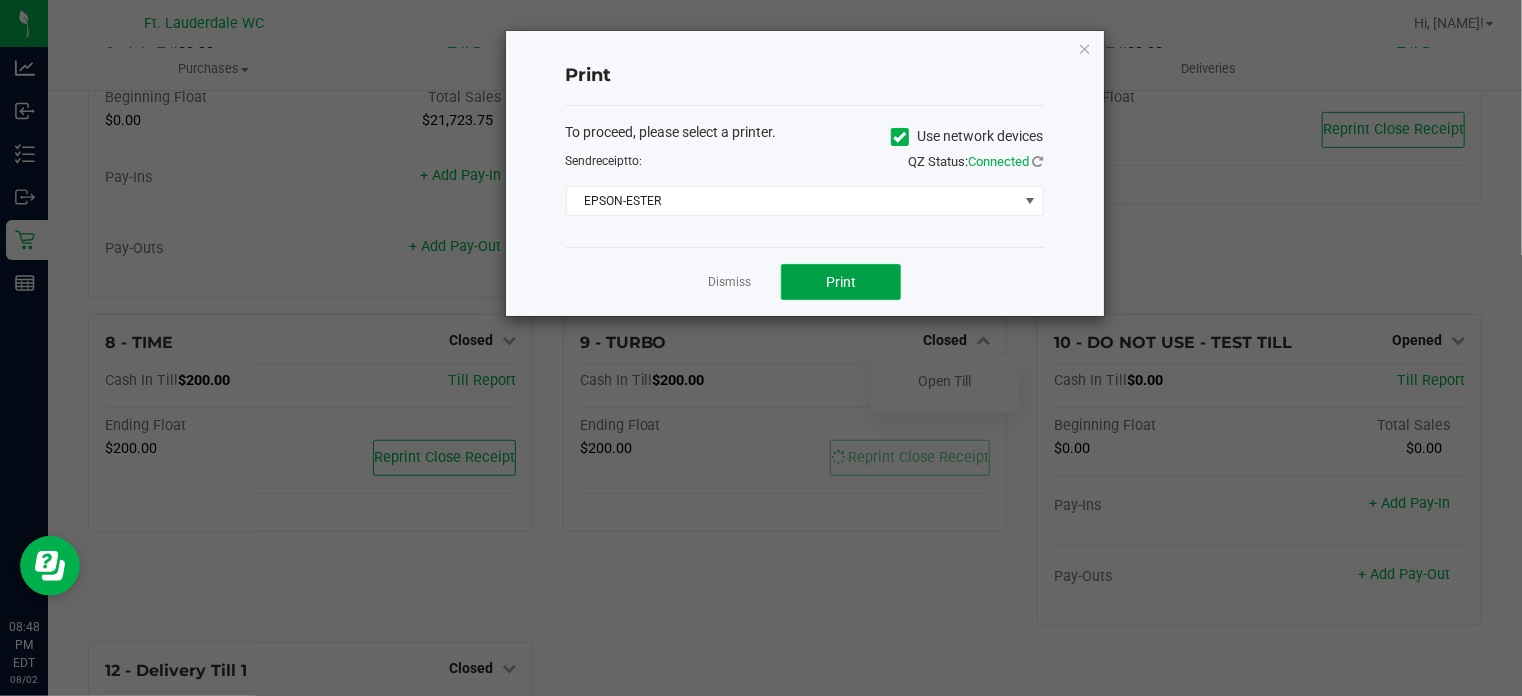 click on "Print" 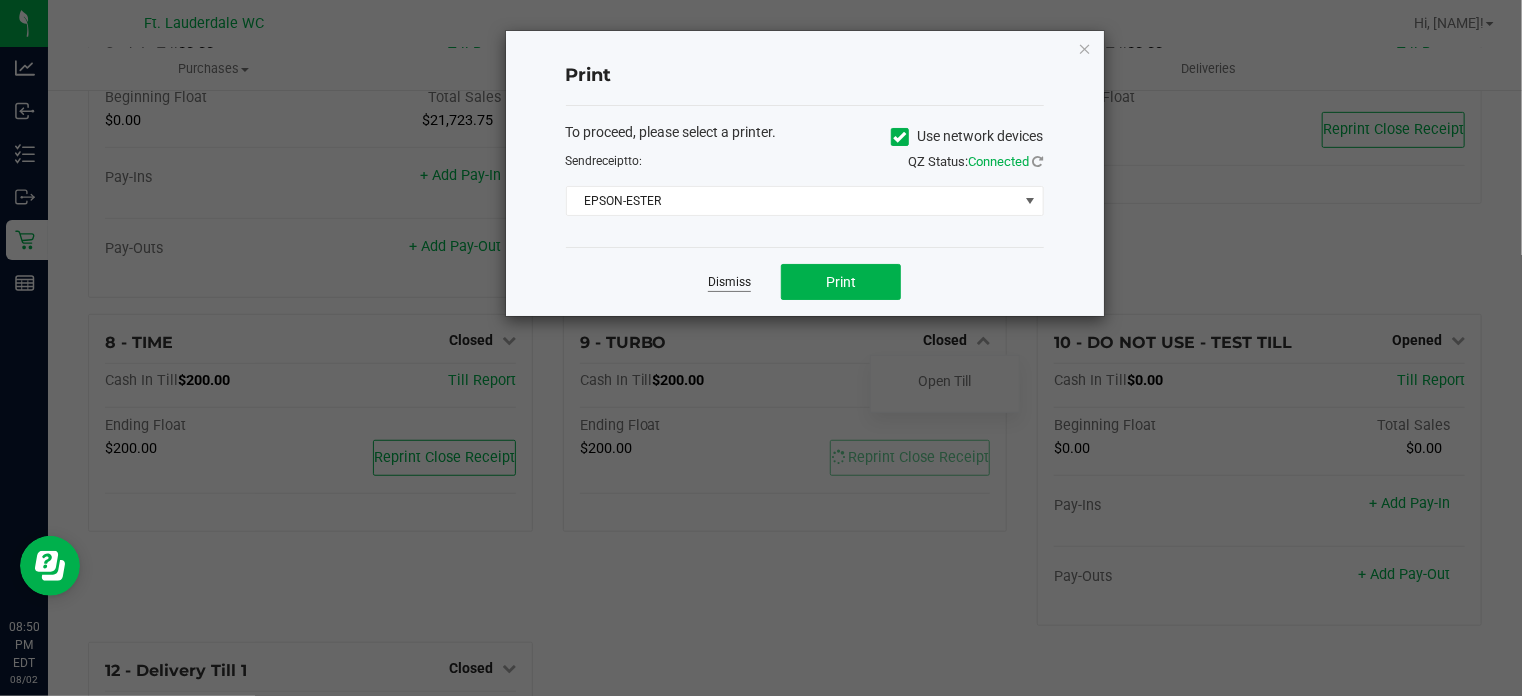 click on "Dismiss" 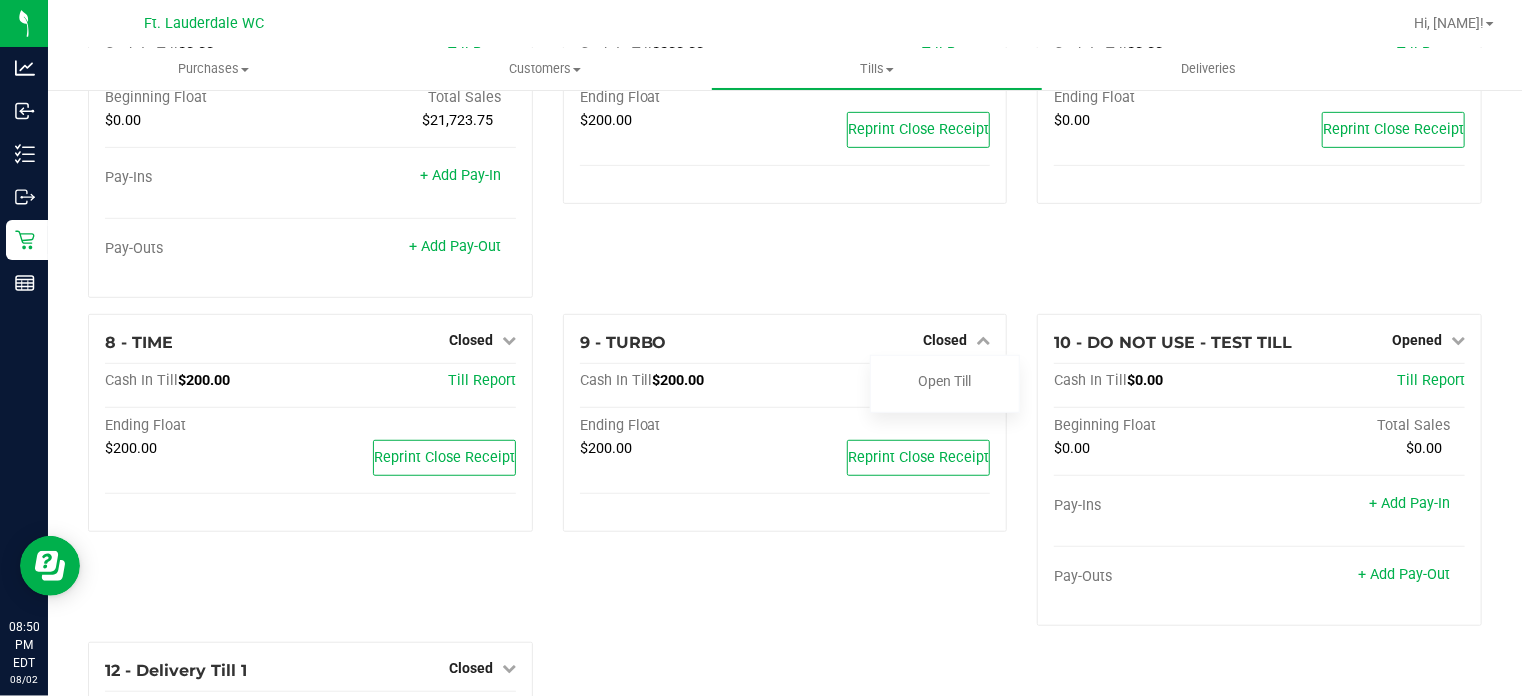 scroll, scrollTop: 0, scrollLeft: 0, axis: both 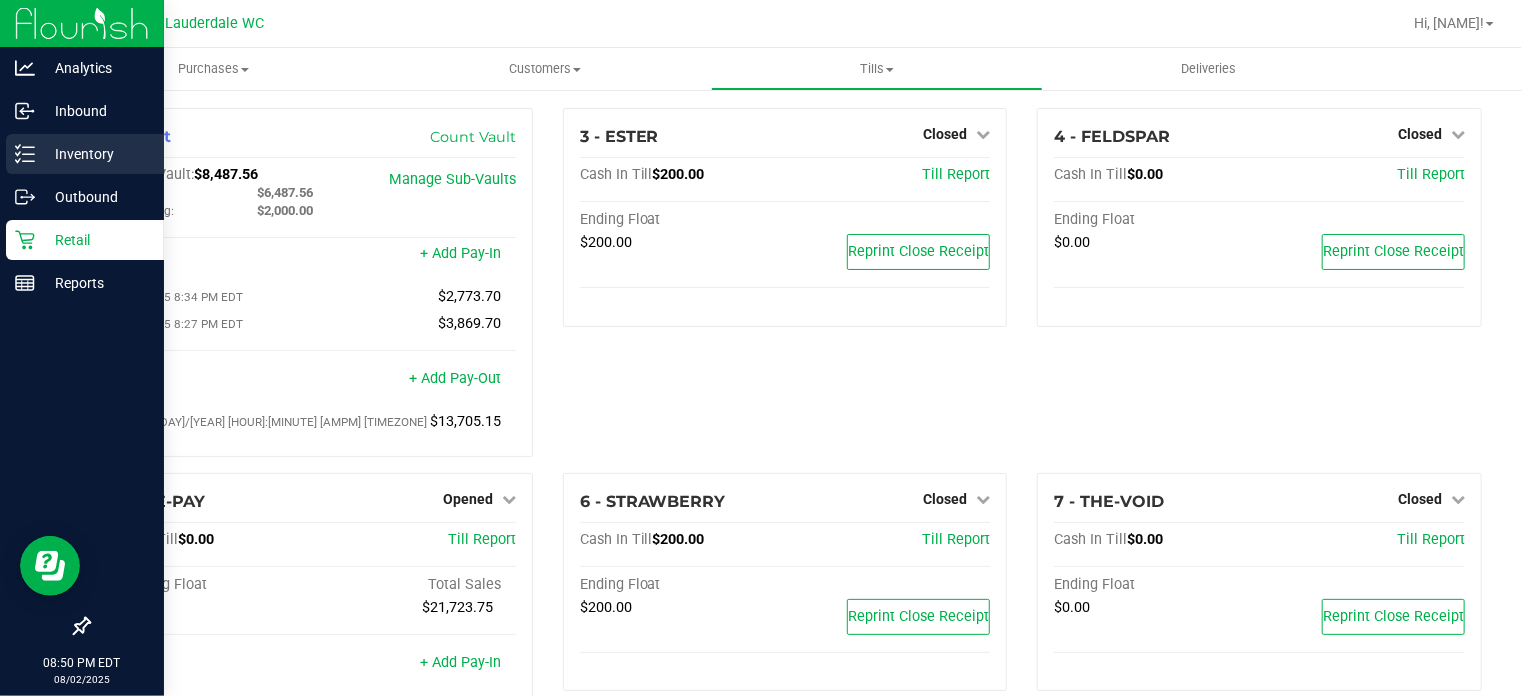 click on "Inventory" at bounding box center (95, 154) 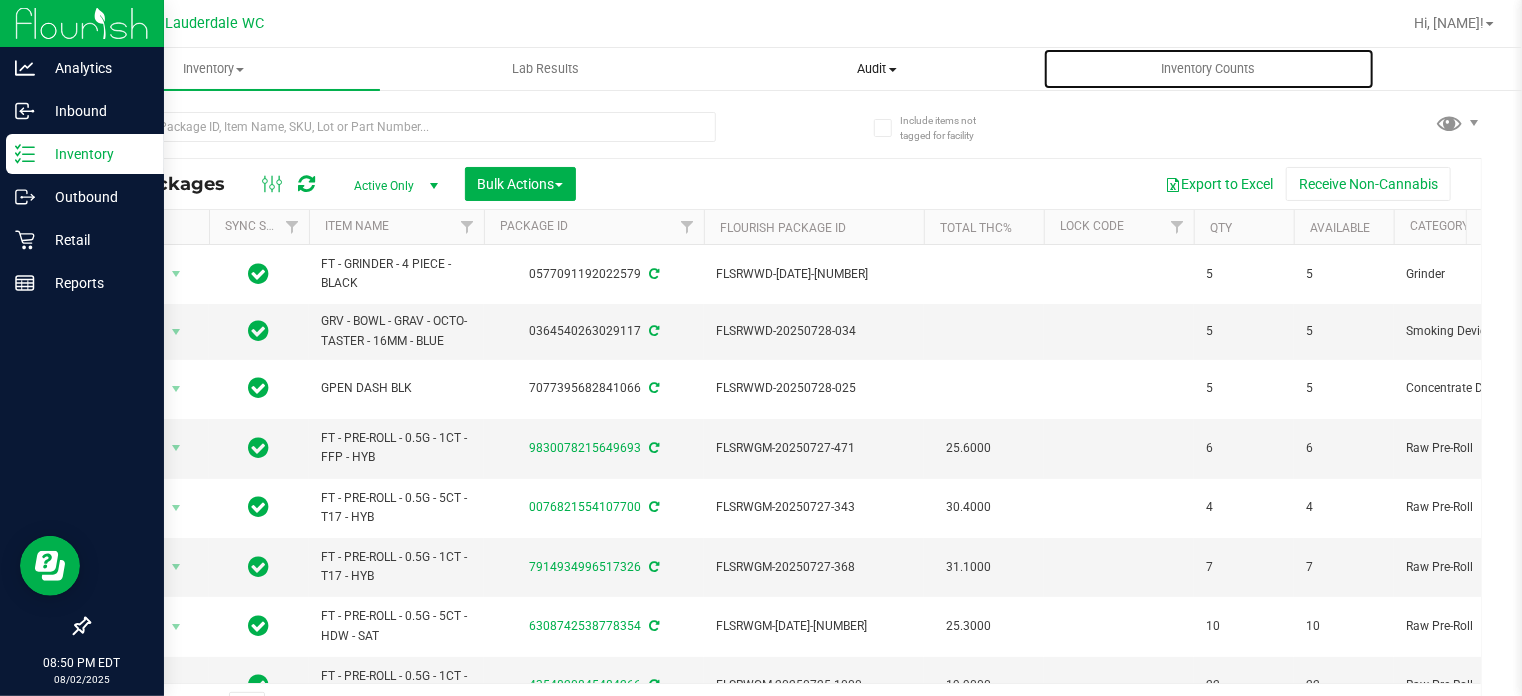 click on "Inventory Counts" at bounding box center [1209, 69] 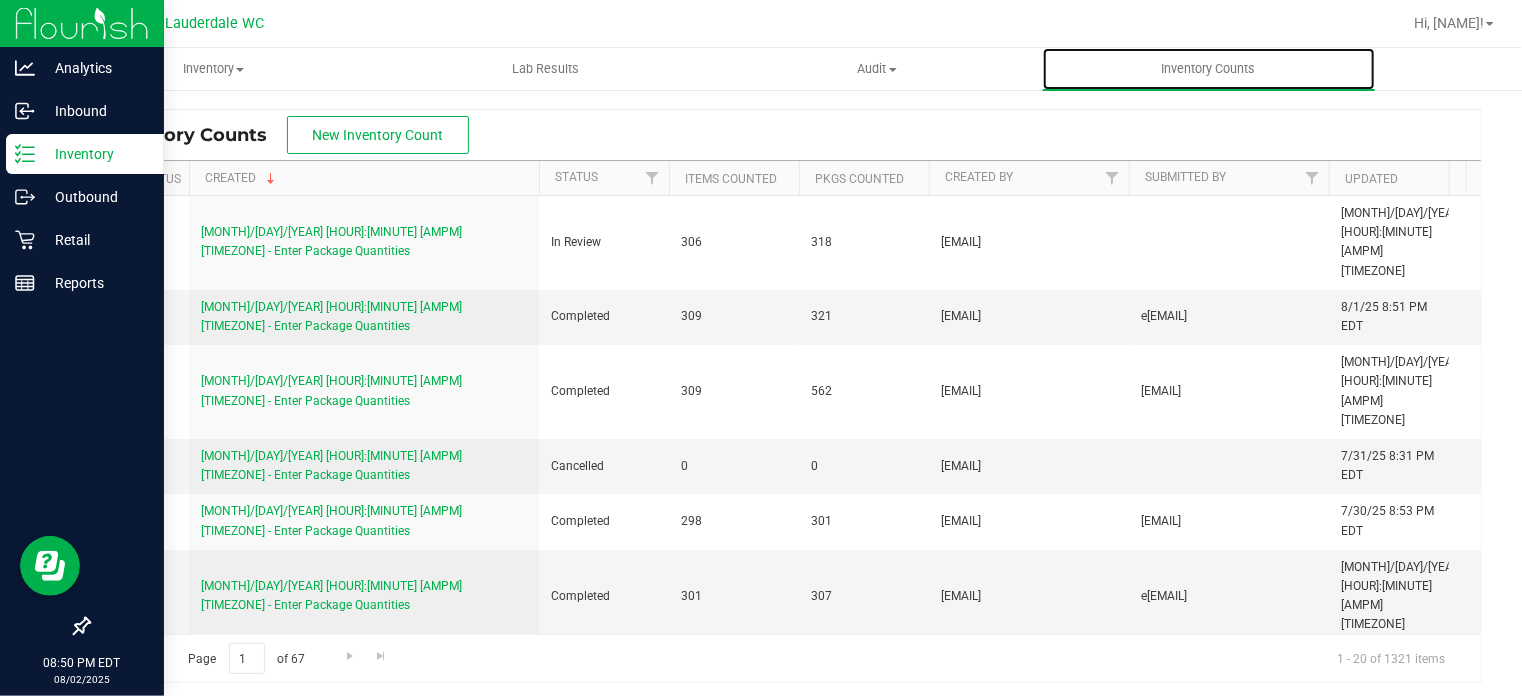 scroll, scrollTop: 0, scrollLeft: 148, axis: horizontal 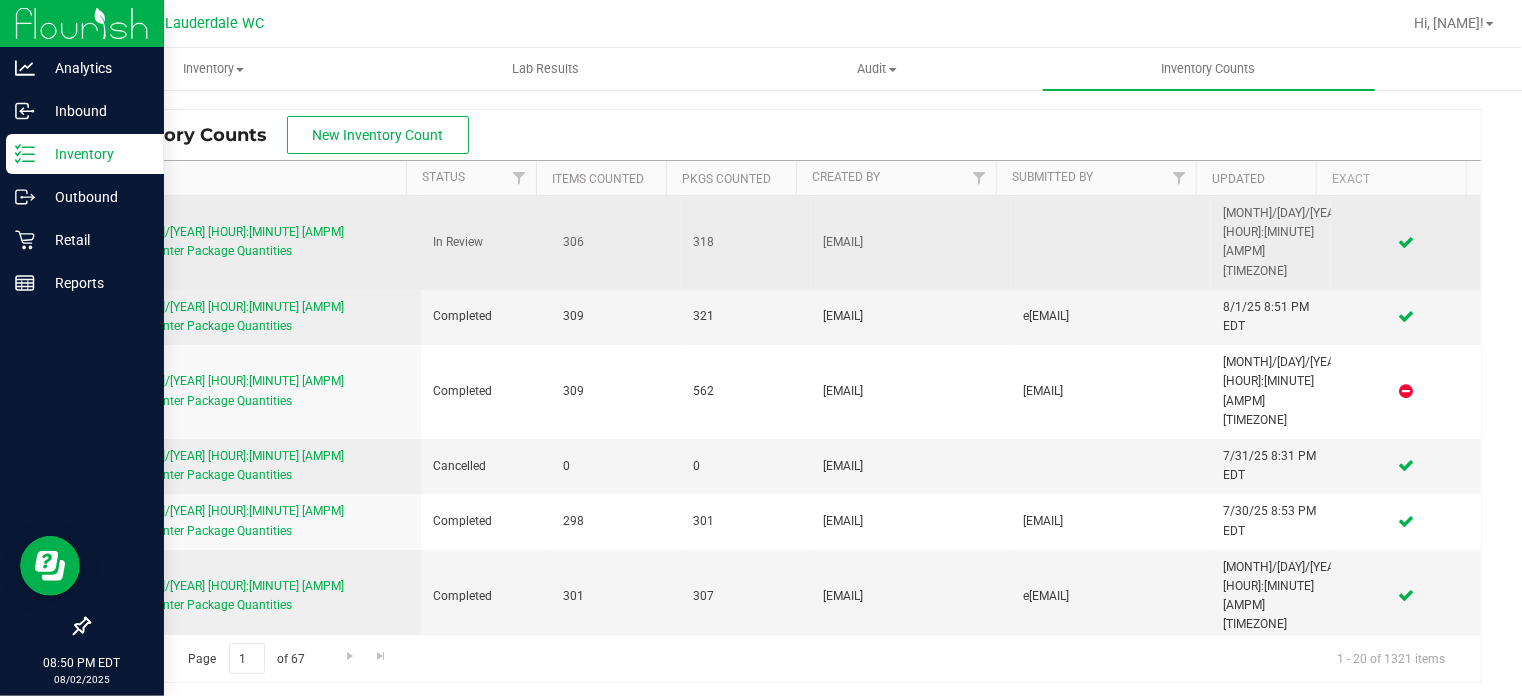 click on "[MONTH]/[DAY]/[YEAR] [HOUR]:[MINUTE] [AMPM] [TIMEZONE] - Enter Package Quantities" at bounding box center (213, 241) 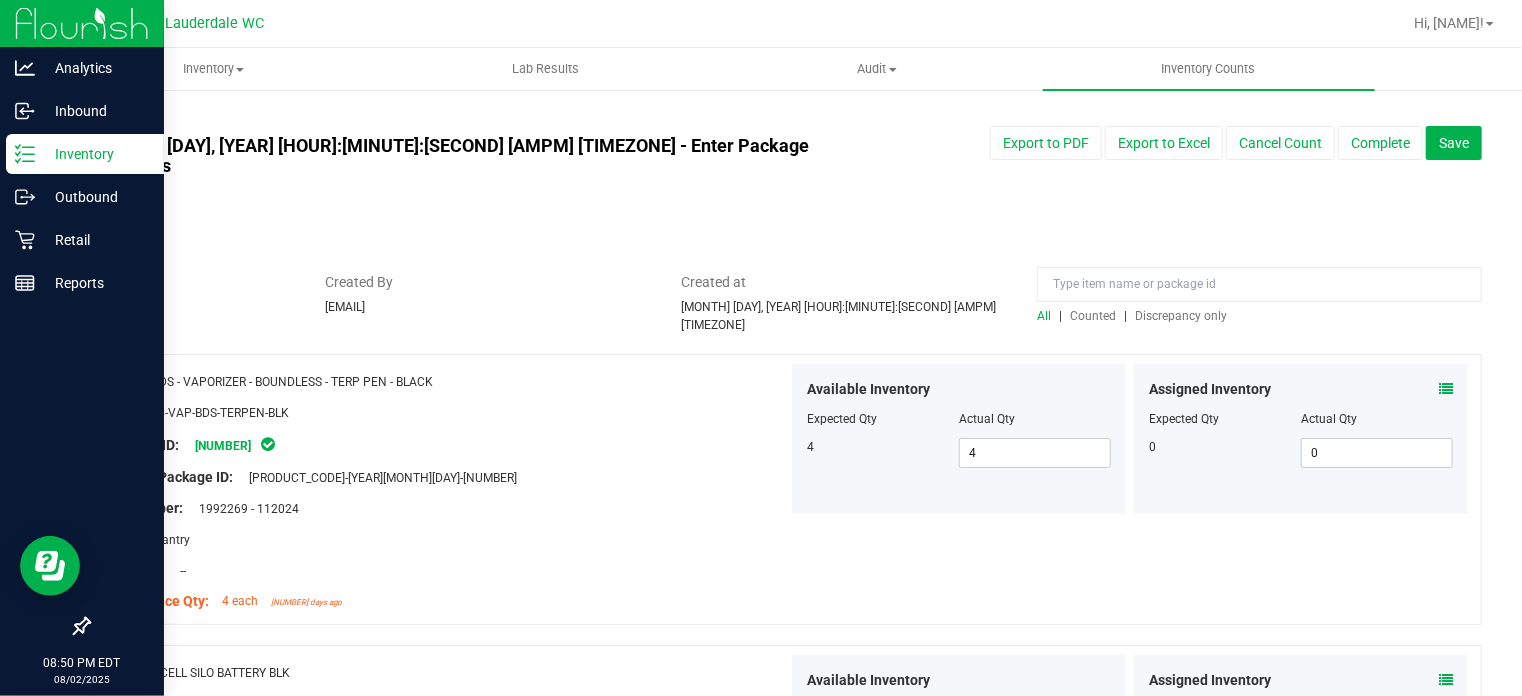 click on "Discrepancy only" at bounding box center (1181, 316) 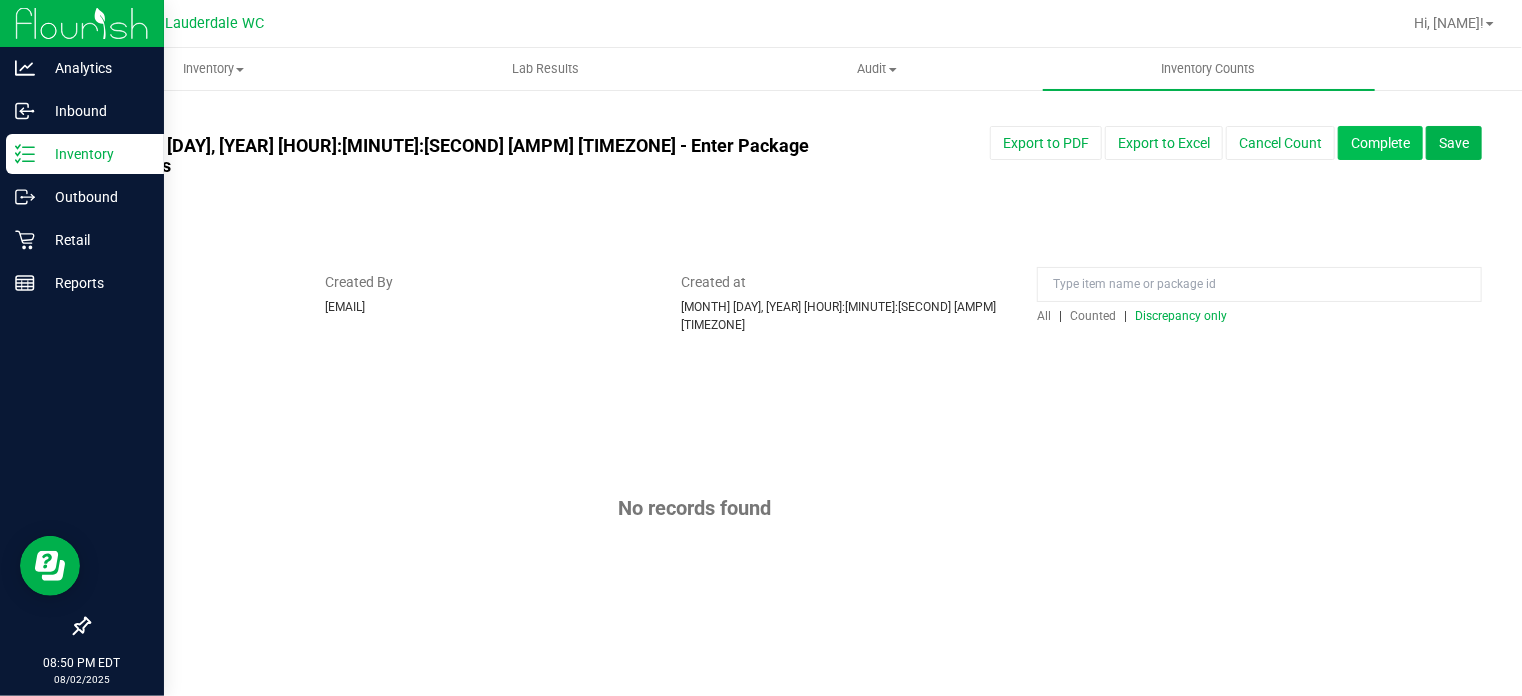 click on "Complete" at bounding box center (1380, 143) 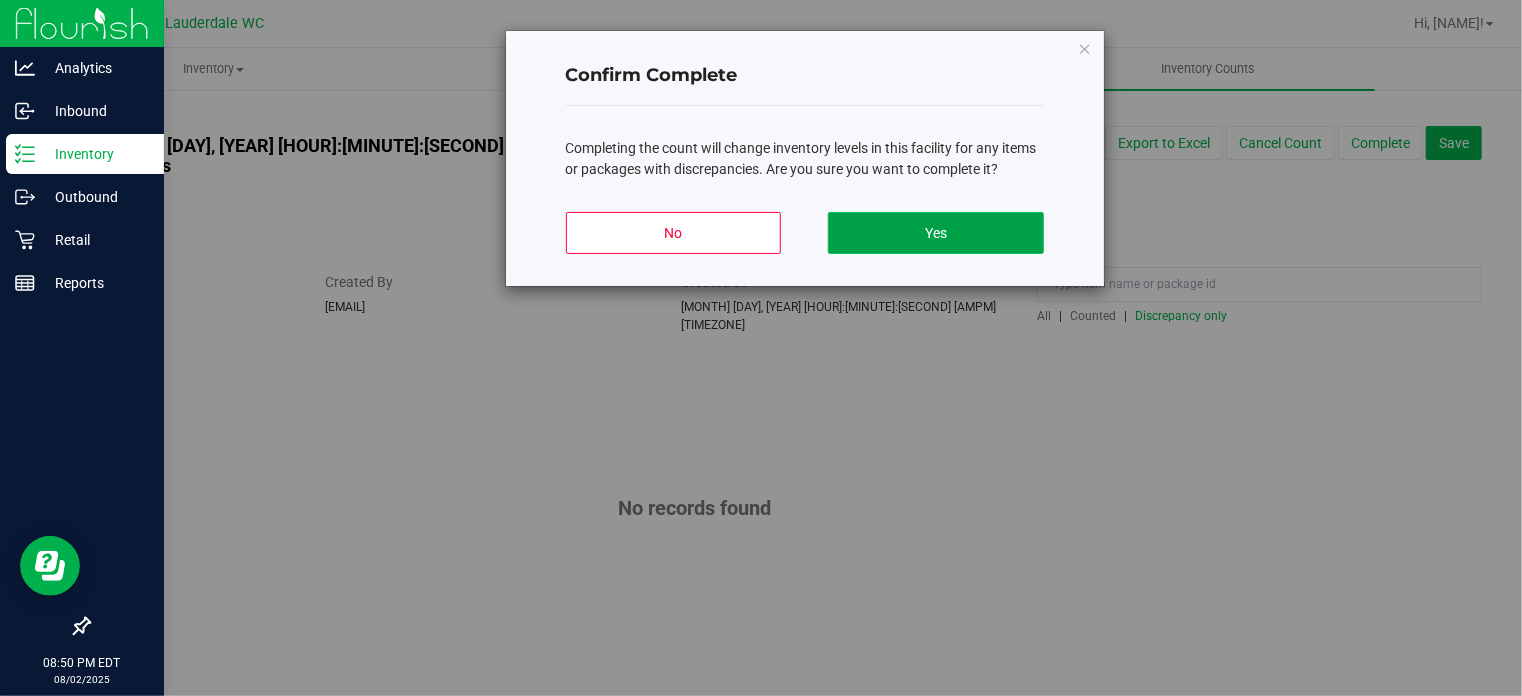 click on "Yes" at bounding box center (935, 233) 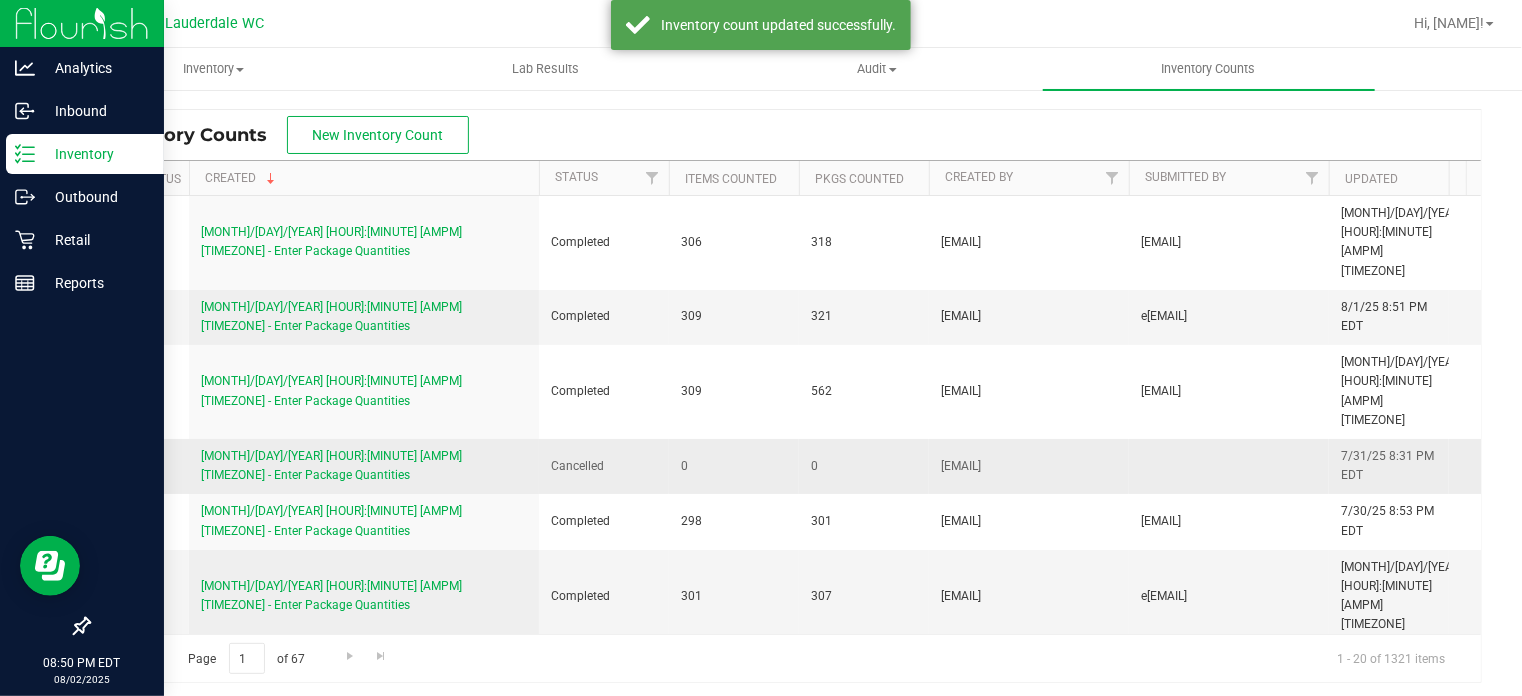 scroll, scrollTop: 0, scrollLeft: 148, axis: horizontal 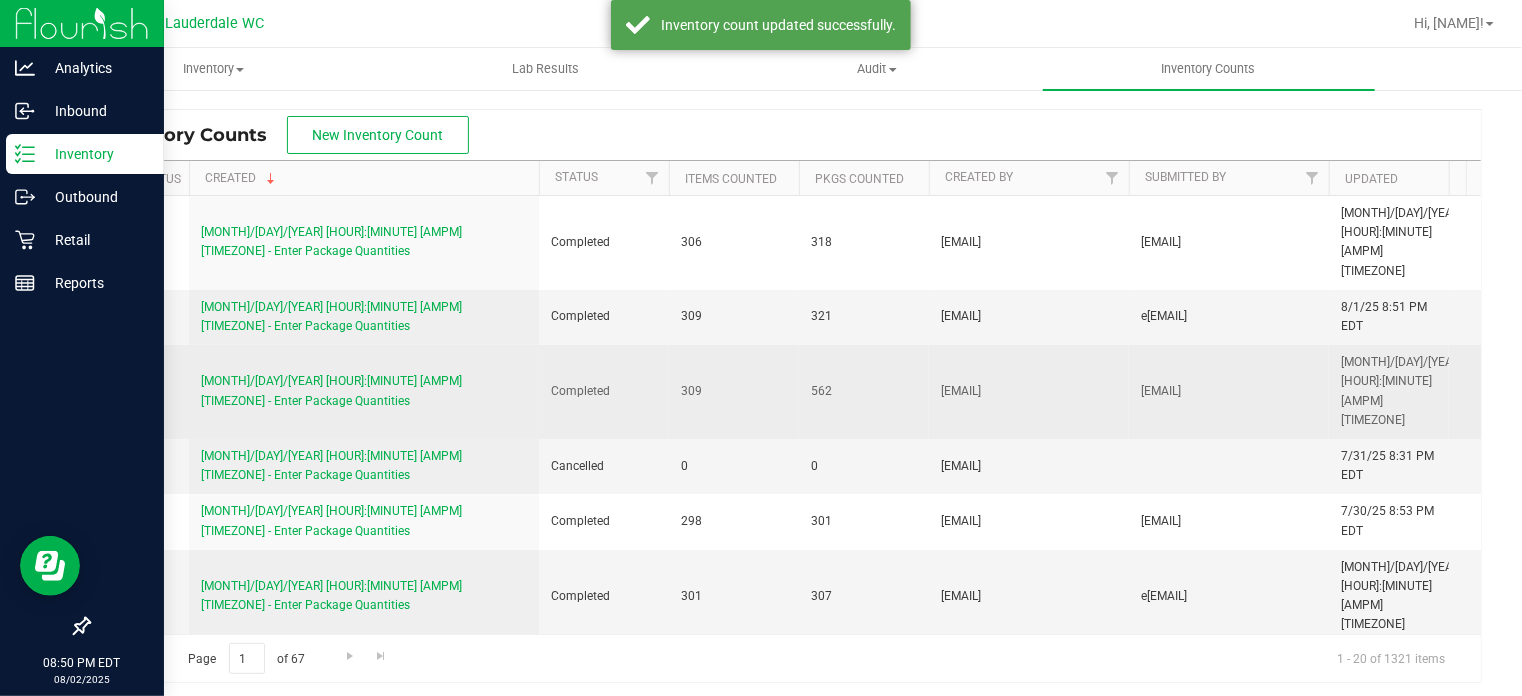 click on "[MONTH]/[DAY]/[YEAR] [HOUR]:[MINUTE] [AMPM] [TIMEZONE] - Enter Package Quantities" at bounding box center (331, 390) 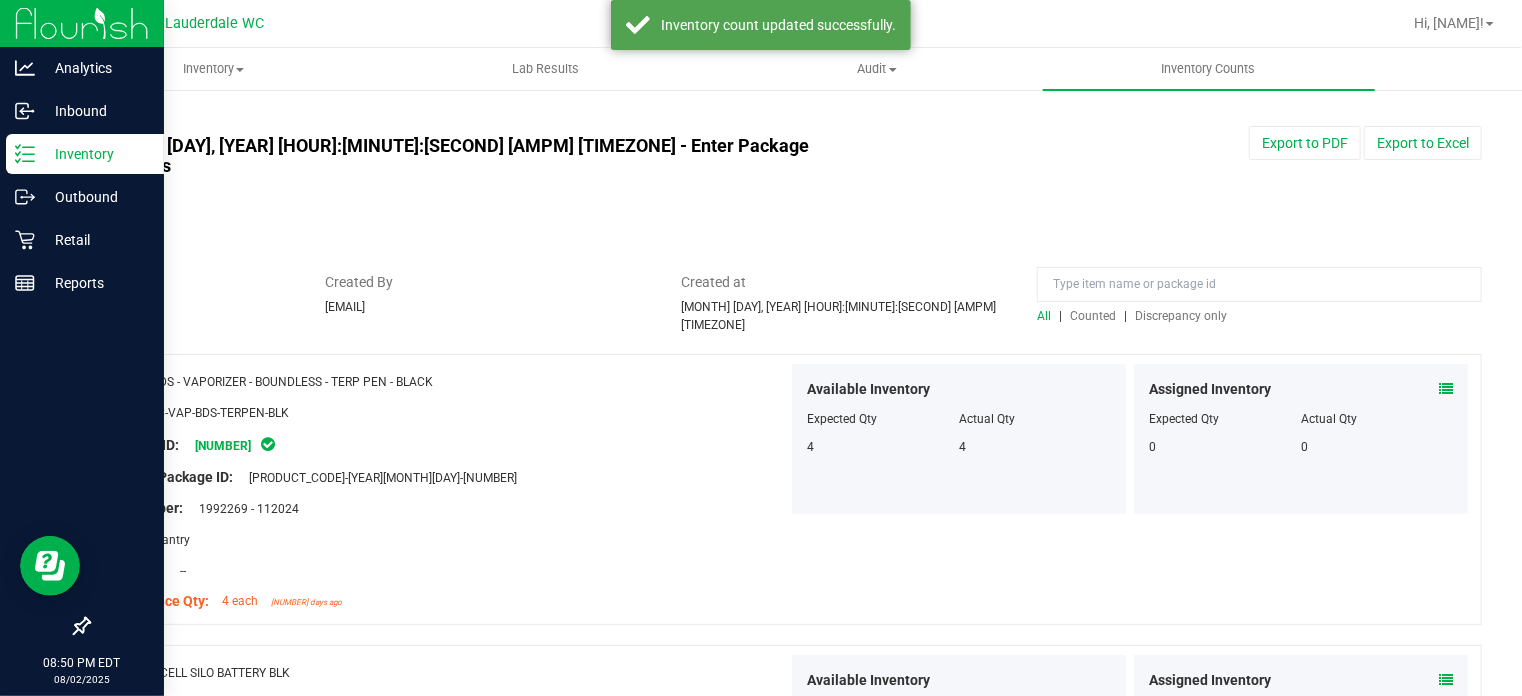 click on "All
|
Counted
|
Discrepancy only" at bounding box center [1259, 316] 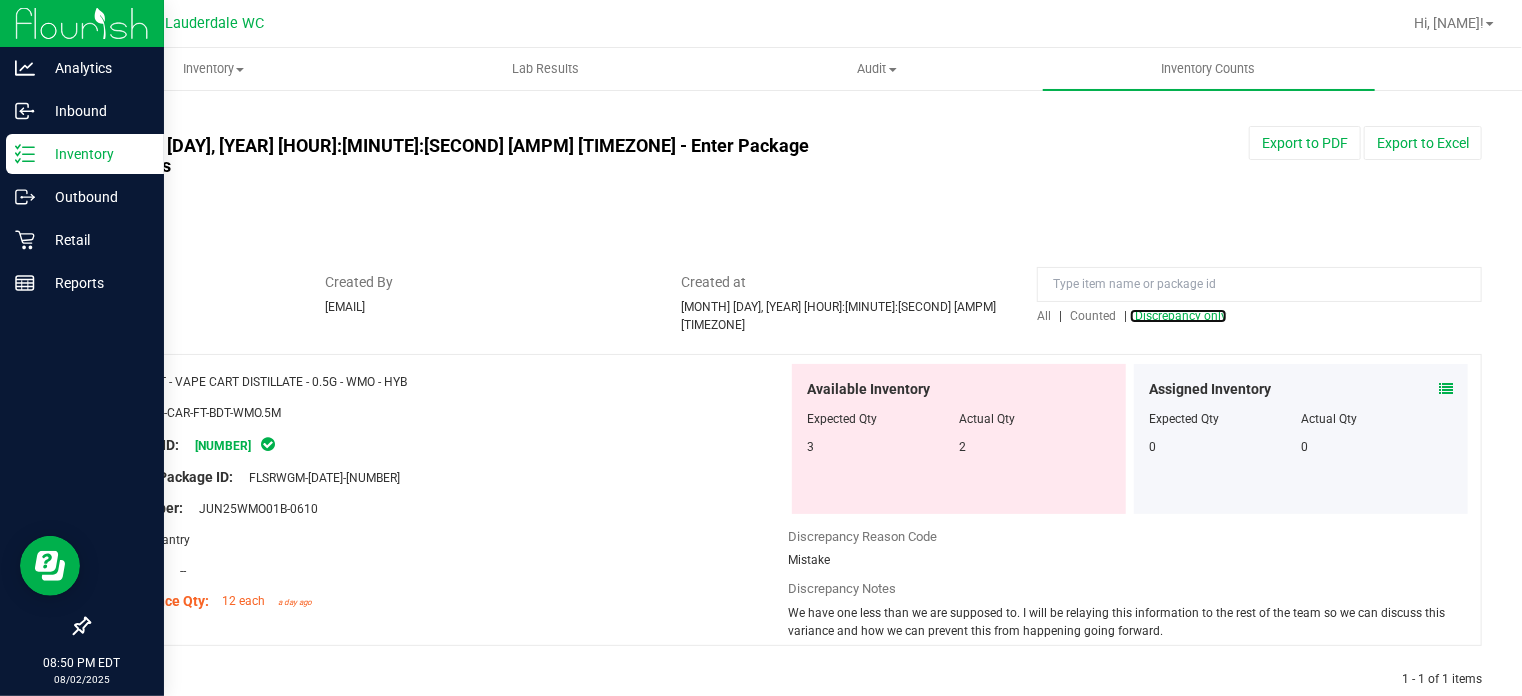 scroll, scrollTop: 8, scrollLeft: 0, axis: vertical 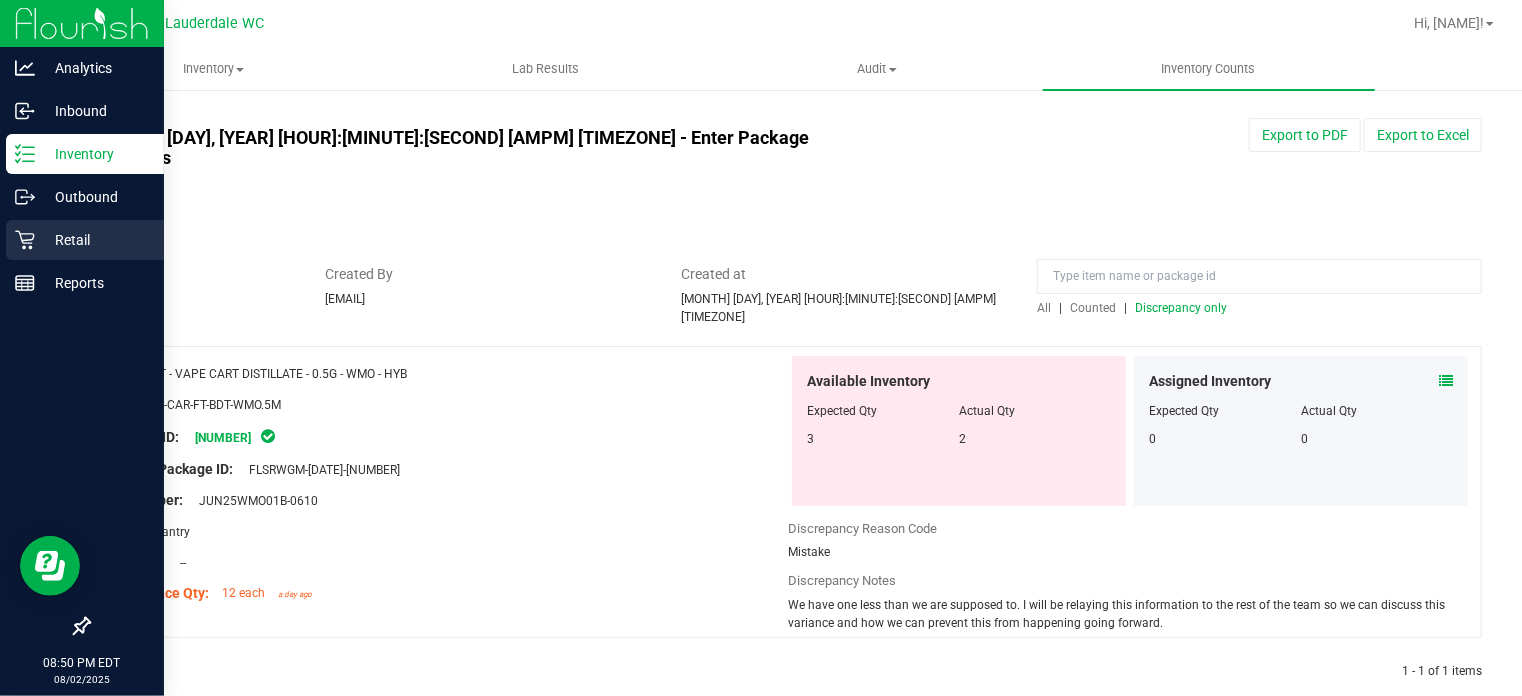 click on "Retail" at bounding box center [85, 240] 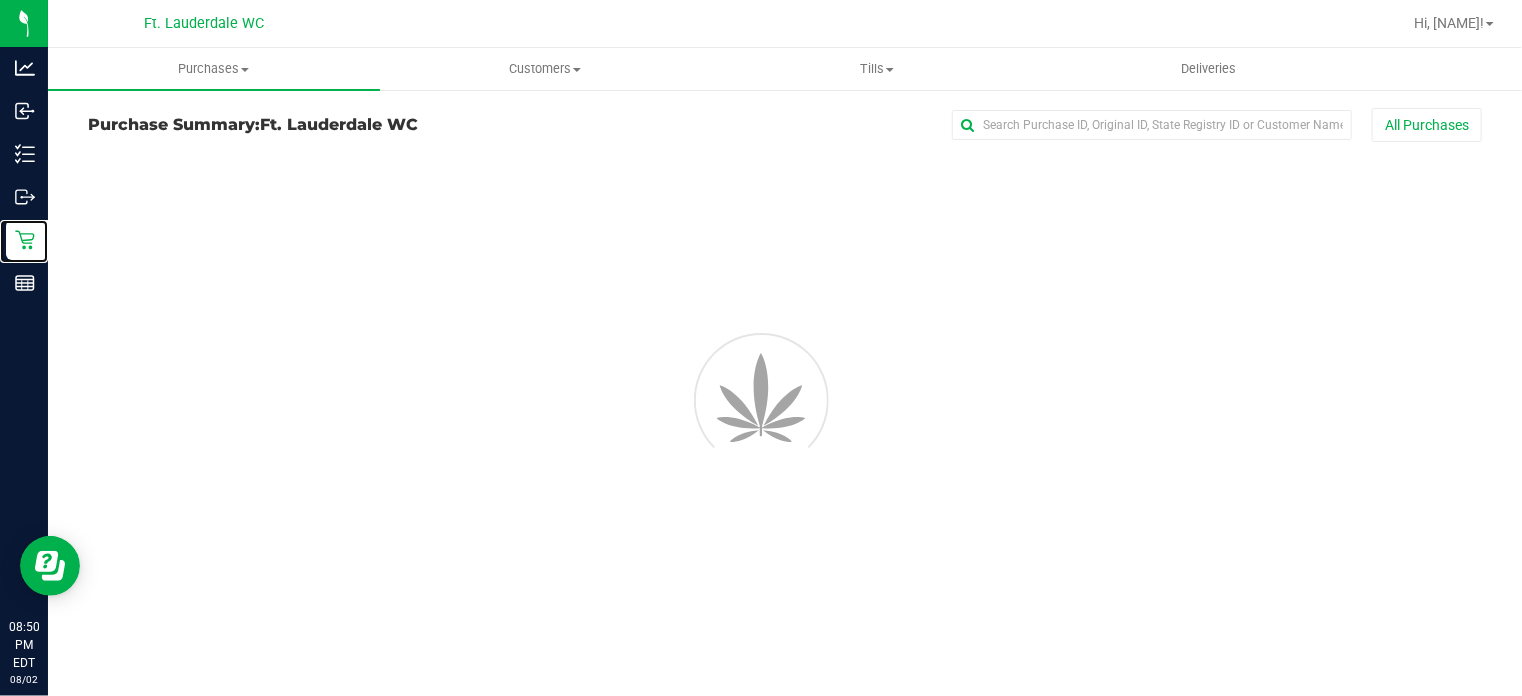 scroll, scrollTop: 0, scrollLeft: 0, axis: both 